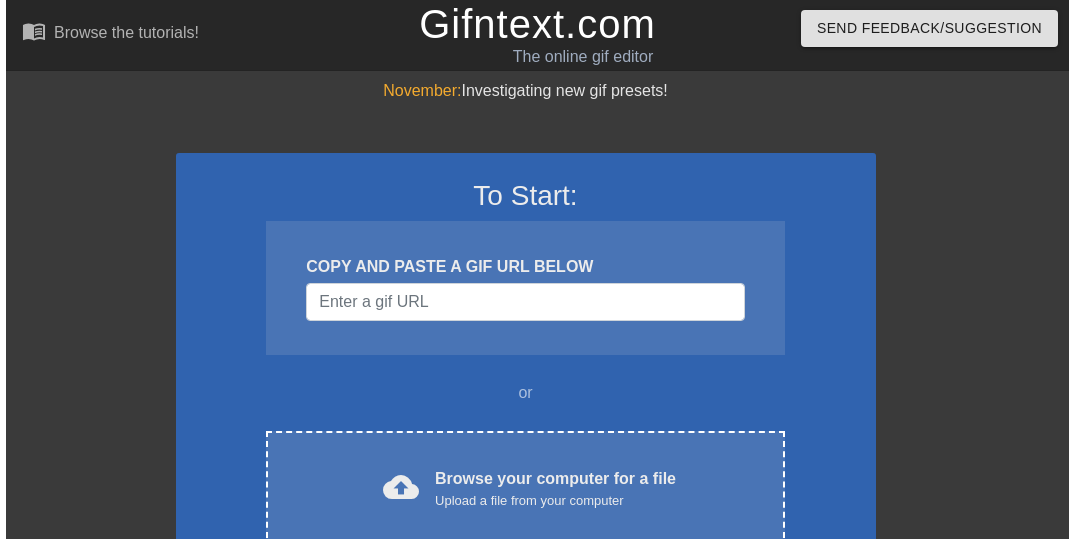 scroll, scrollTop: 0, scrollLeft: 0, axis: both 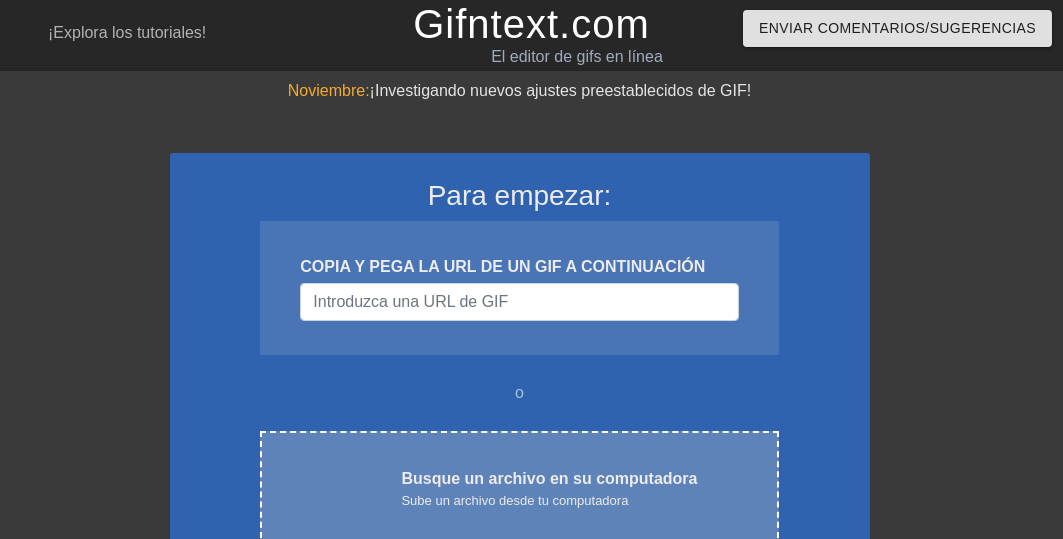 drag, startPoint x: 450, startPoint y: 490, endPoint x: 466, endPoint y: 497, distance: 17.464249 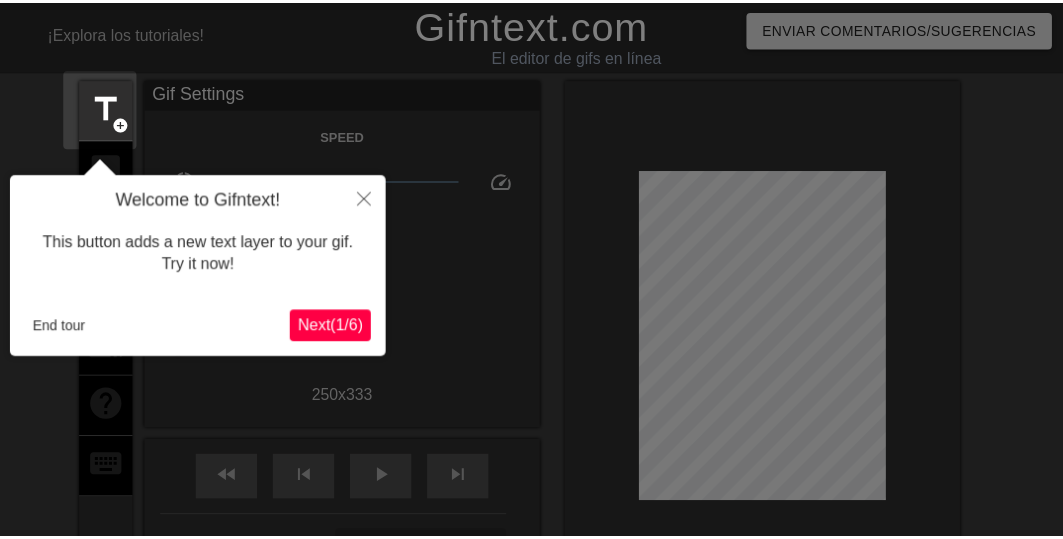 scroll, scrollTop: 49, scrollLeft: 0, axis: vertical 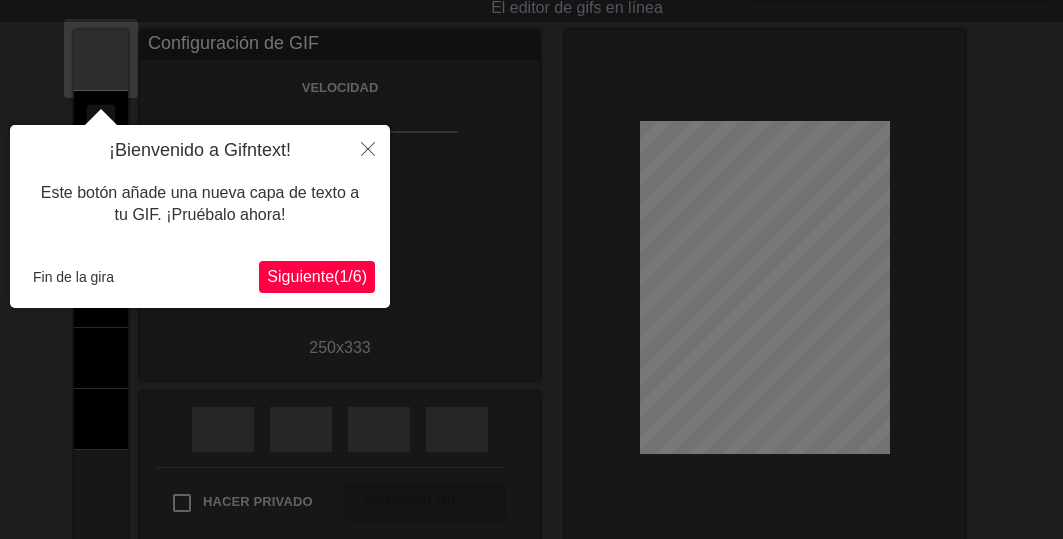 click on "Siguiente" at bounding box center (300, 276) 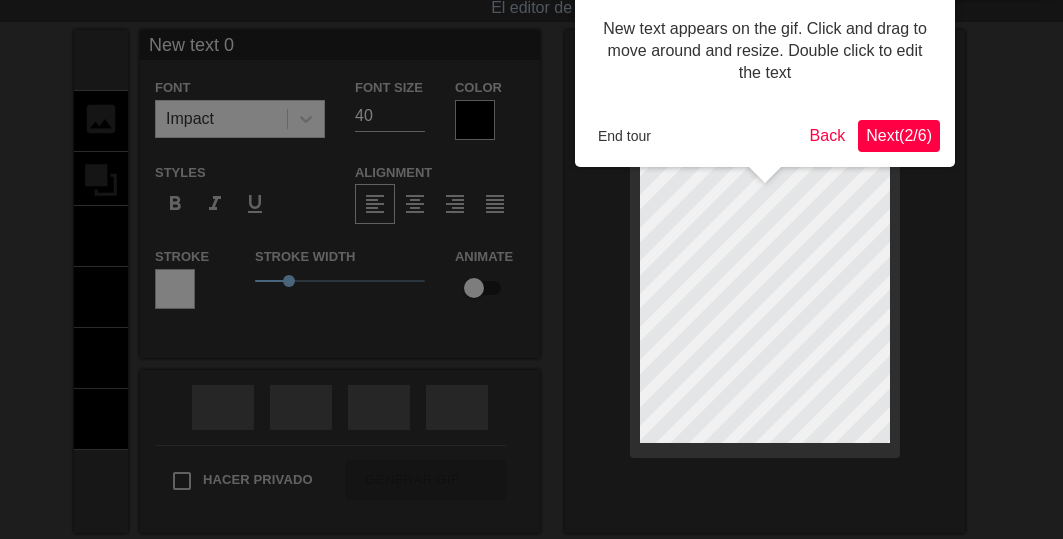 scroll, scrollTop: 0, scrollLeft: 0, axis: both 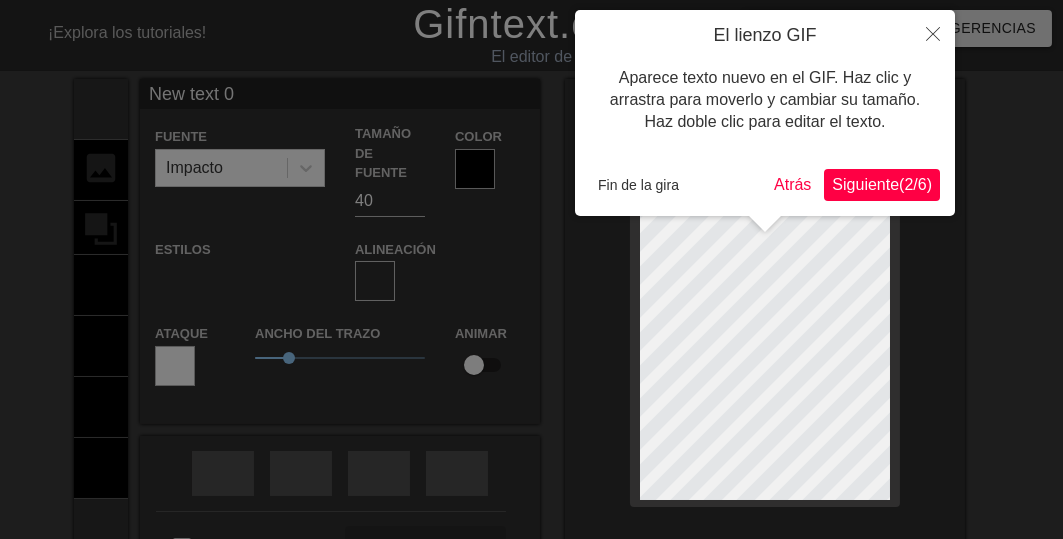 type on "New text" 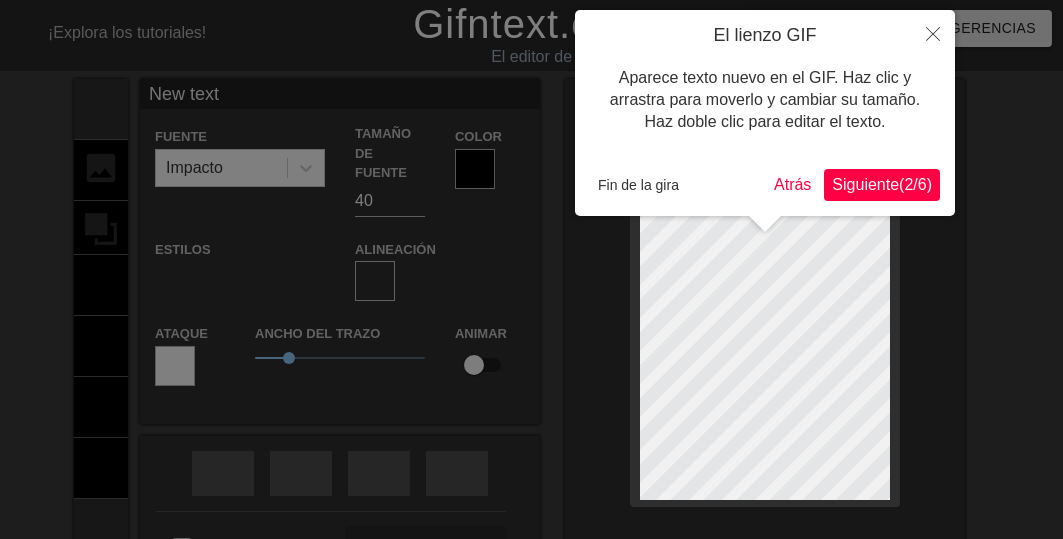 type on "New text" 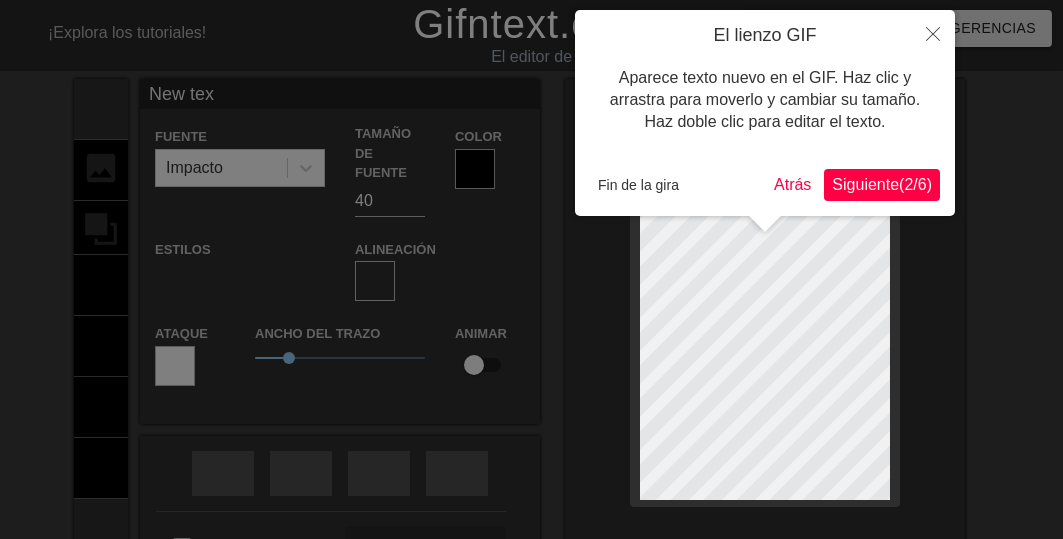 type on "New te" 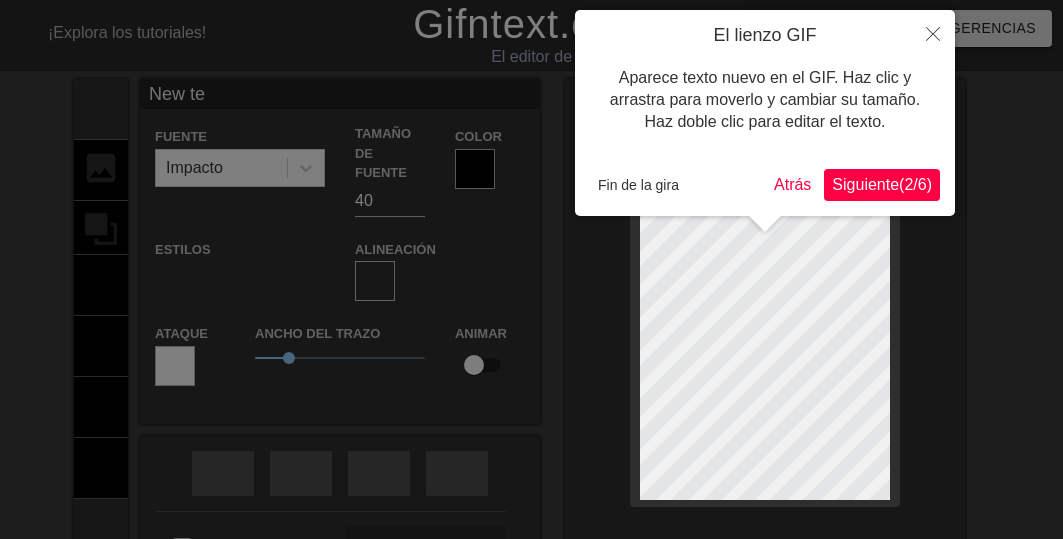 type on "New t" 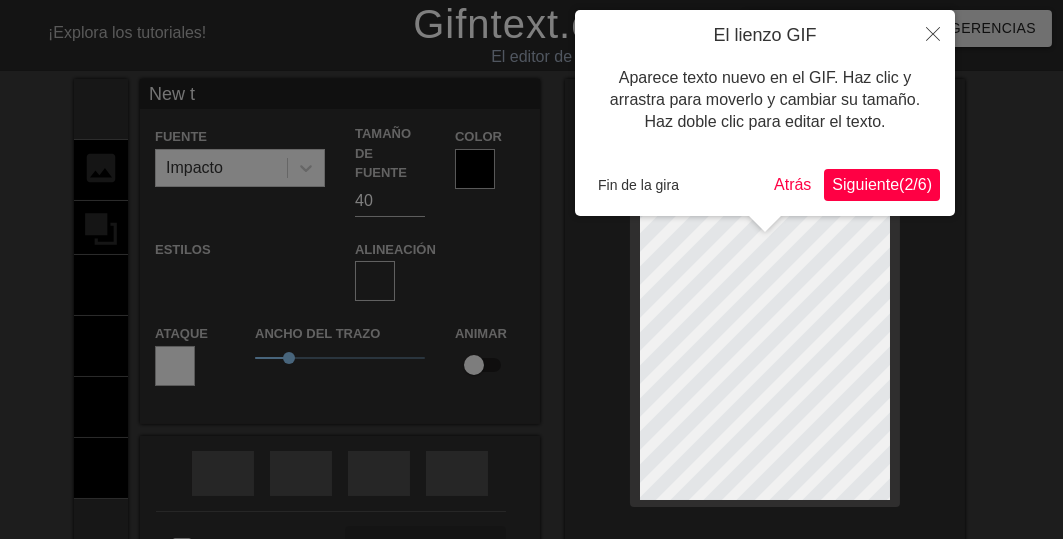 type on "New t" 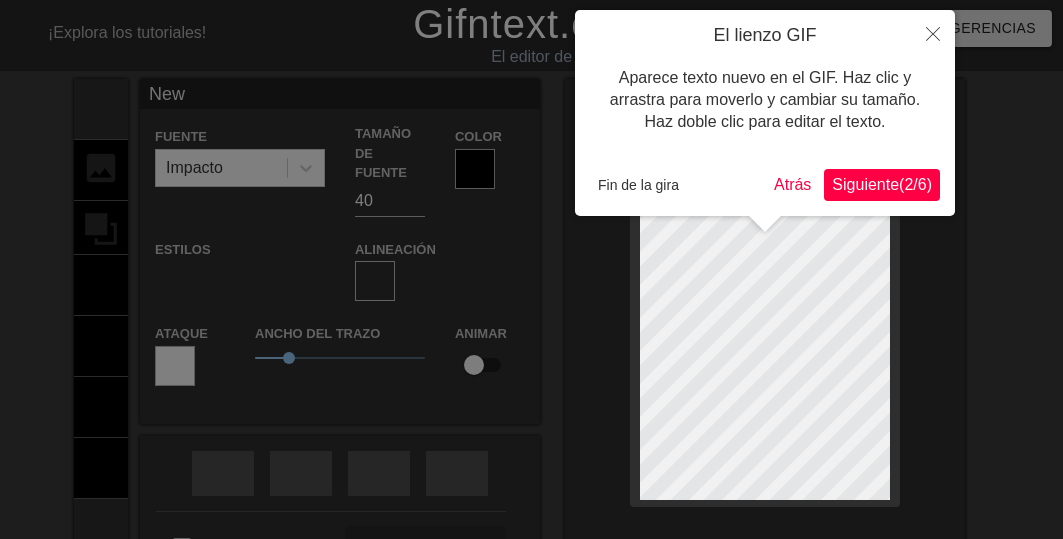type on "New" 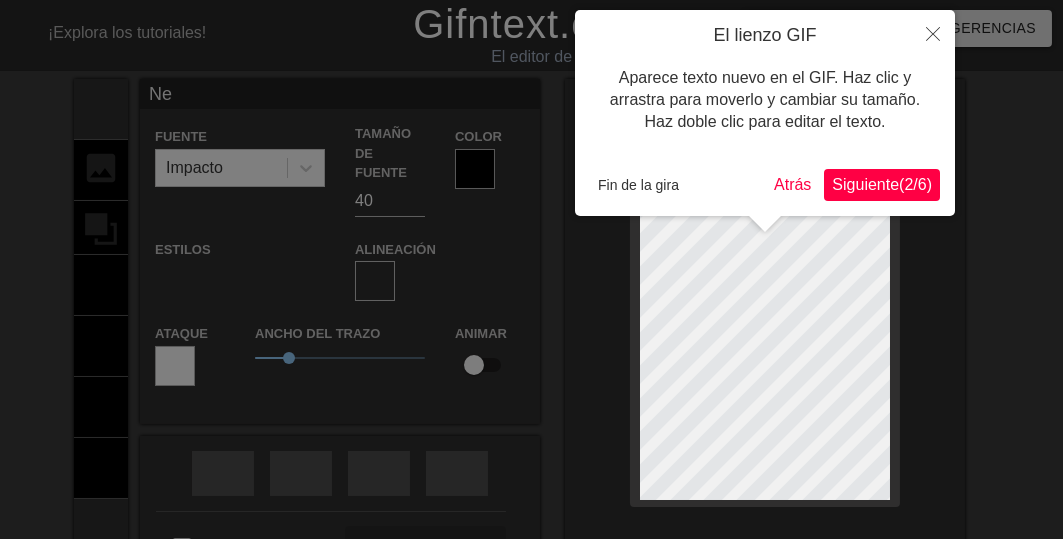 type on "N" 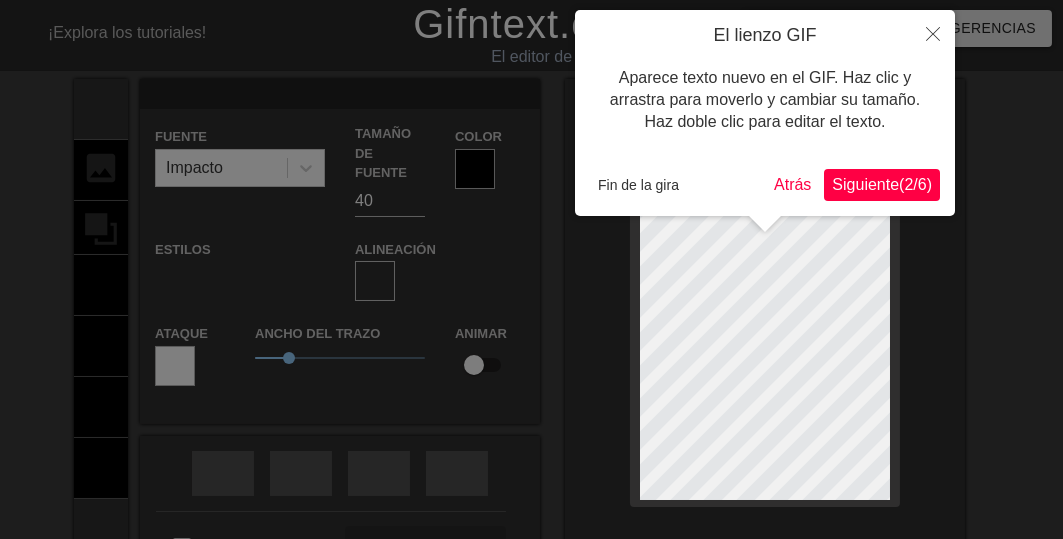 scroll, scrollTop: 3, scrollLeft: 2, axis: both 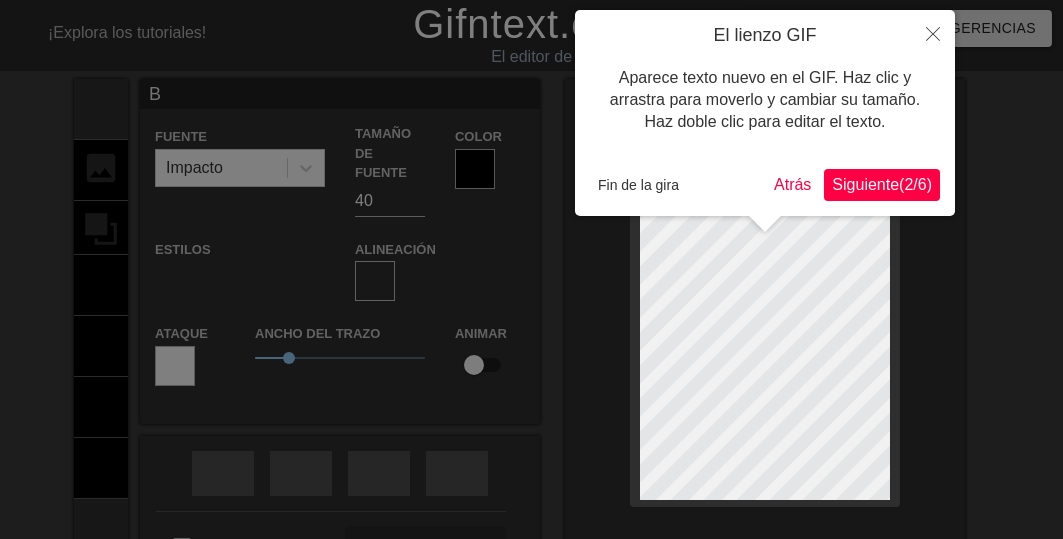 type on "Bu" 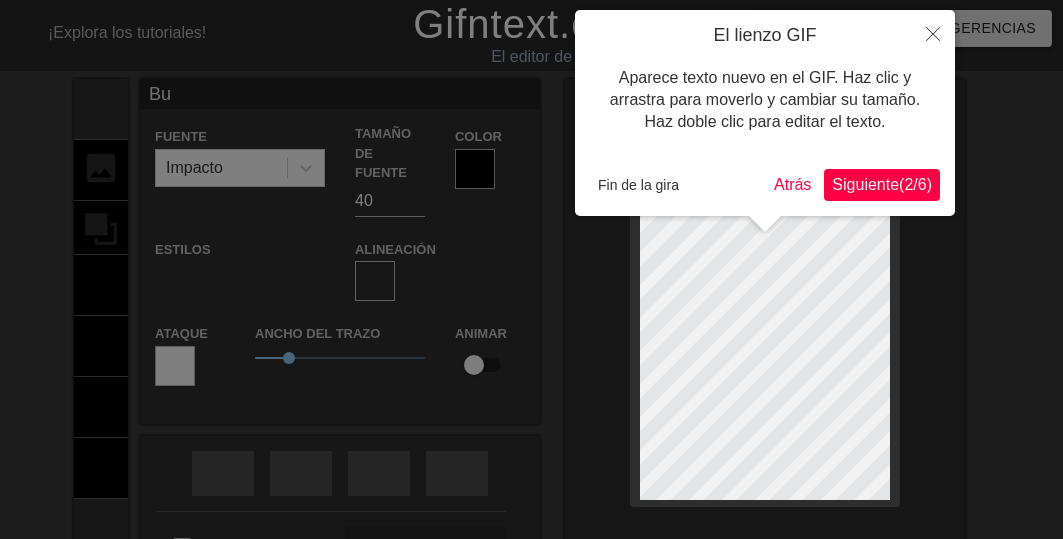 type on "Bue" 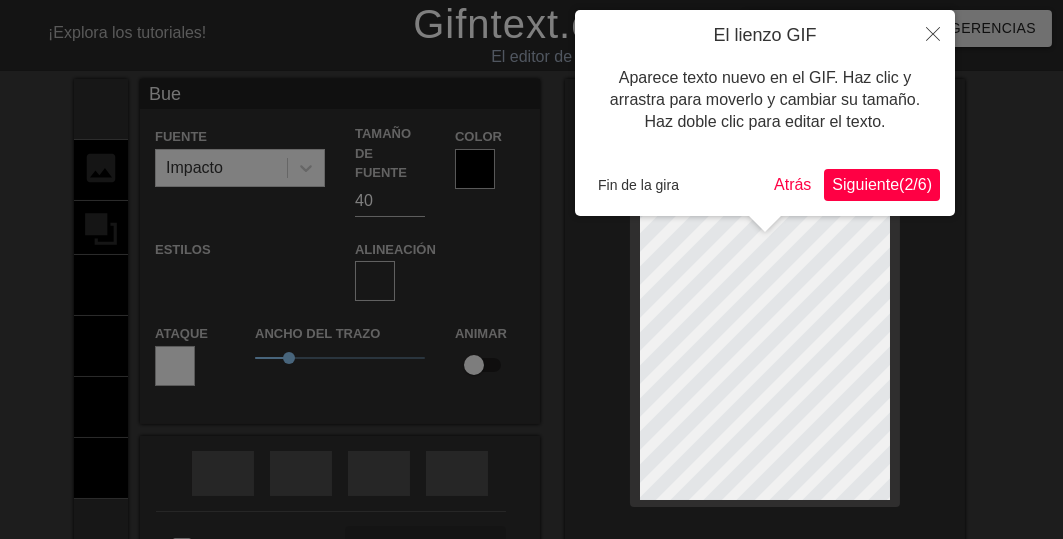 type on "Buen" 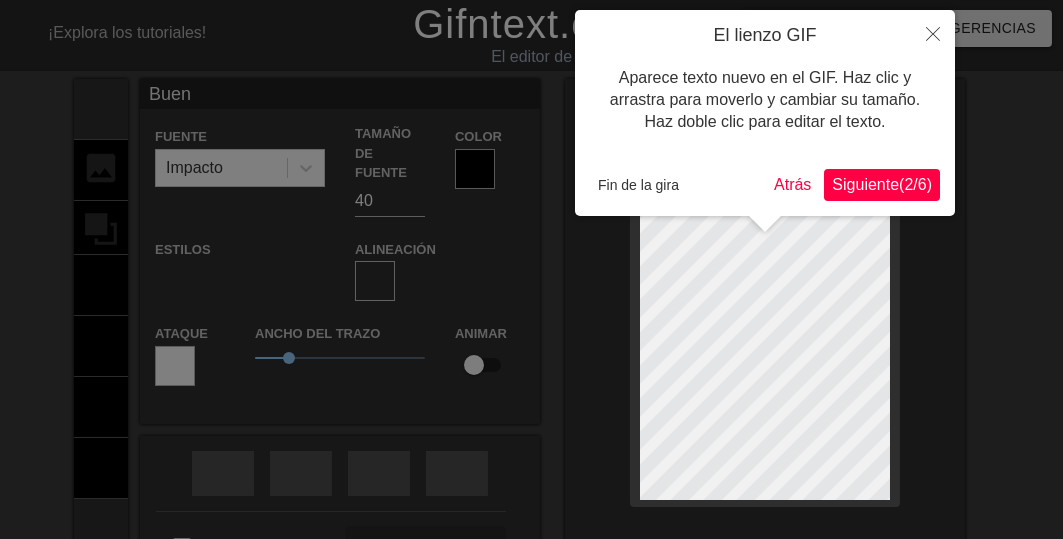 type on "Bueno" 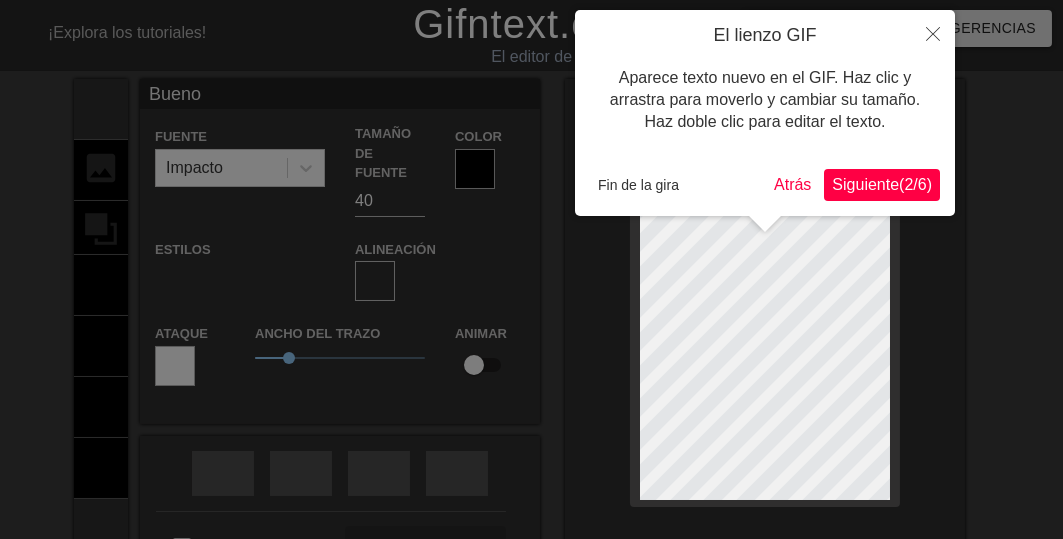 type on "Buenos" 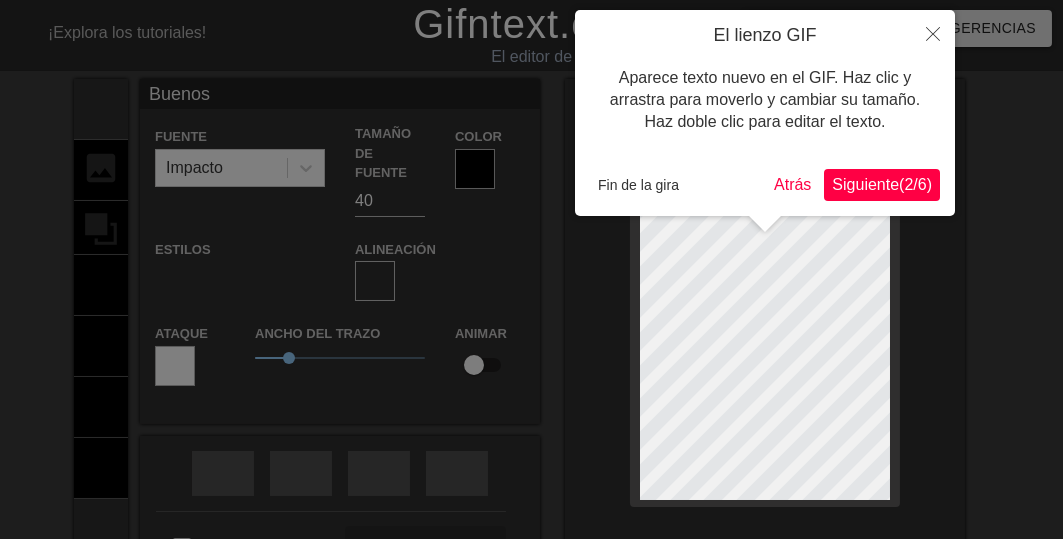 type on "Buenos" 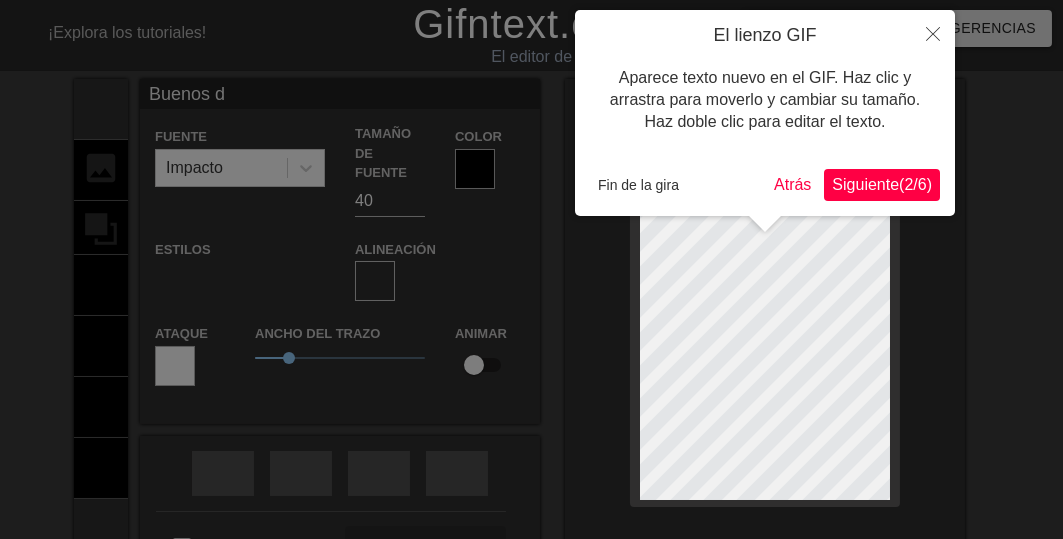 type on "Buenos dí" 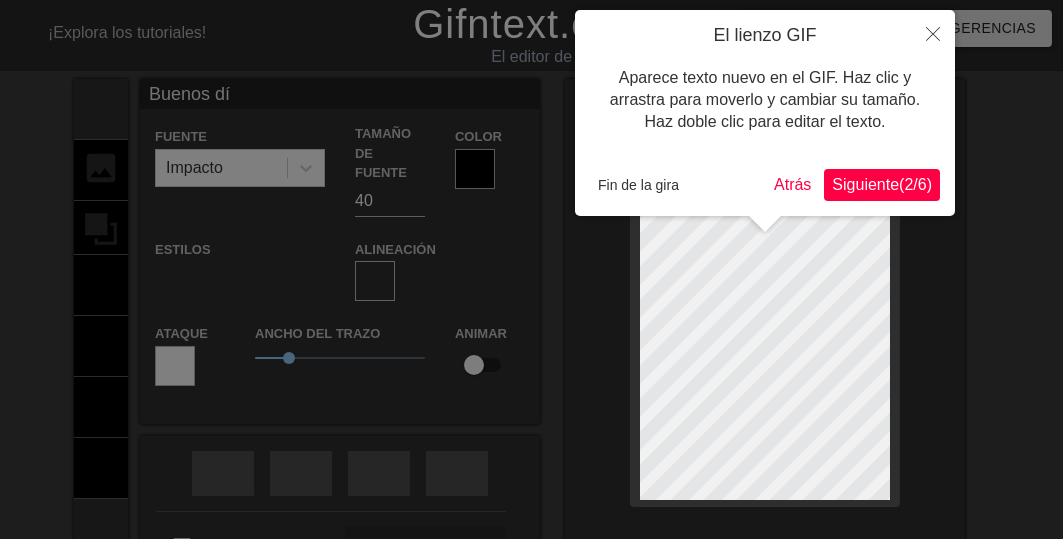 scroll, scrollTop: 3, scrollLeft: 5, axis: both 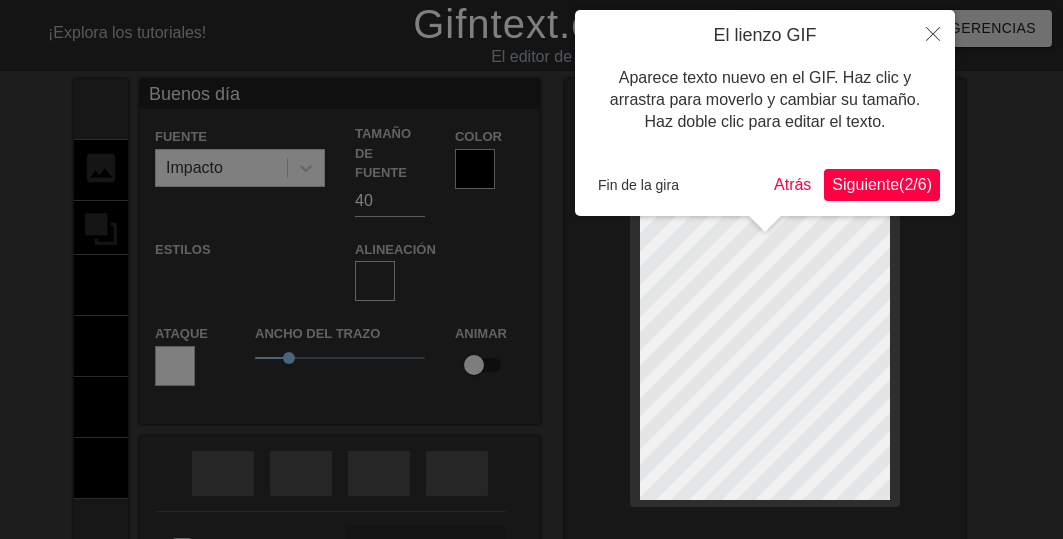 type on "Buenos días" 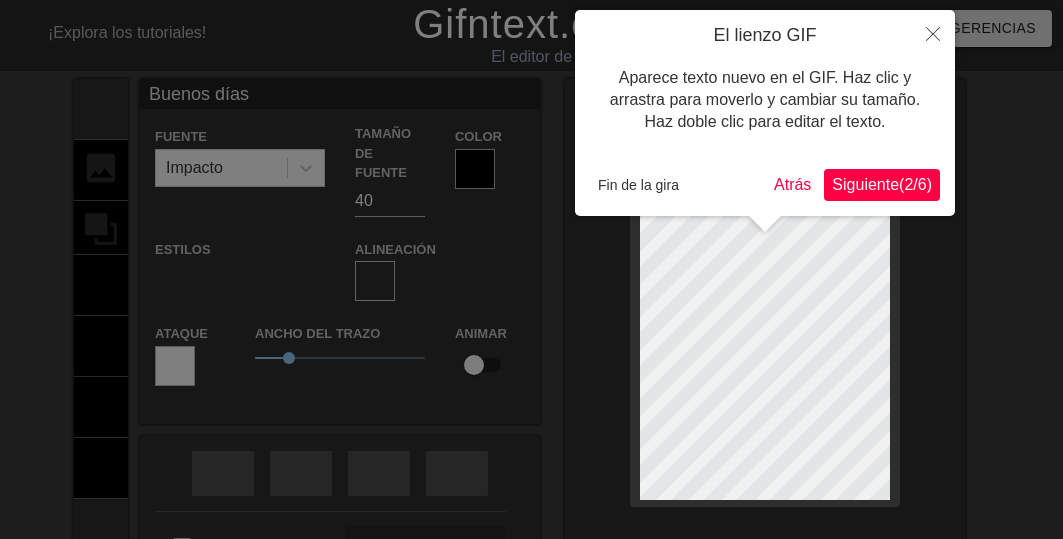 type on "Buenos días" 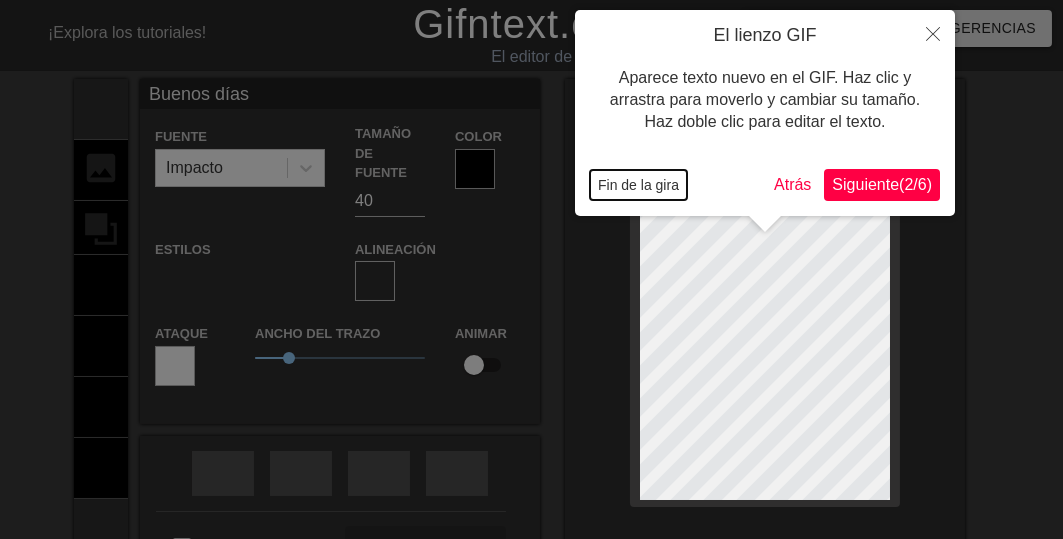 click on "Fin de la gira" at bounding box center [638, 185] 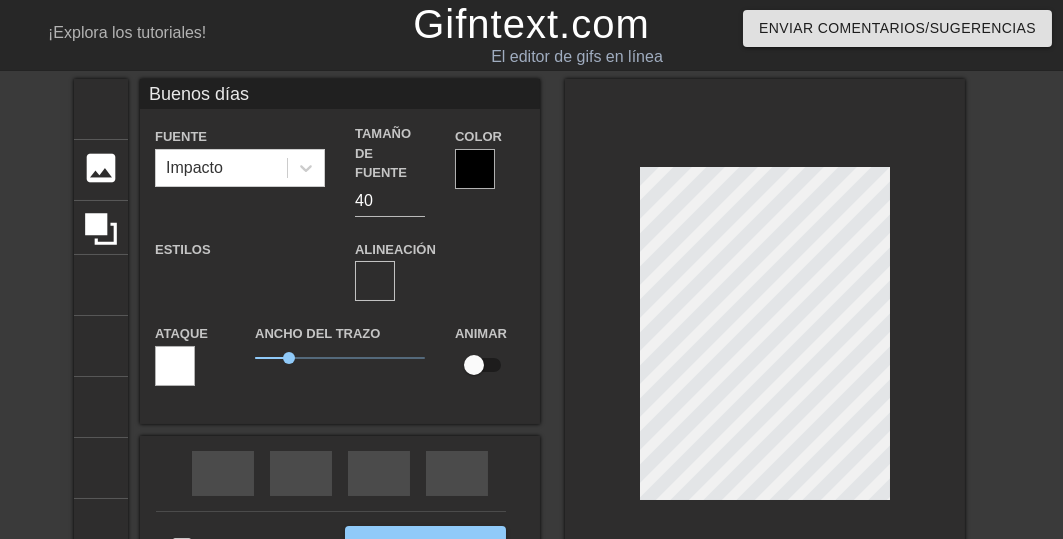 click on "título añadir_círculo imagen añadir_círculo cultivo tamaño de la foto seleccionar grande ayuda teclado Buenos días Fuente Impacto Tamaño de fuente 40 Color Estilos formato_negrita formato_cursiva formato_subrayado Alineación formato_alinear_a_la_izquierda formato_alinear_centrar formato_alinear_a_la_derecha formato_alinear_justificar Ataque Ancho del trazo 1 Animar rebobinado rápido saltar_anterior flecha de reproducción saltar_siguiente Hacer privado Generar GIF doble_flecha" at bounding box center [531, 339] 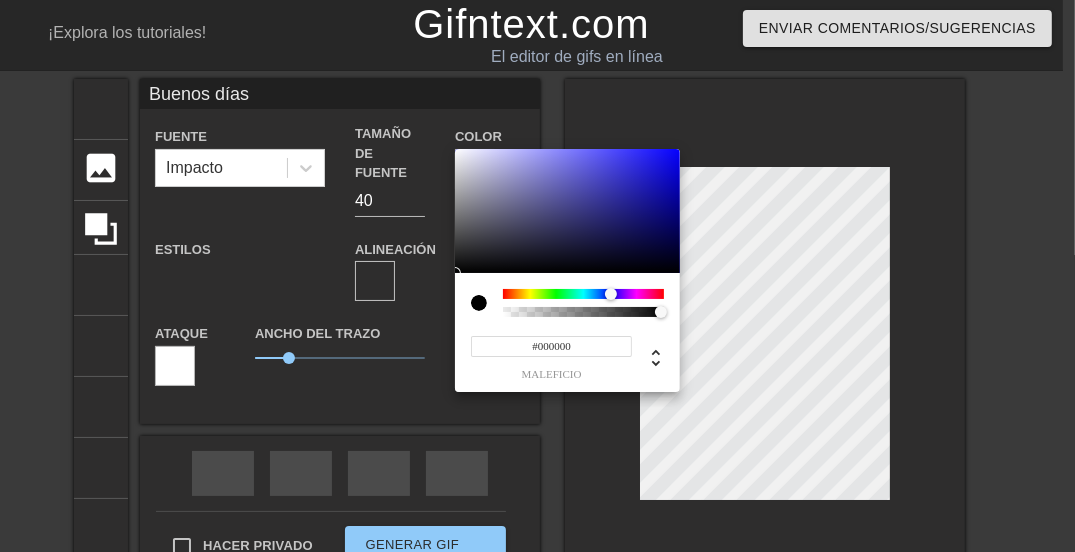 click at bounding box center [583, 294] 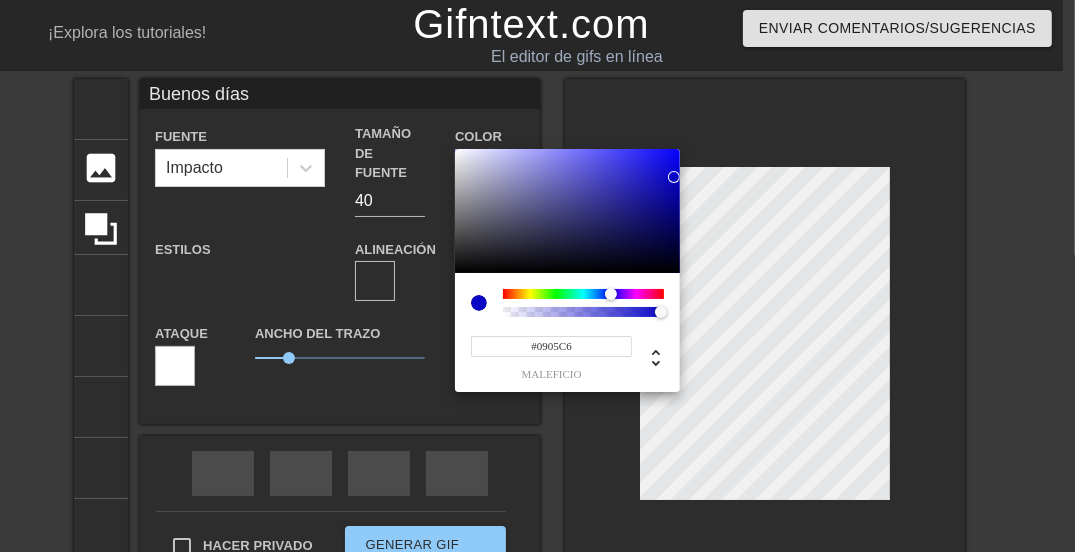 click at bounding box center (567, 211) 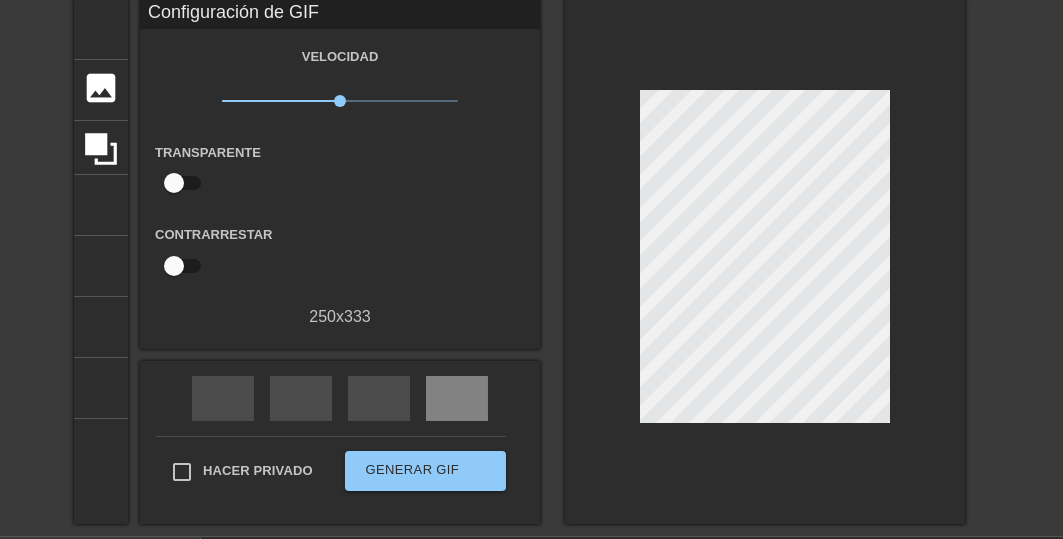 scroll, scrollTop: 160, scrollLeft: 0, axis: vertical 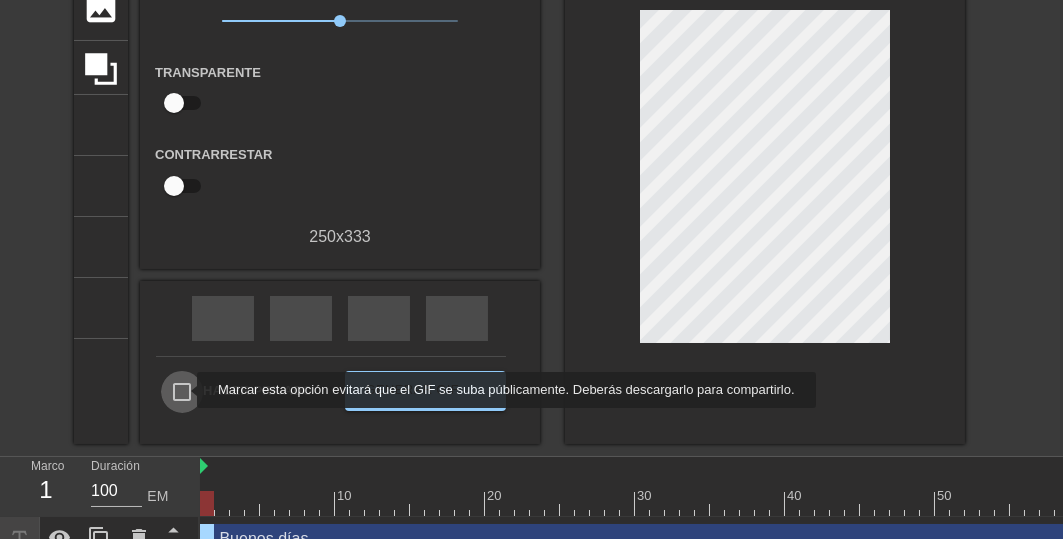 click on "Hacer privado" at bounding box center [182, 392] 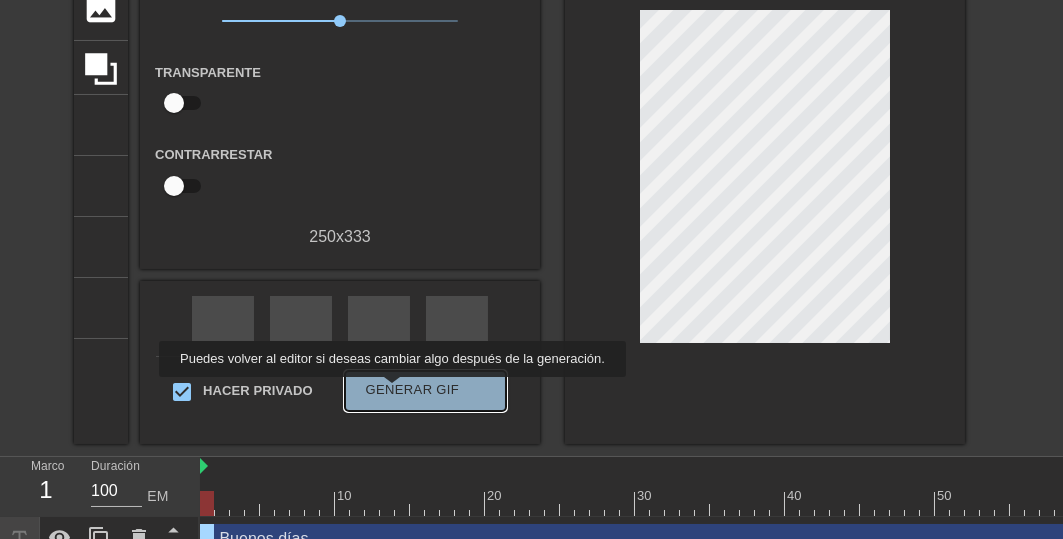 click on "Generar GIF" at bounding box center [413, 389] 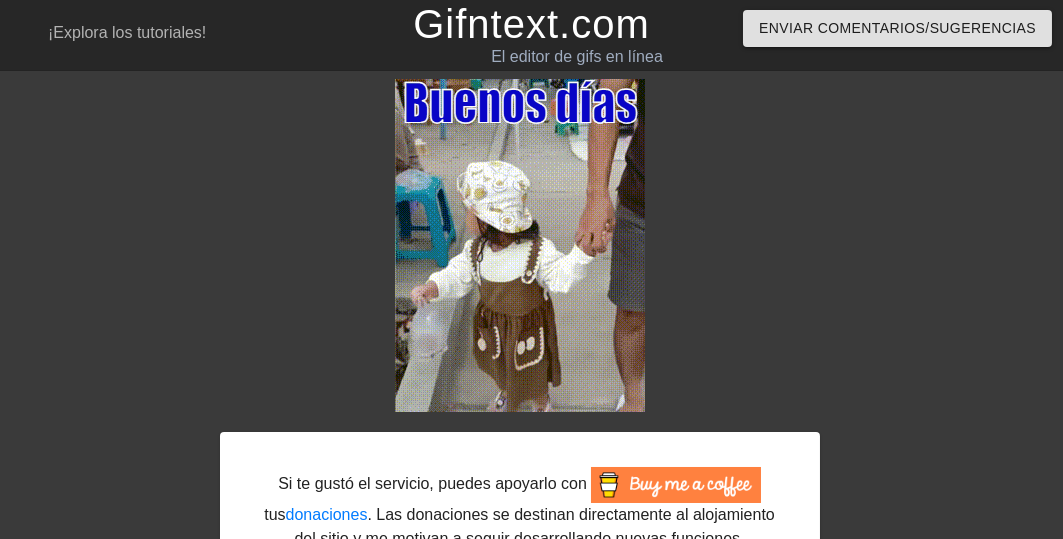 scroll, scrollTop: 147, scrollLeft: 0, axis: vertical 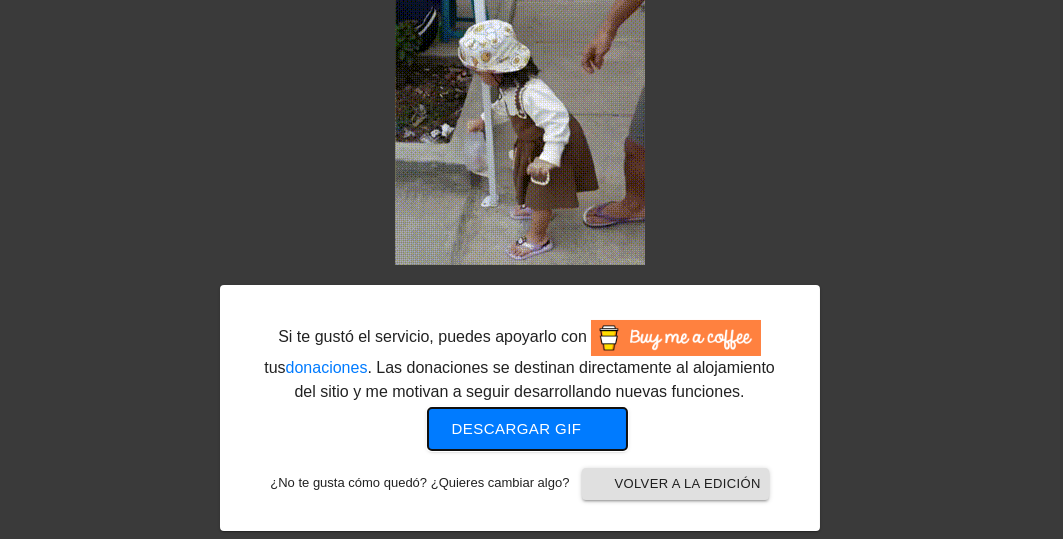 click on "Descargar gif" at bounding box center (517, 428) 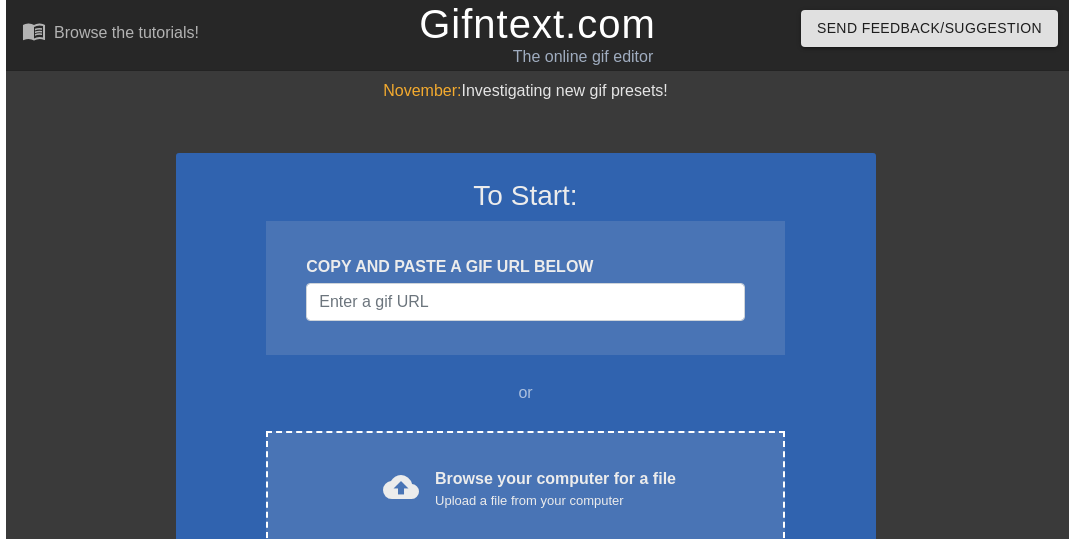 scroll, scrollTop: 0, scrollLeft: 0, axis: both 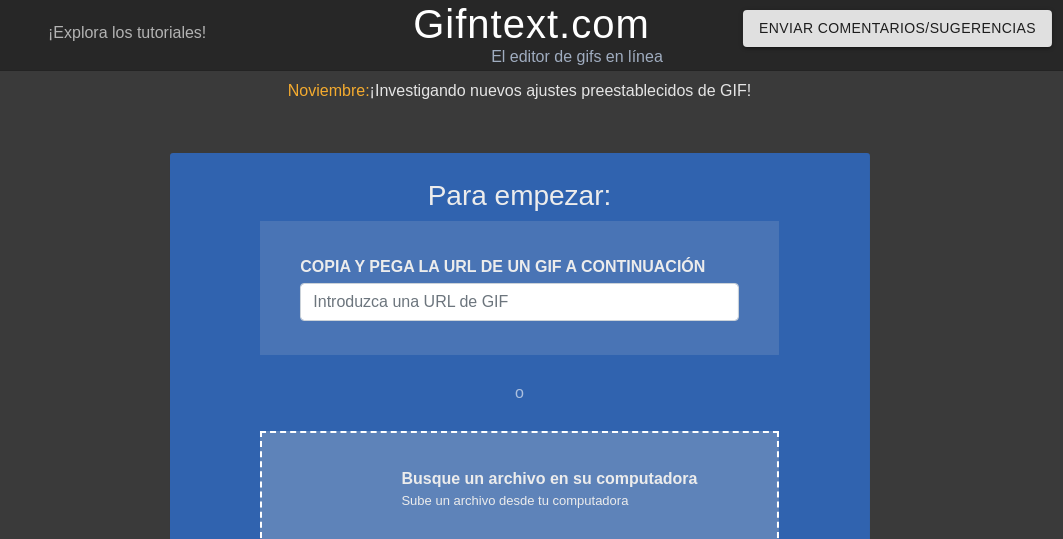 click on "Busque un archivo en su computadora" at bounding box center (549, 478) 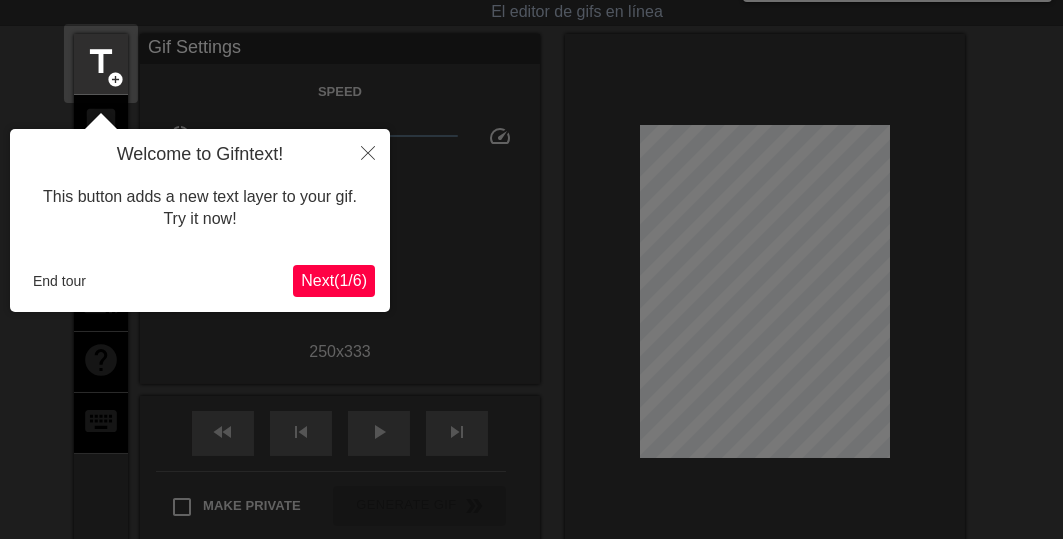 scroll, scrollTop: 49, scrollLeft: 0, axis: vertical 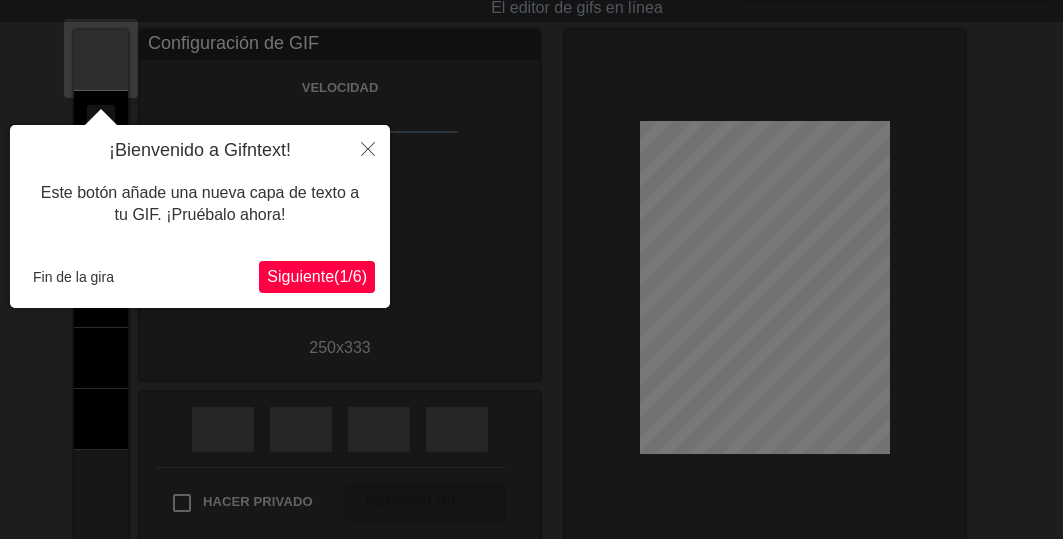 click on "Siguiente" at bounding box center [300, 276] 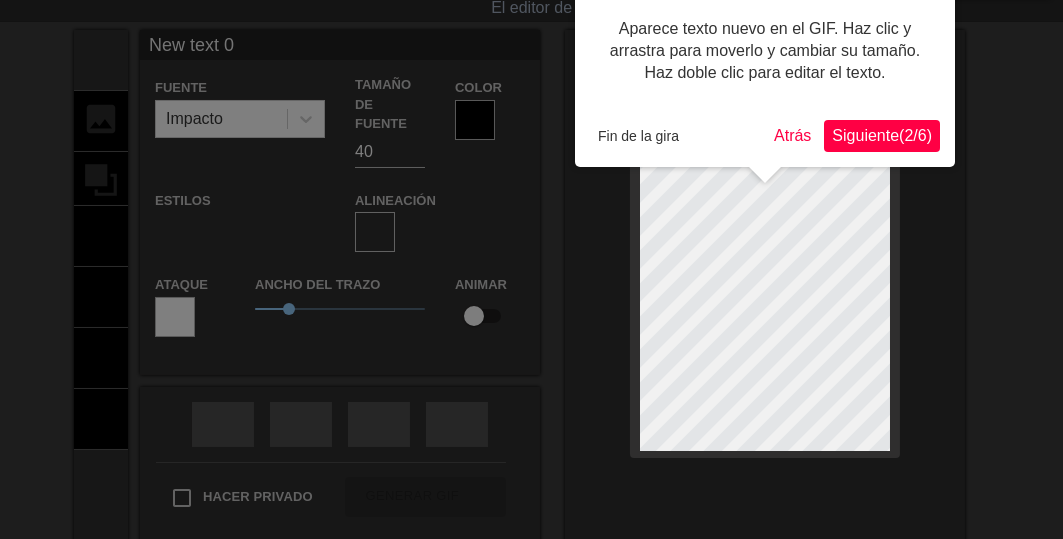 scroll, scrollTop: 0, scrollLeft: 0, axis: both 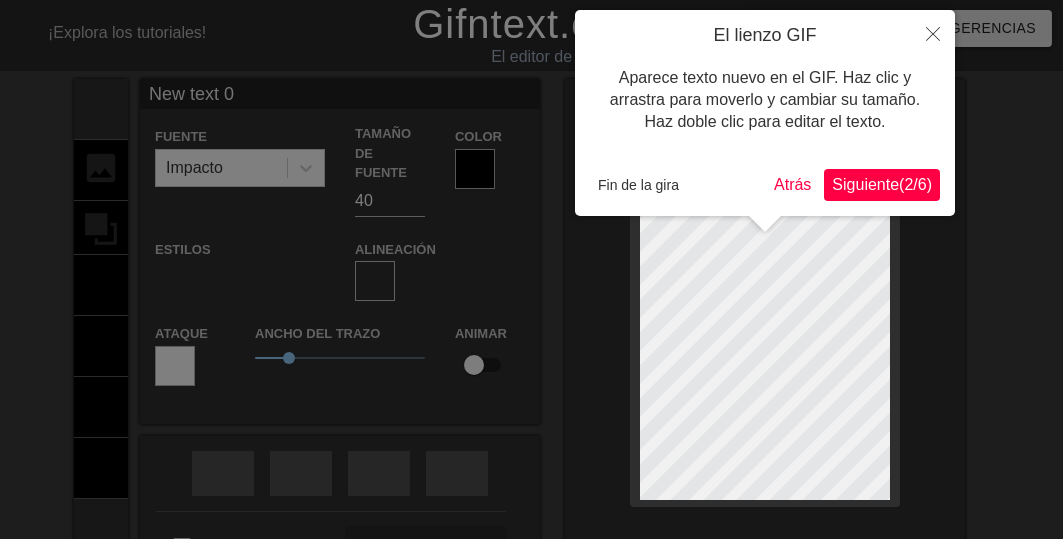 type on "New text" 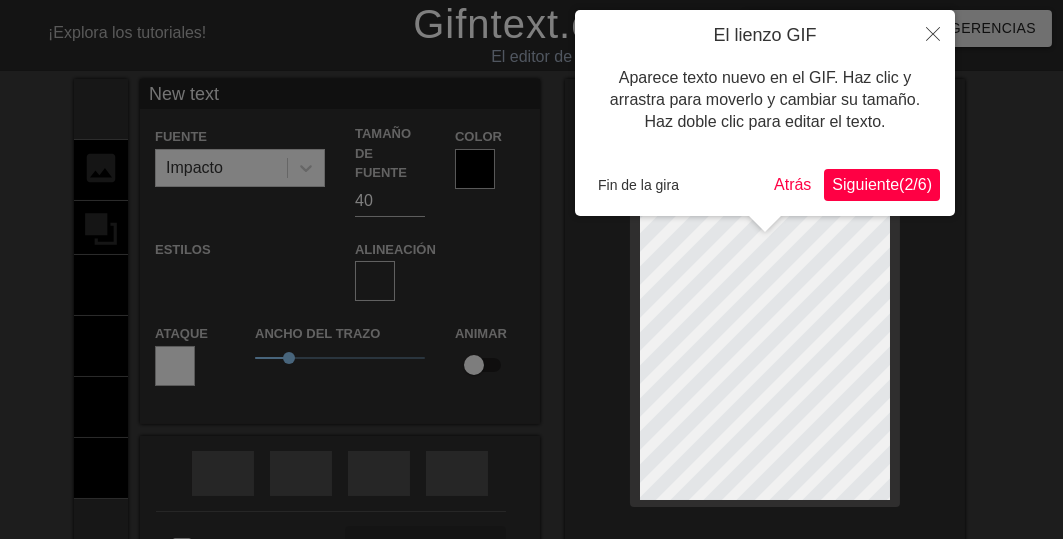 type on "New text" 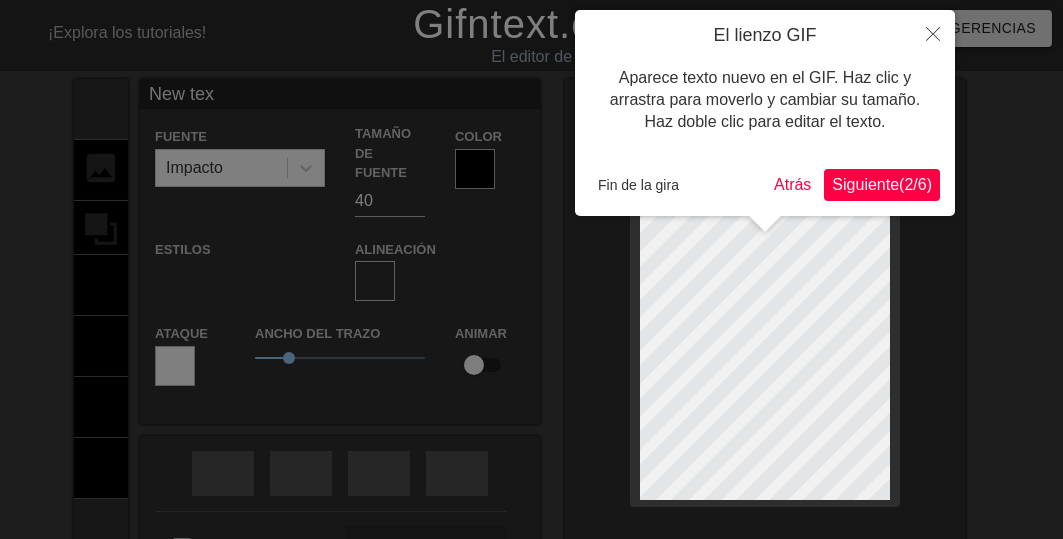 type on "New te" 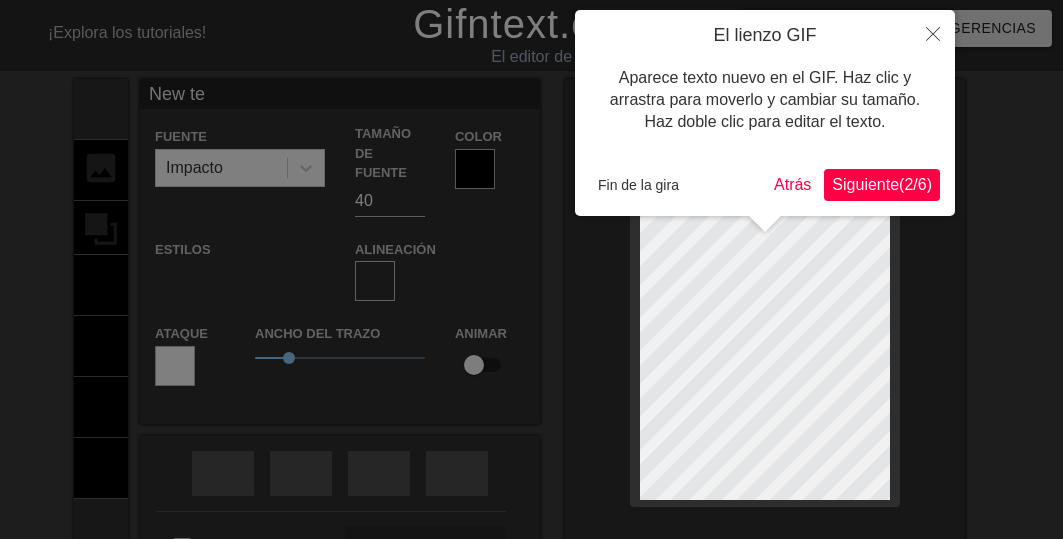 type on "New t" 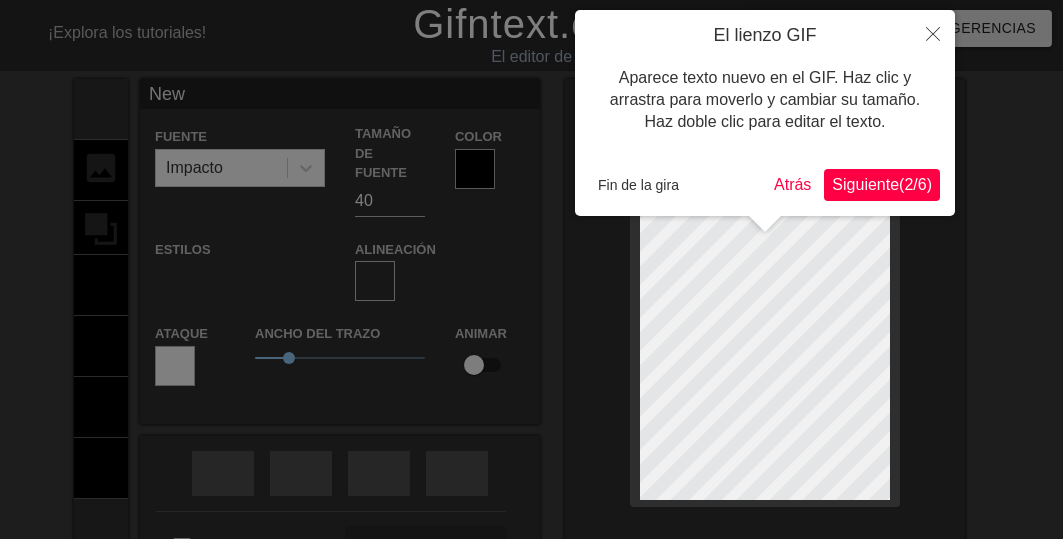 type on "New" 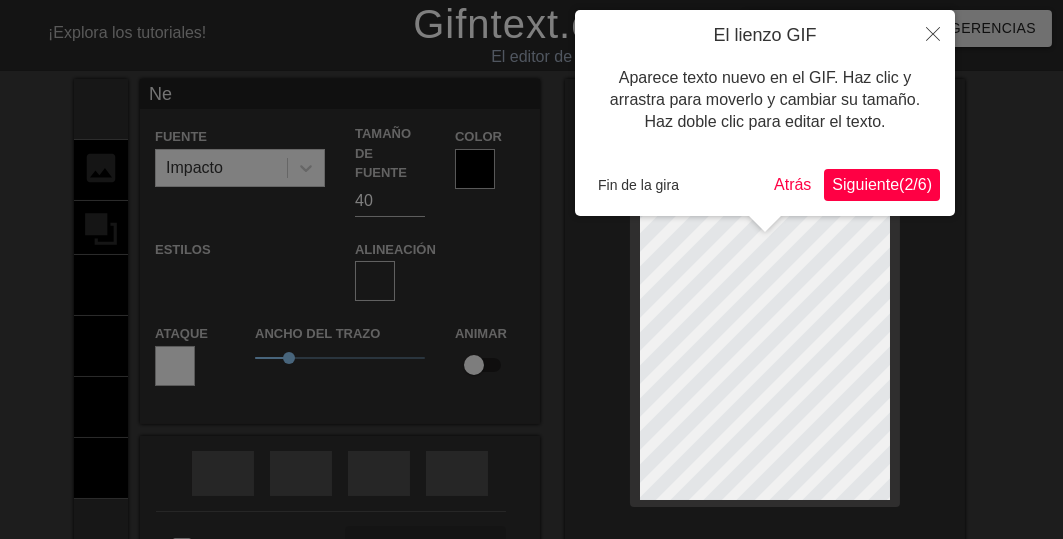 type on "N" 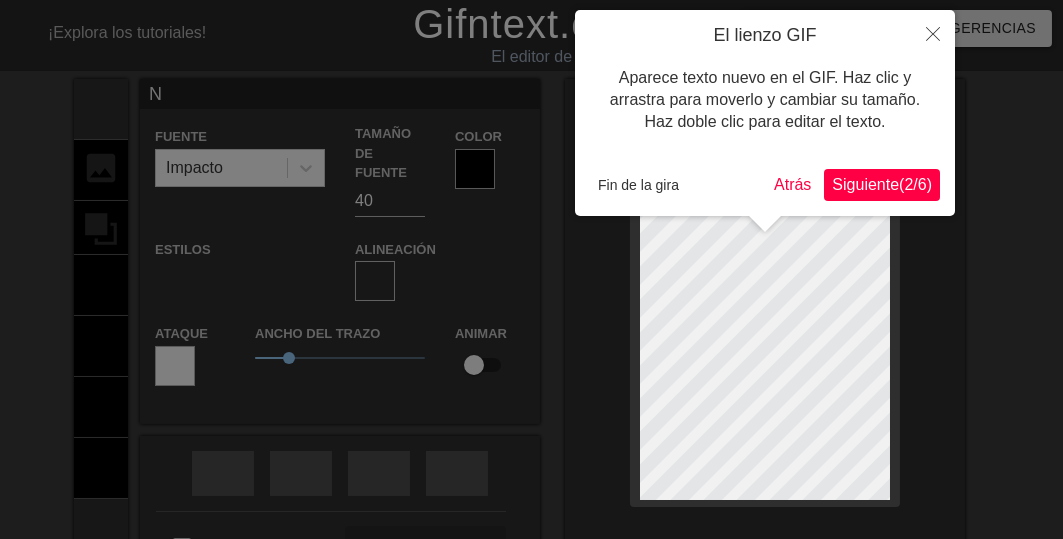 type 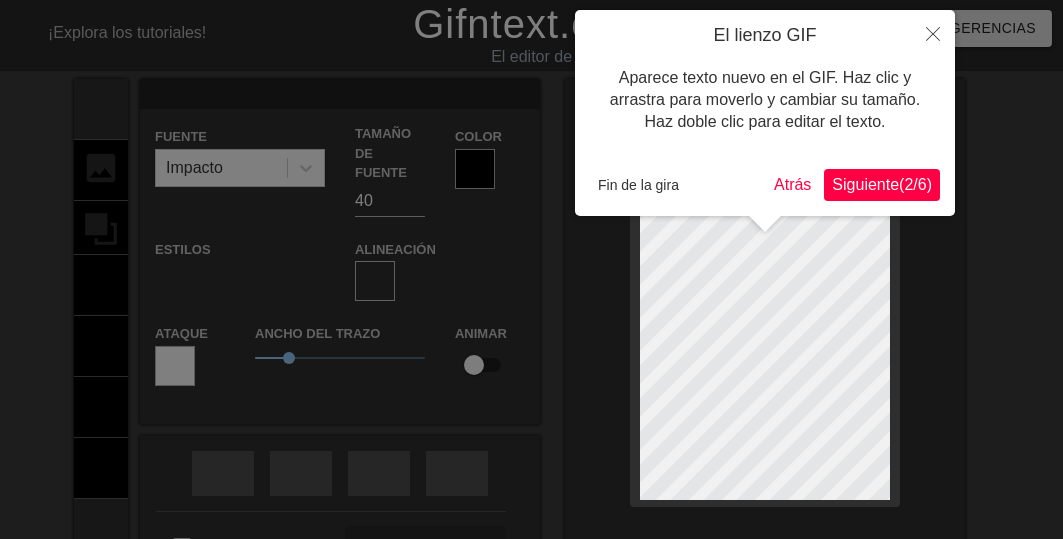 scroll, scrollTop: 3, scrollLeft: 2, axis: both 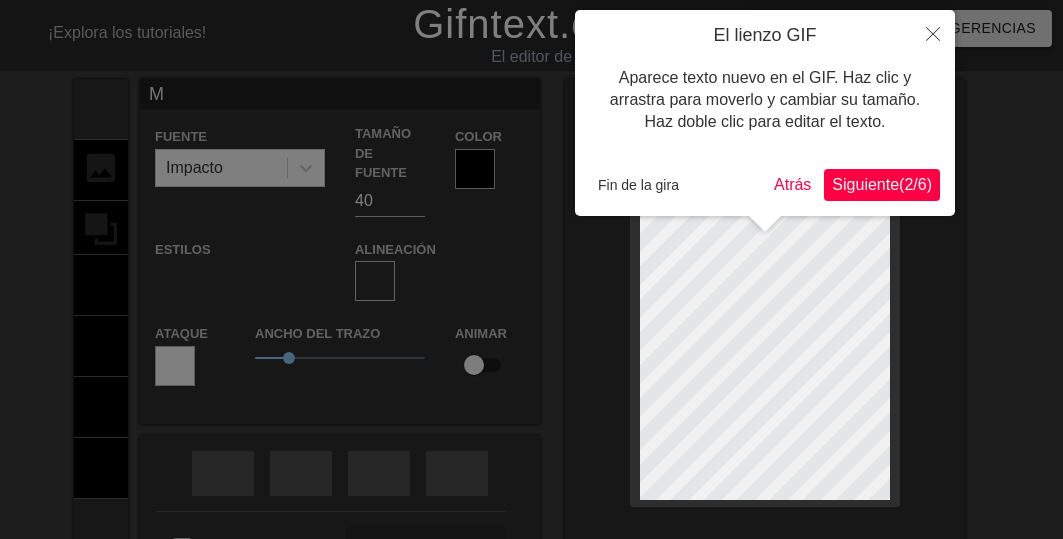 type on "Mu" 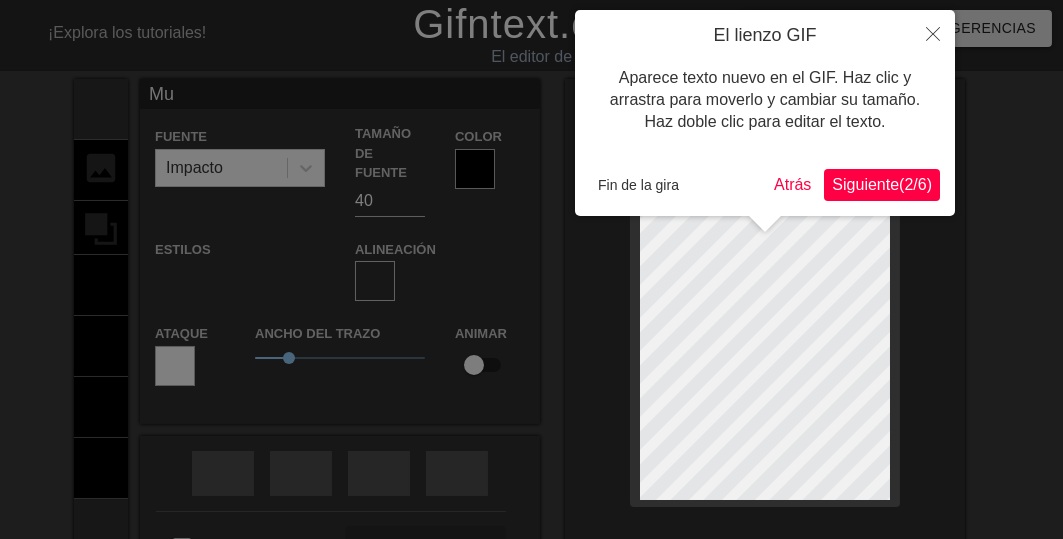 type on "Muy" 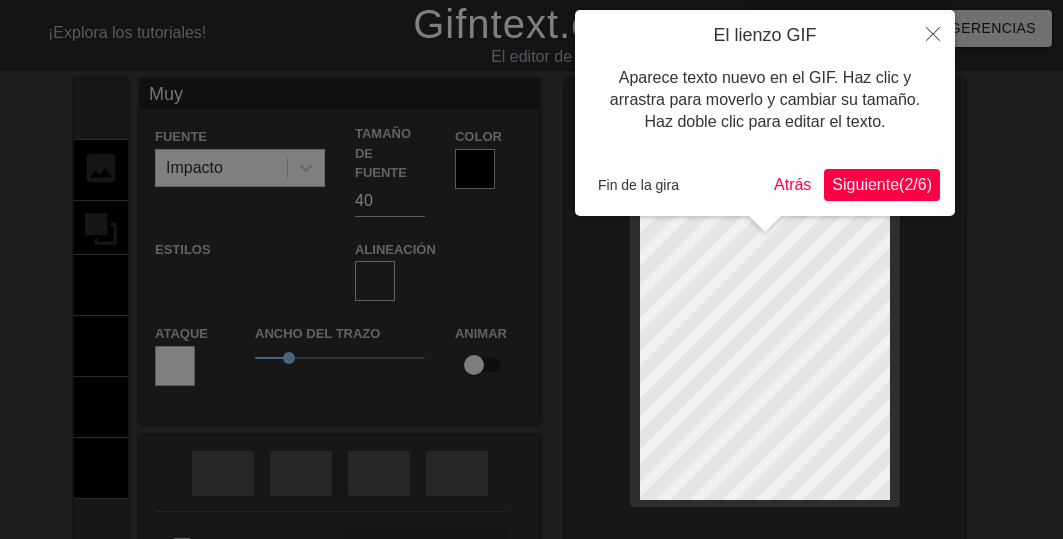 type on "Muy" 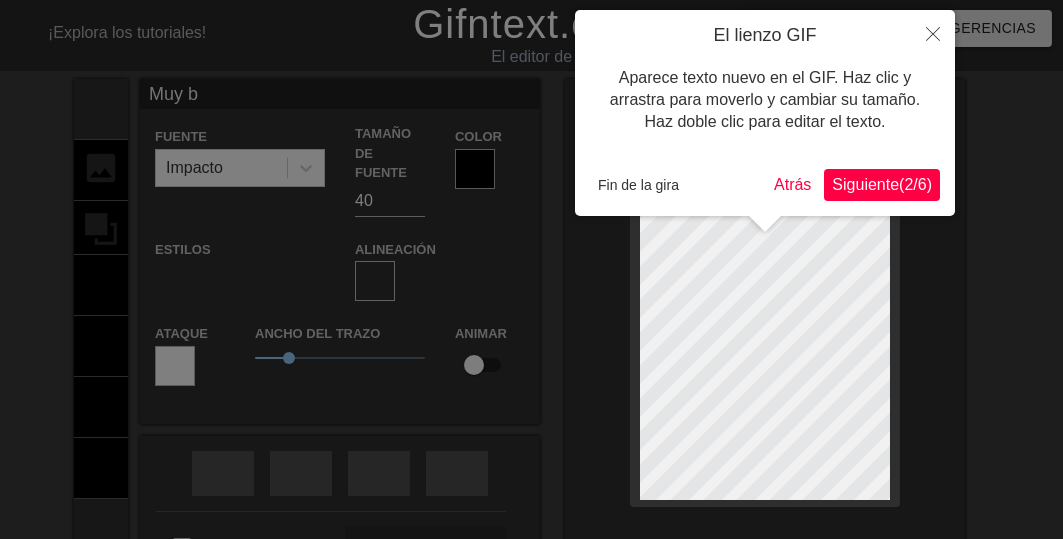 type on "Muy bu" 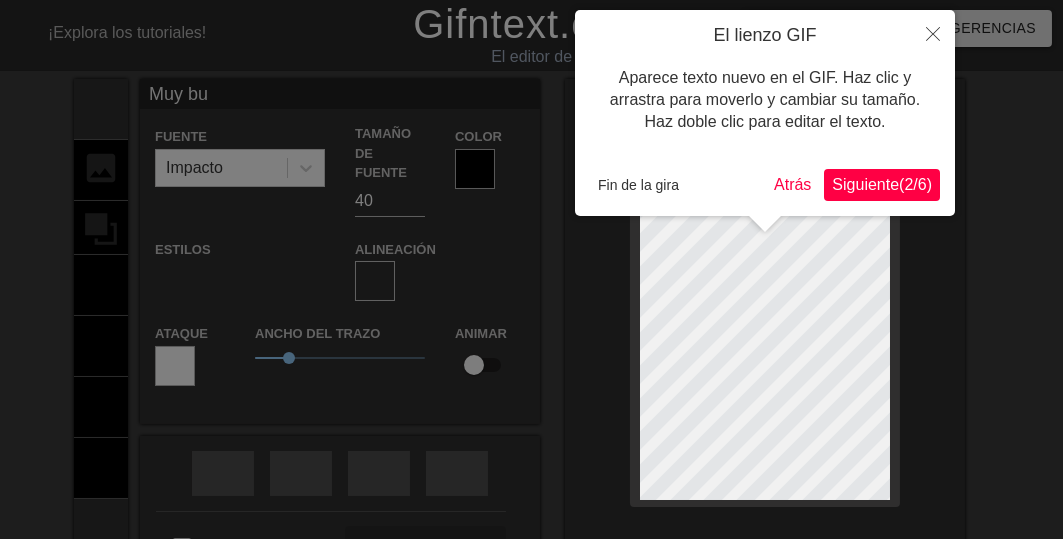 type on "Muy bue" 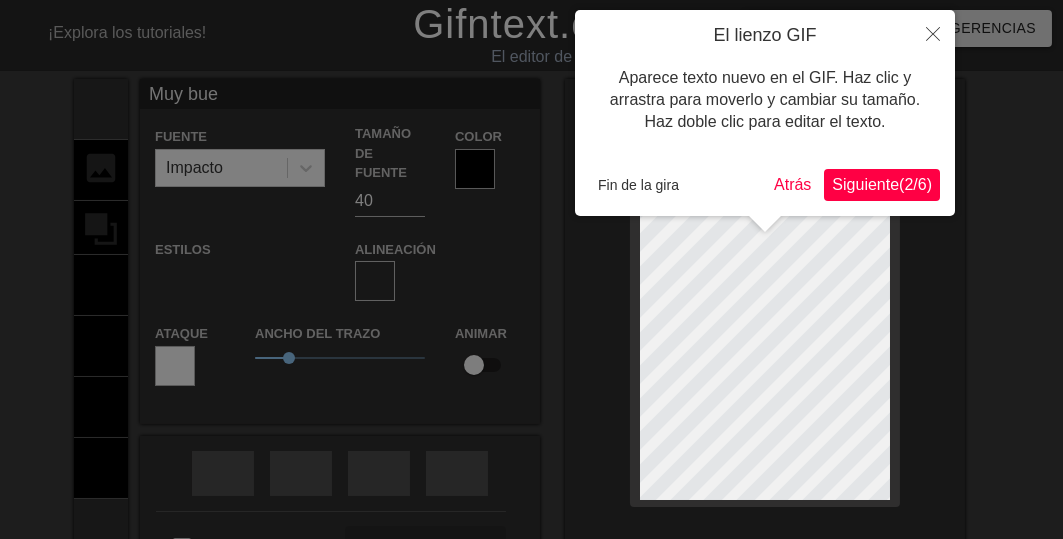 type on "Muy buen" 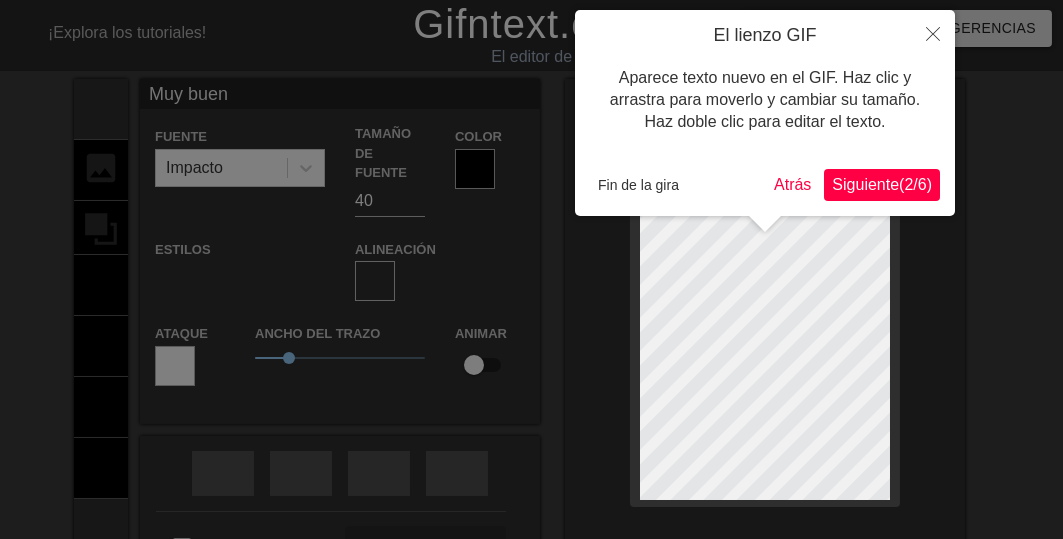 type on "Muy buen" 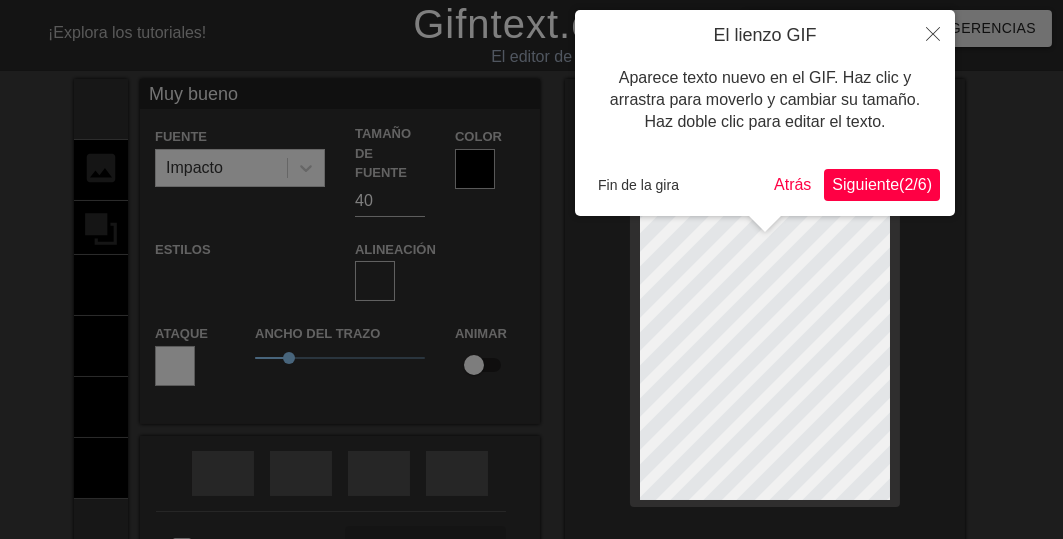 type on "Muy buenos" 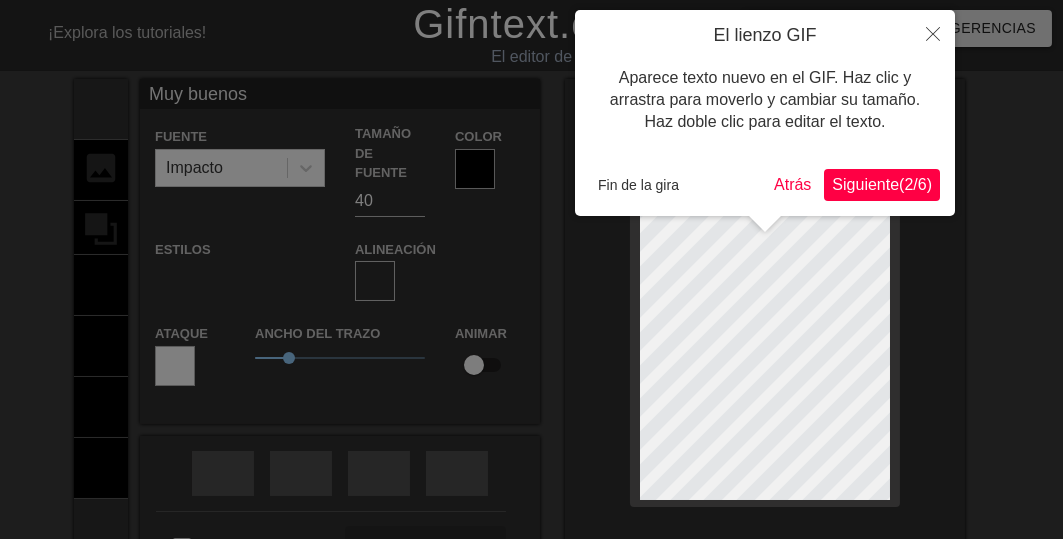 type on "Muy buenos" 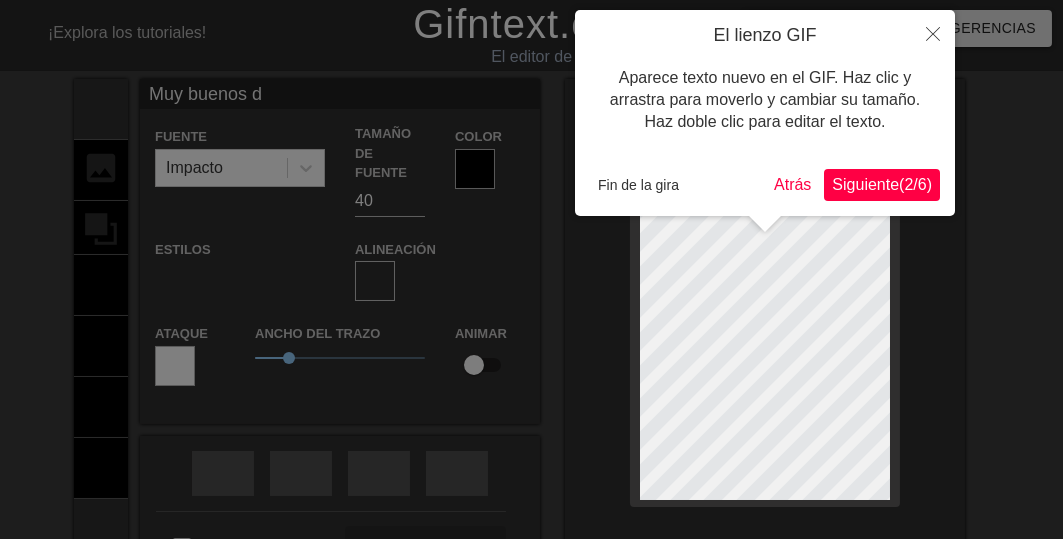 scroll, scrollTop: 3, scrollLeft: 7, axis: both 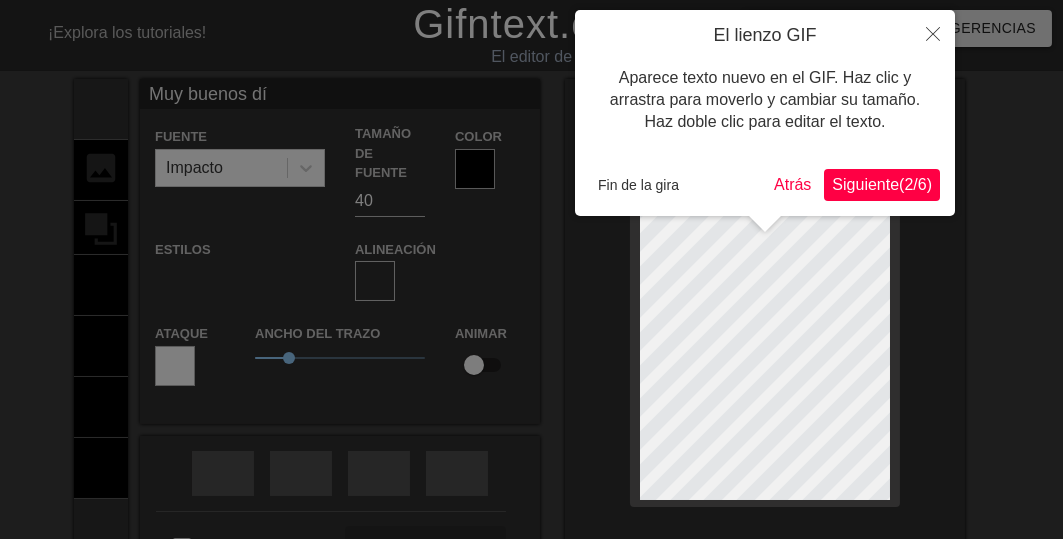 type on "Muy buenos dí" 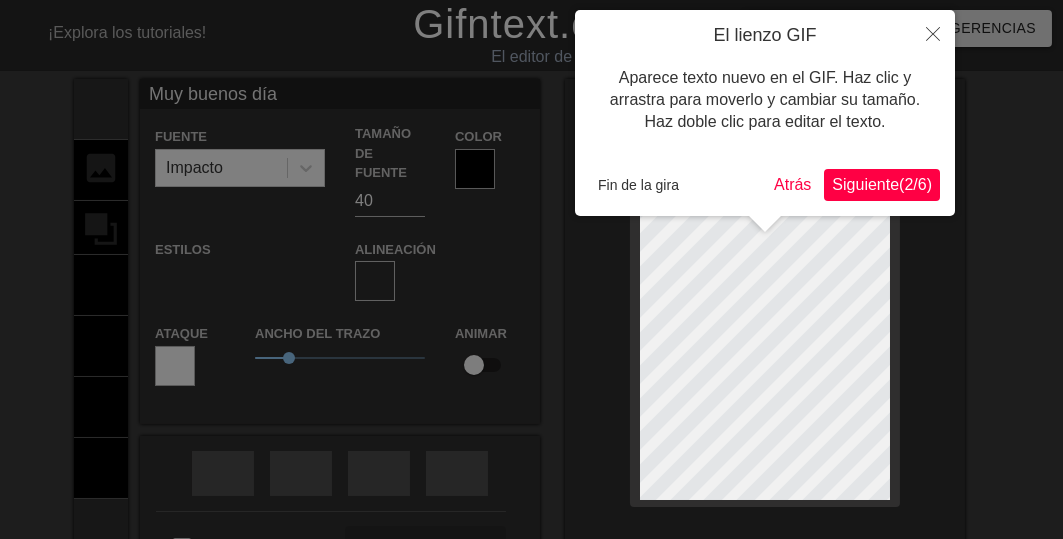 type on "Muy buenos días" 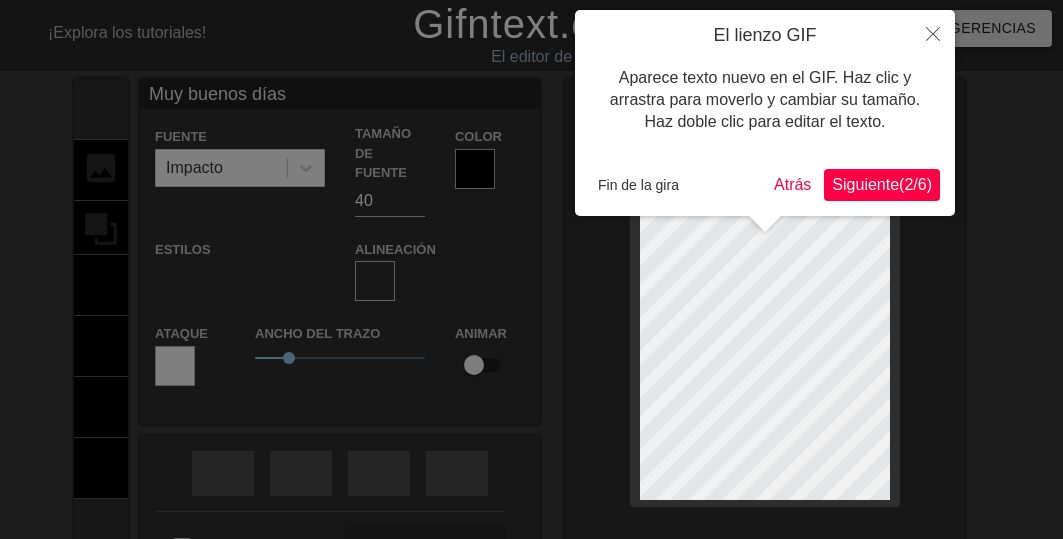 scroll, scrollTop: 3, scrollLeft: 8, axis: both 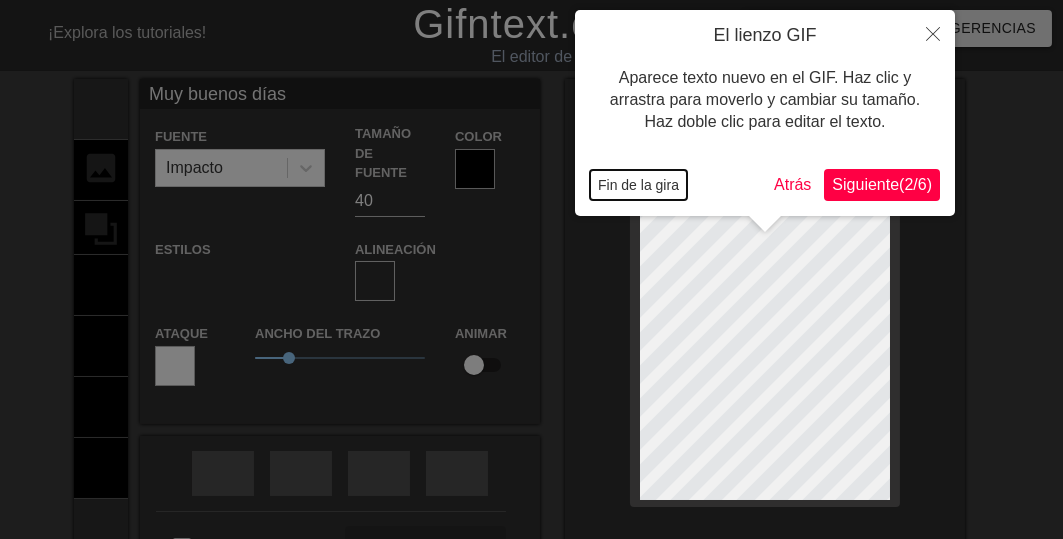 click on "Fin de la gira" at bounding box center (638, 185) 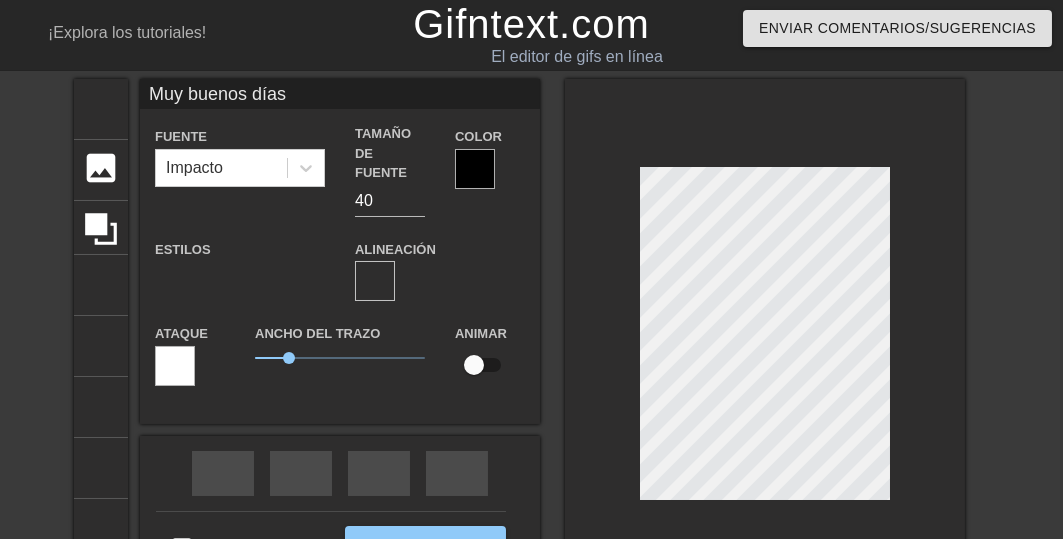scroll, scrollTop: 4, scrollLeft: 2, axis: both 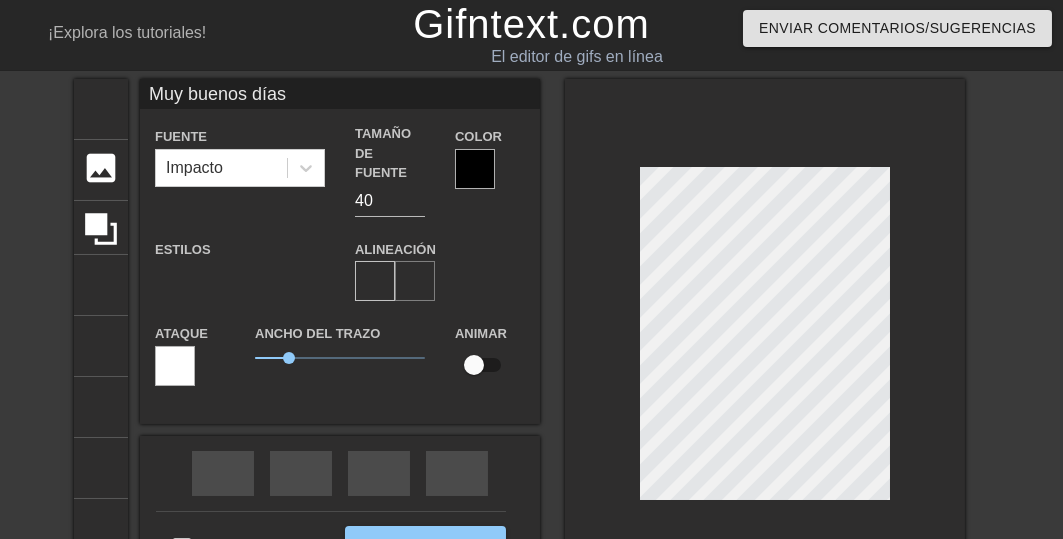 click on "formato_alinear_centrar" at bounding box center (679, 281) 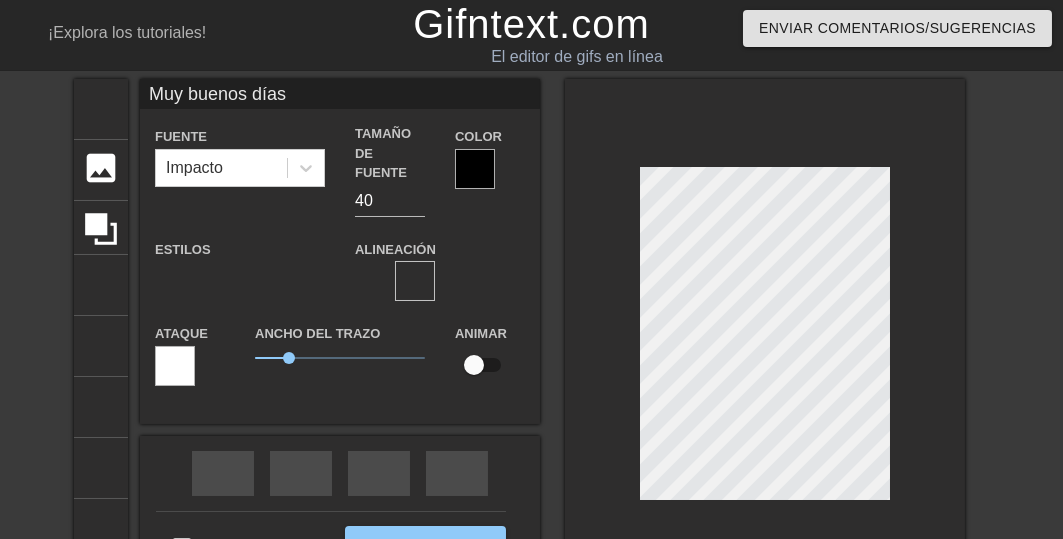 click at bounding box center [475, 169] 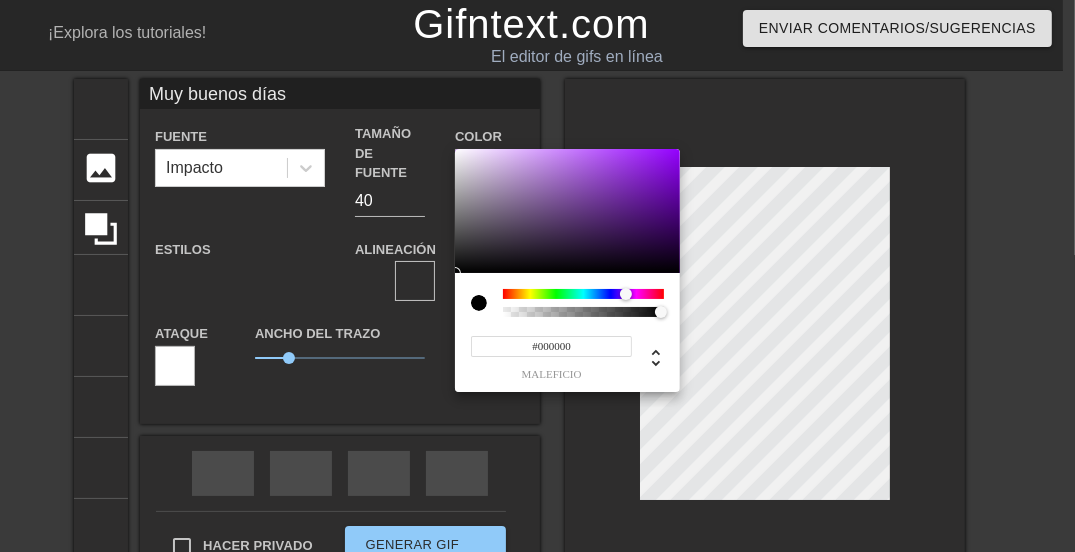 click at bounding box center [583, 294] 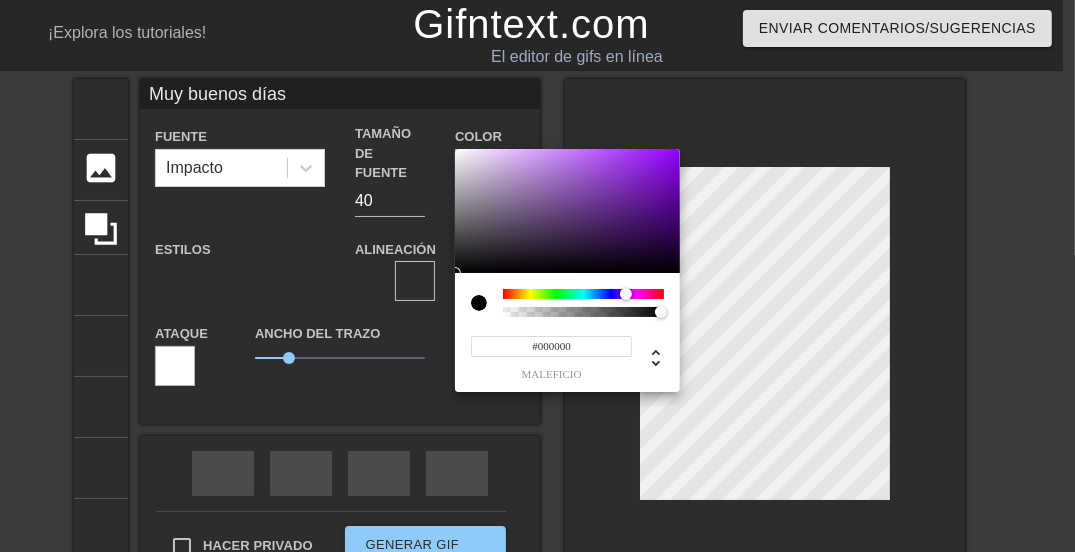 type on "Muy buenos días" 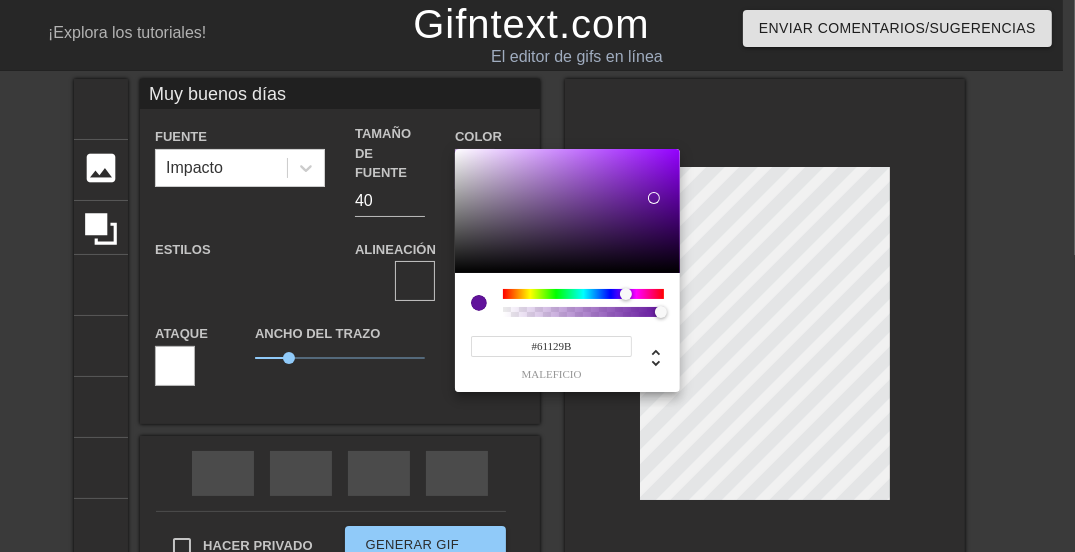 click at bounding box center (567, 211) 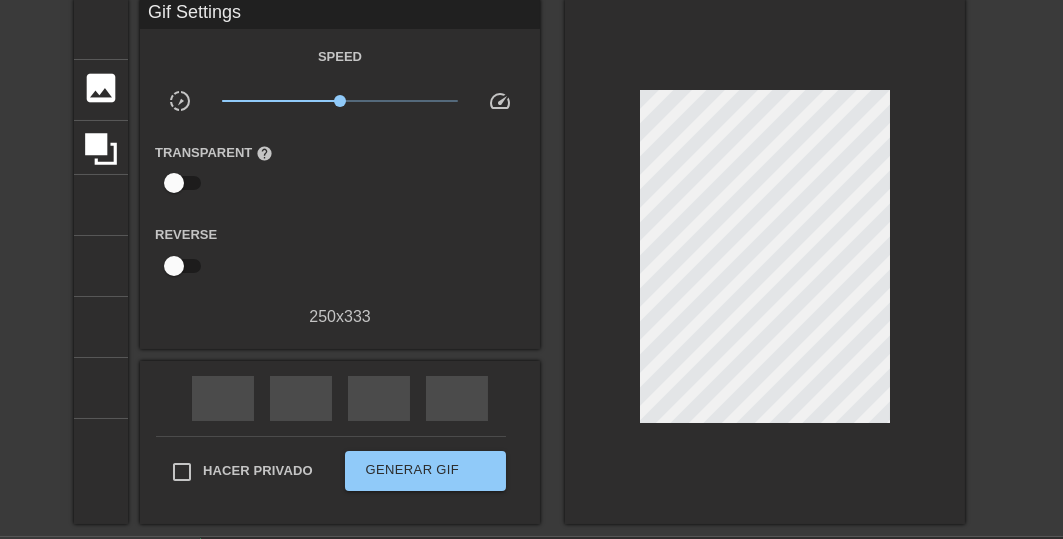 scroll, scrollTop: 194, scrollLeft: 0, axis: vertical 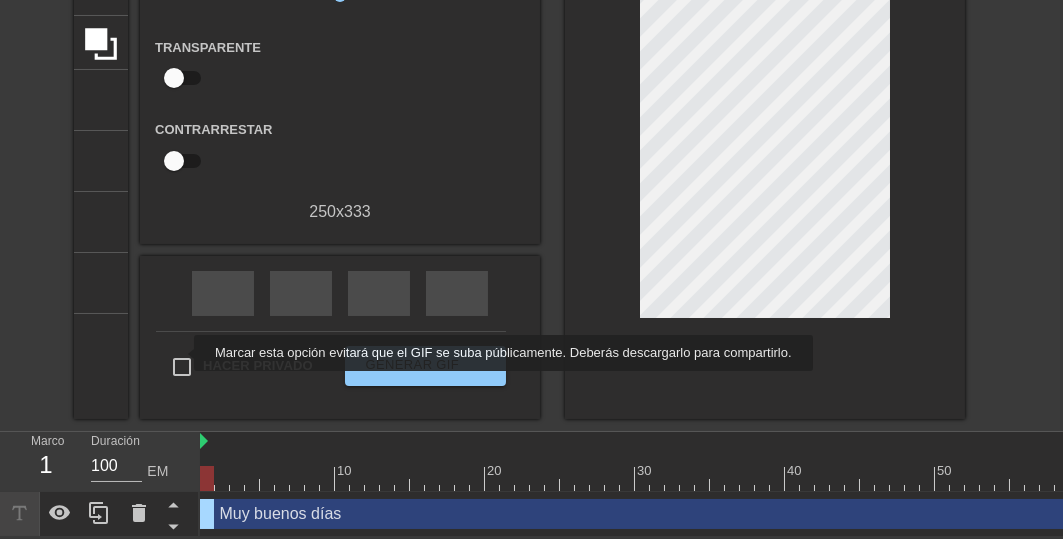 click on "Hacer privado" at bounding box center (182, 367) 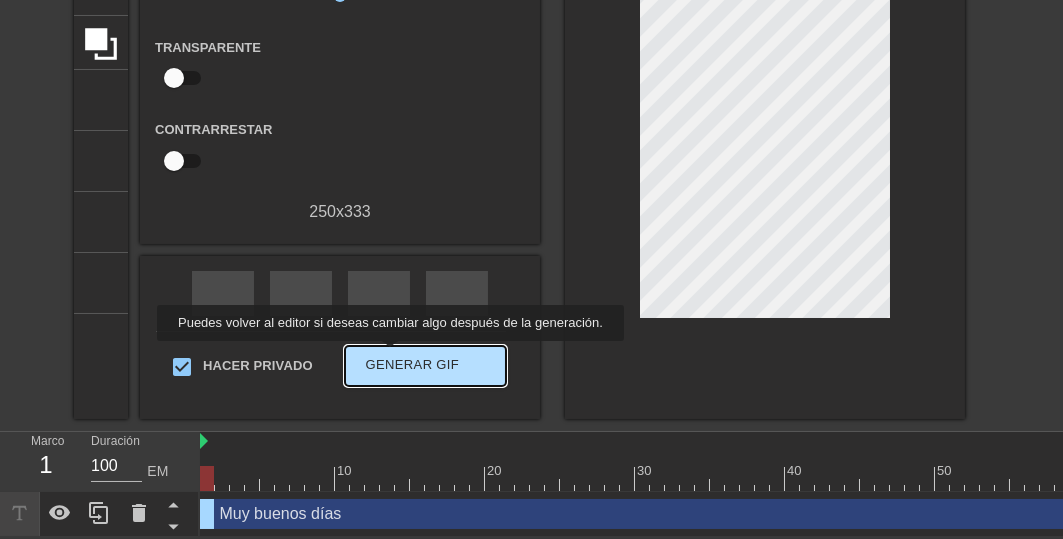 click on "Generar GIF" at bounding box center [413, 364] 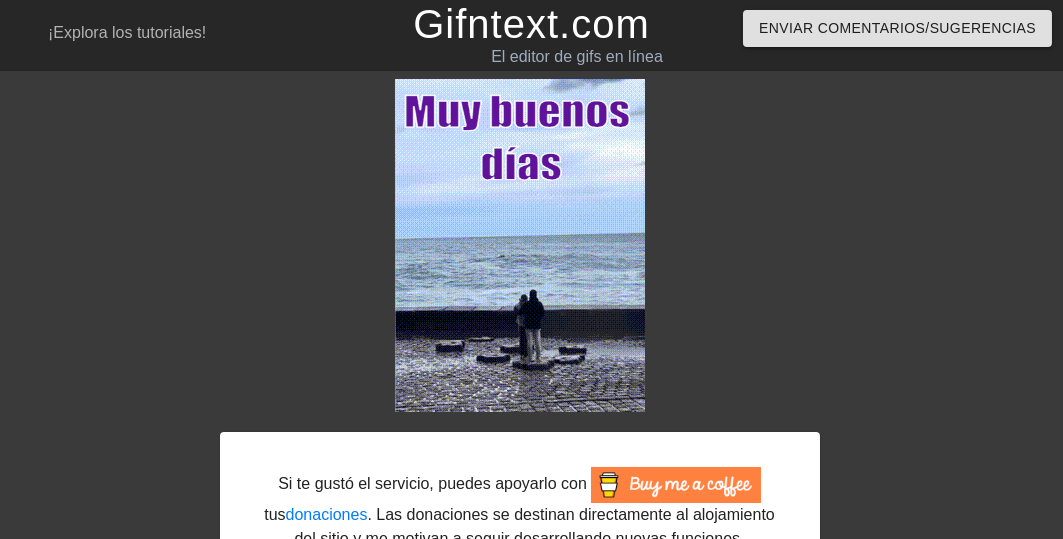 scroll, scrollTop: 147, scrollLeft: 0, axis: vertical 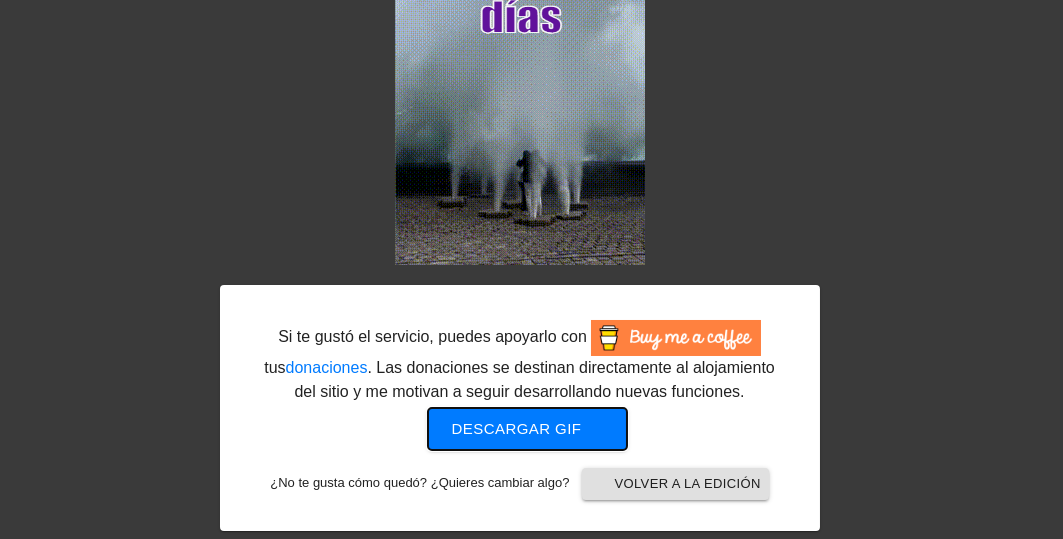 click on "Descargar gif" at bounding box center (517, 428) 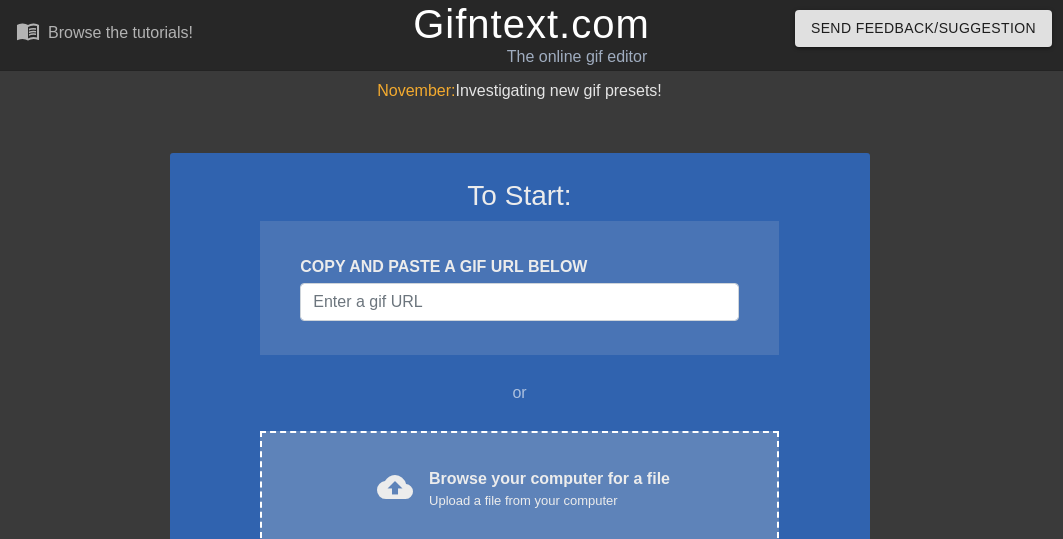 scroll, scrollTop: 0, scrollLeft: 0, axis: both 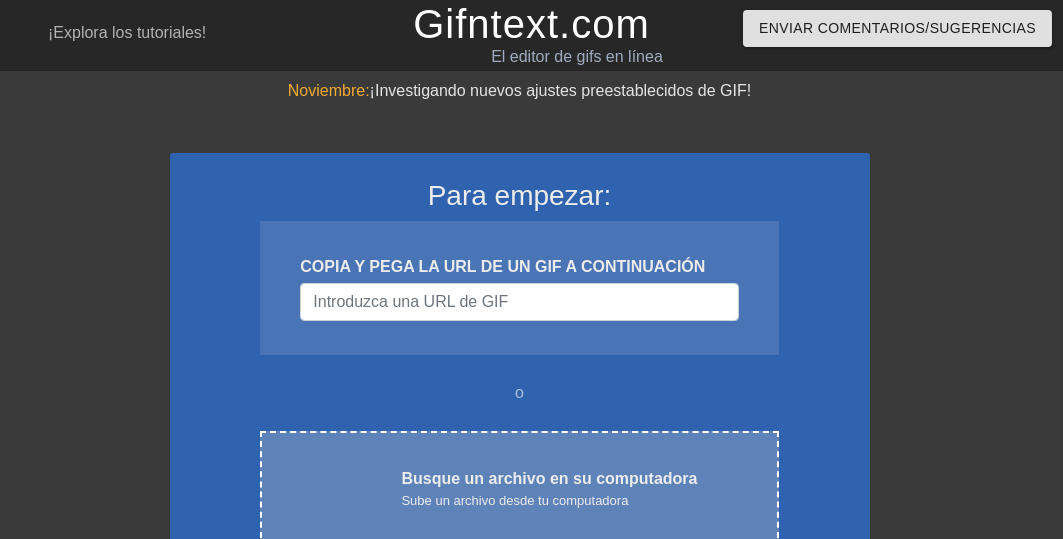 click on "Sube un archivo desde tu computadora" at bounding box center [514, 500] 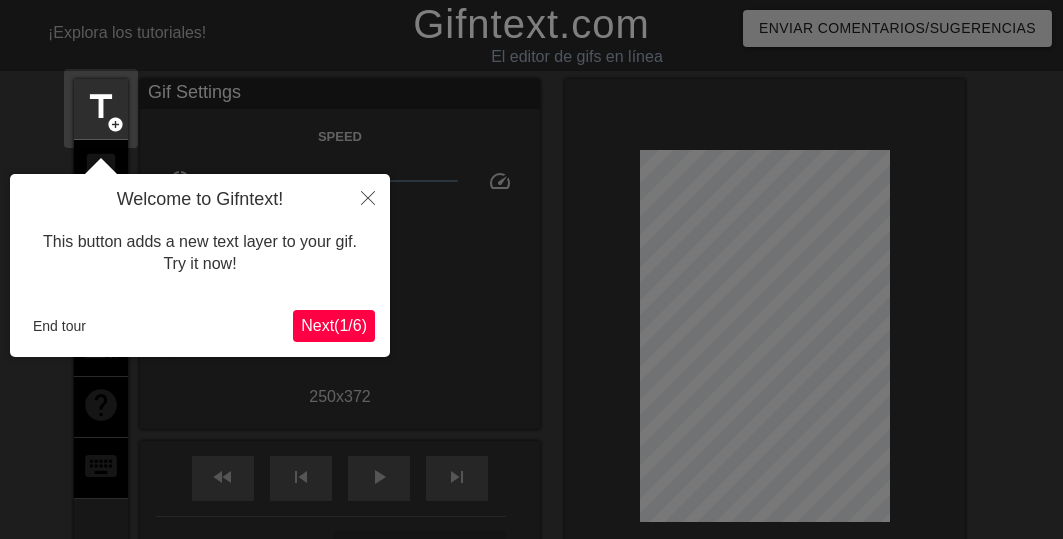scroll, scrollTop: 49, scrollLeft: 0, axis: vertical 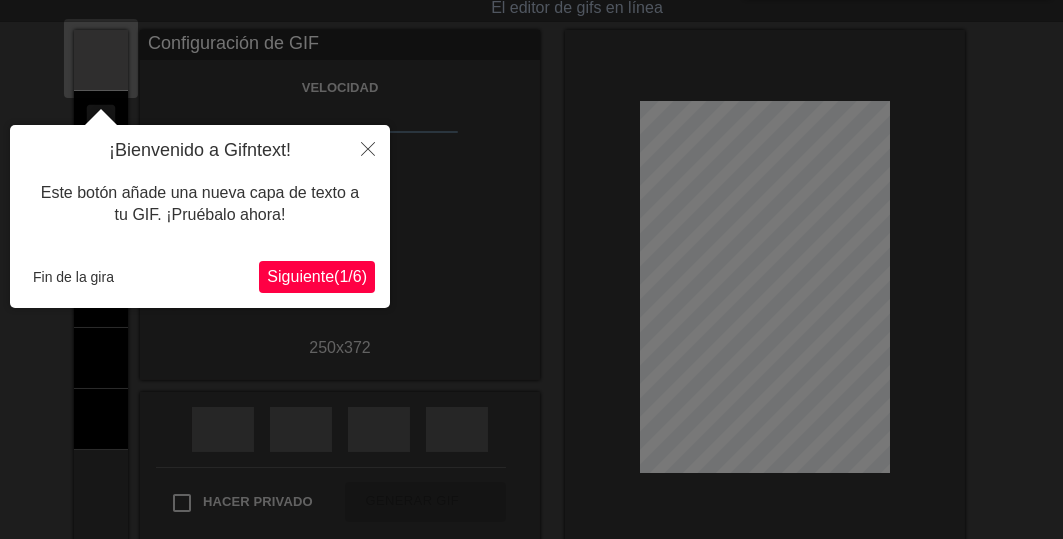 click on "Siguiente" at bounding box center [300, 276] 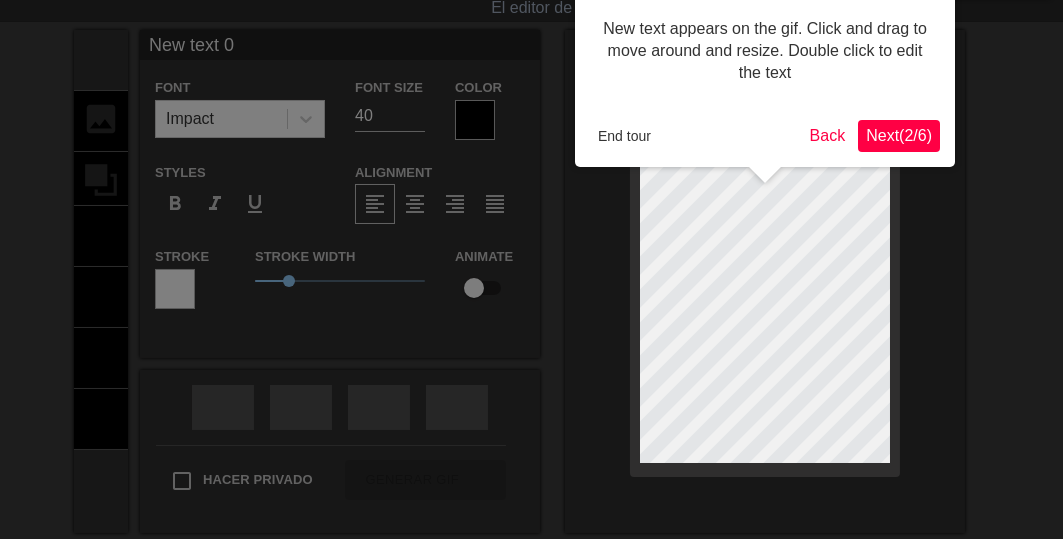 scroll, scrollTop: 0, scrollLeft: 0, axis: both 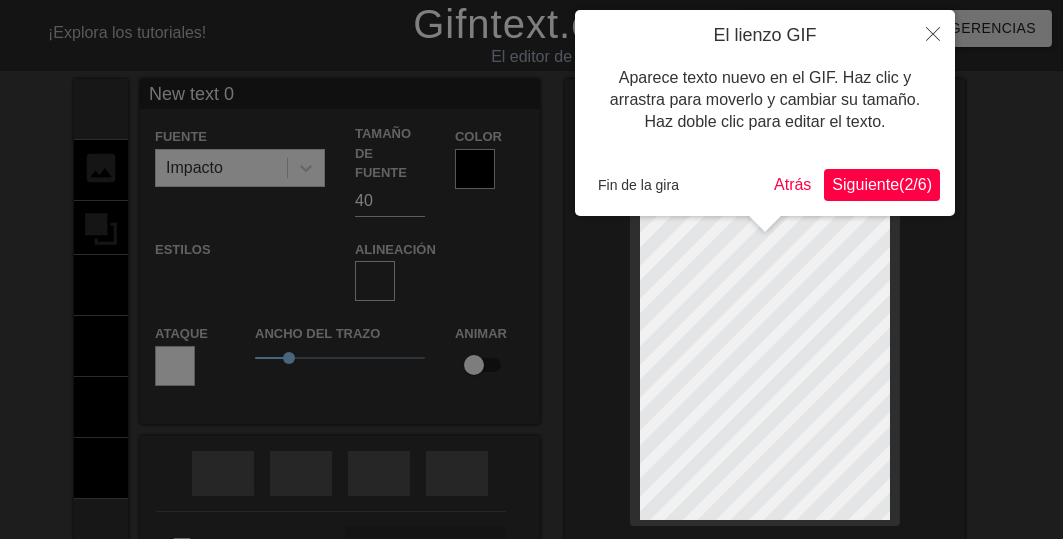 type on "New text" 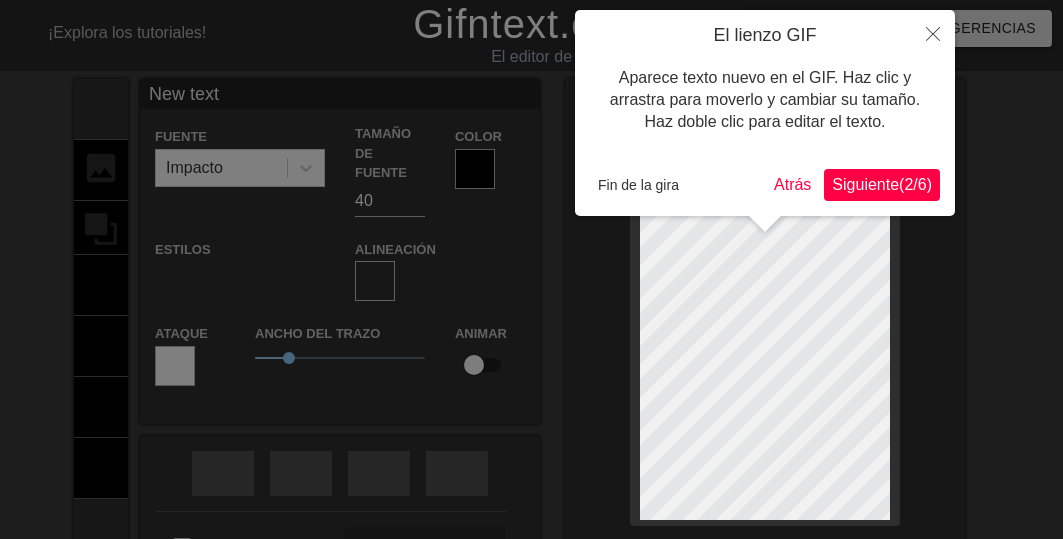 type on "New text" 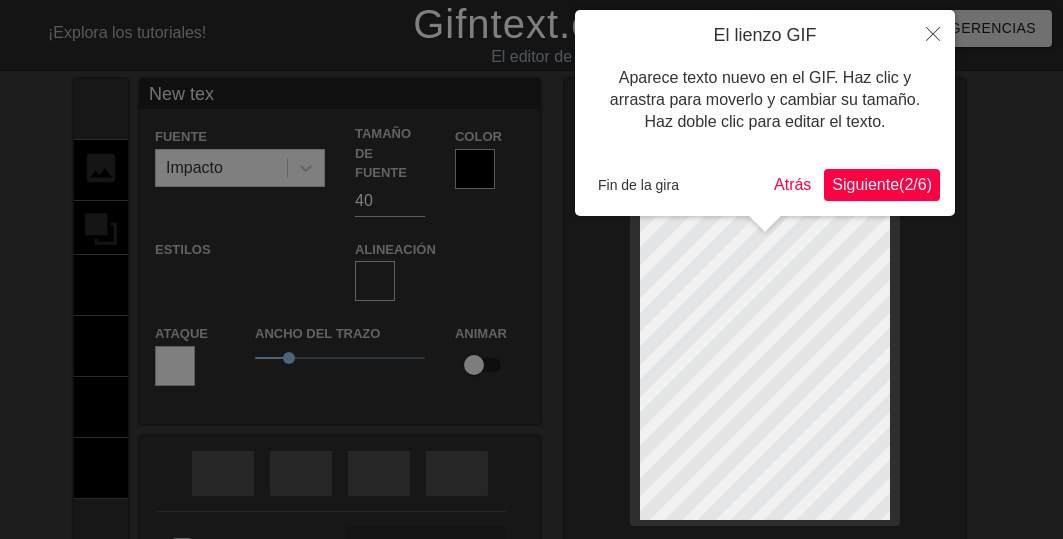 type on "New te" 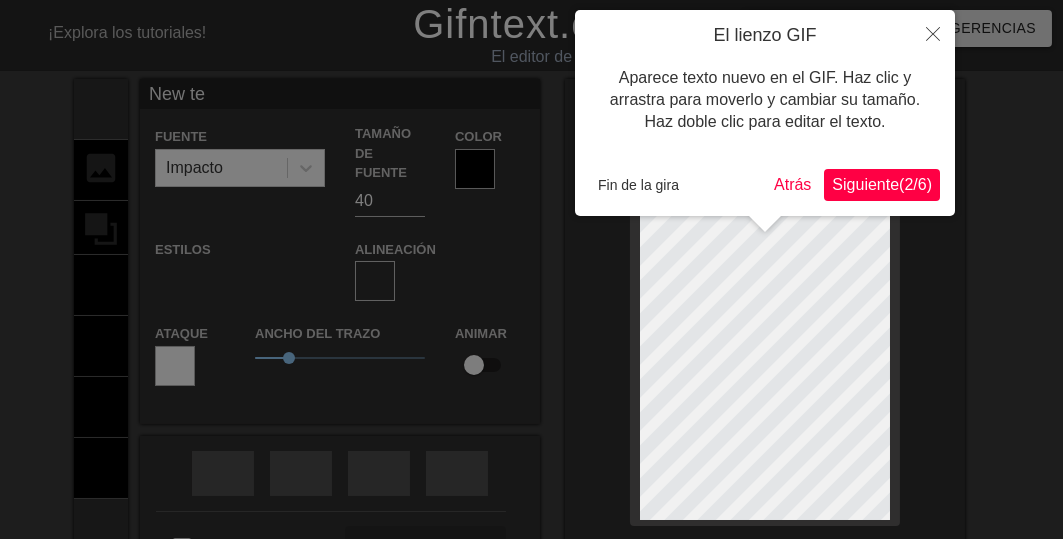 type on "New te" 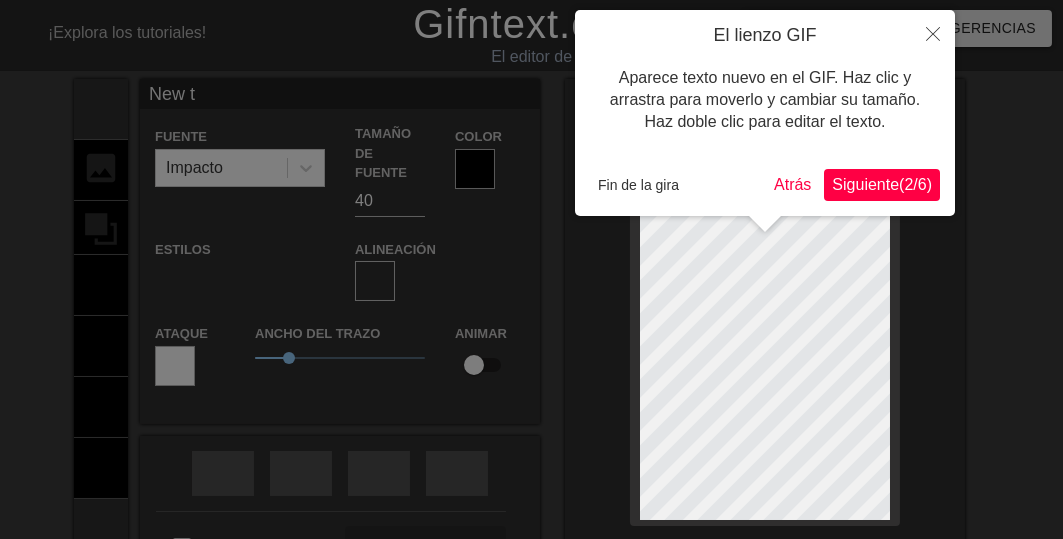 type on "New" 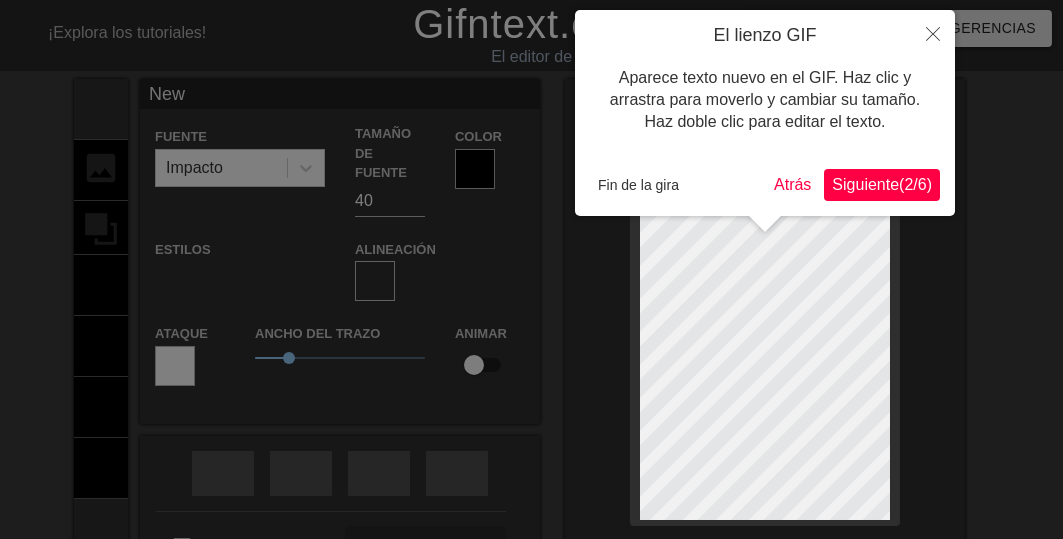 type on "New" 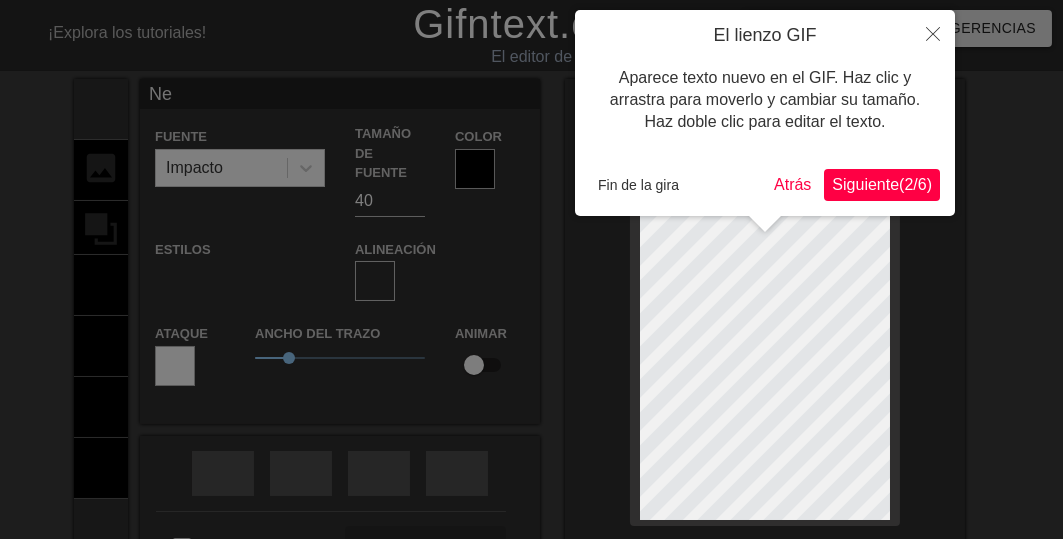type on "N" 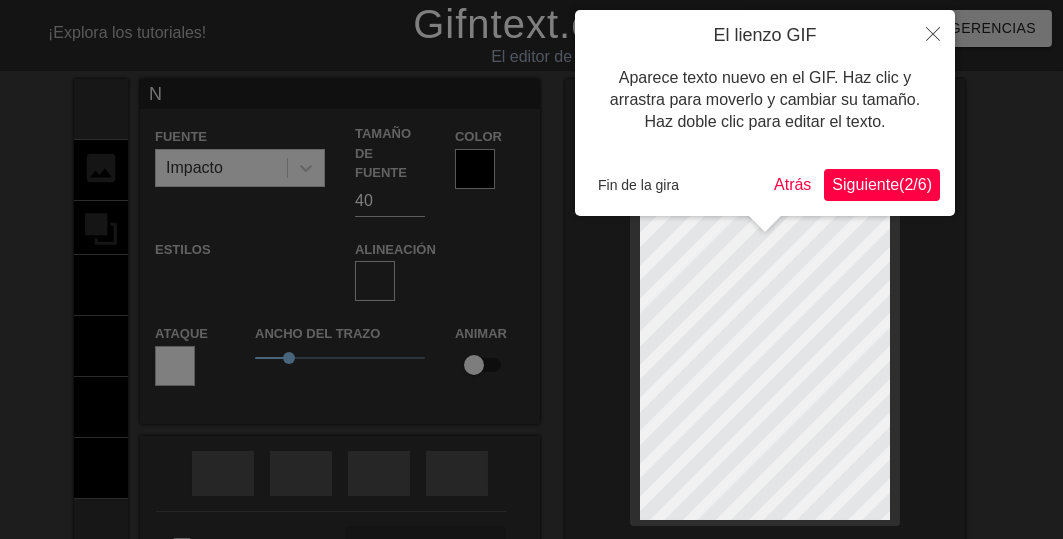 type 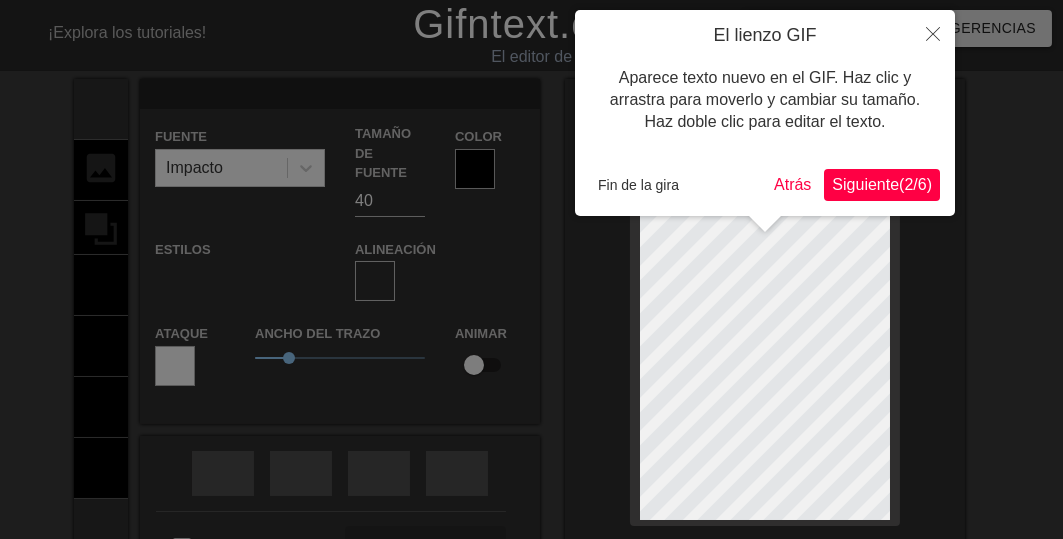 scroll, scrollTop: 3, scrollLeft: 2, axis: both 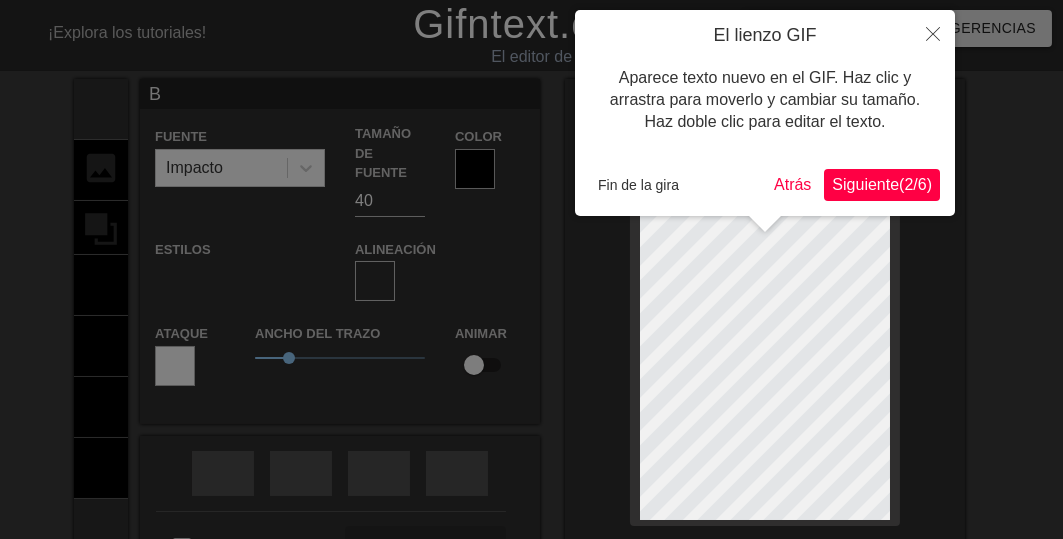 type on "Bu" 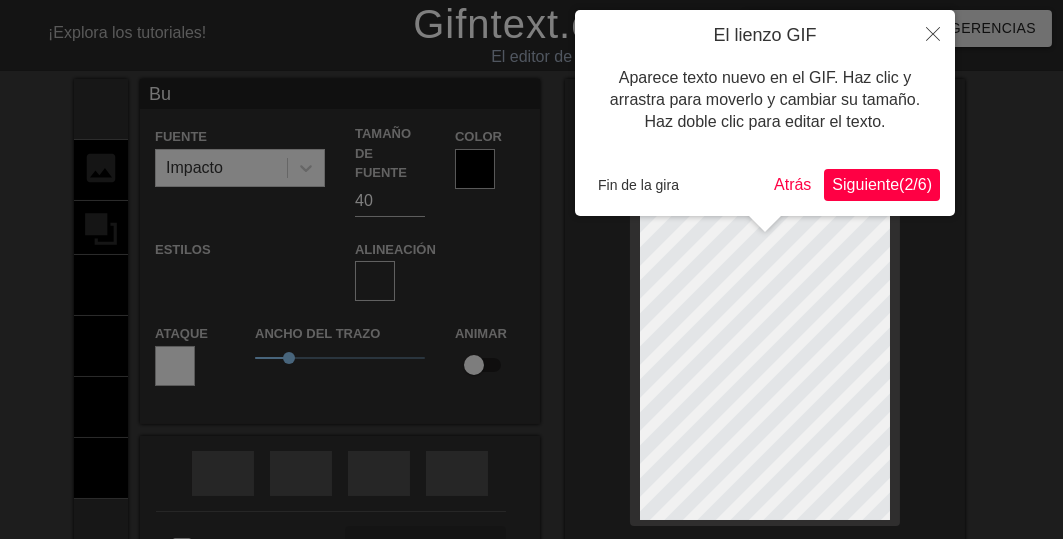 type on "Bue" 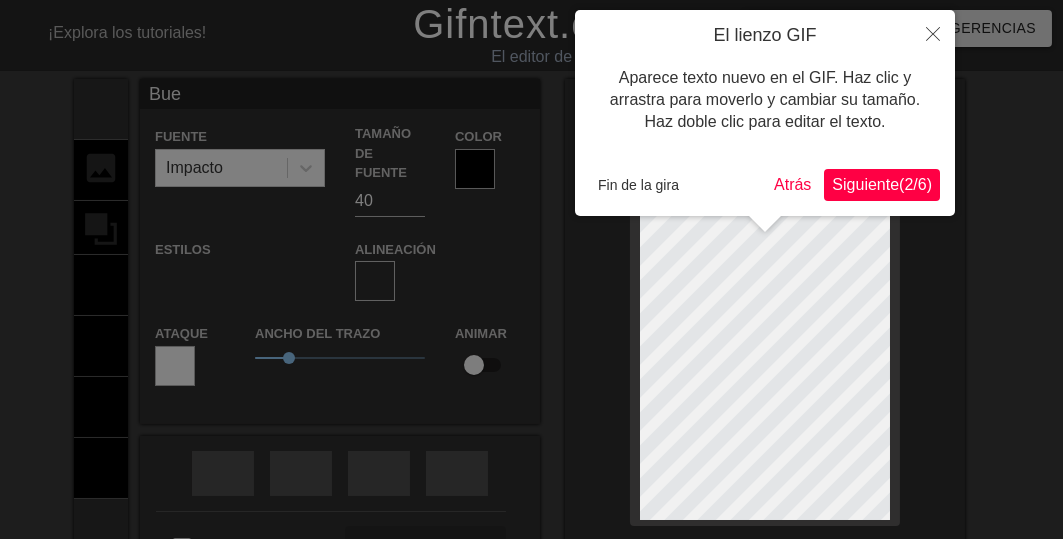 type on "Bue" 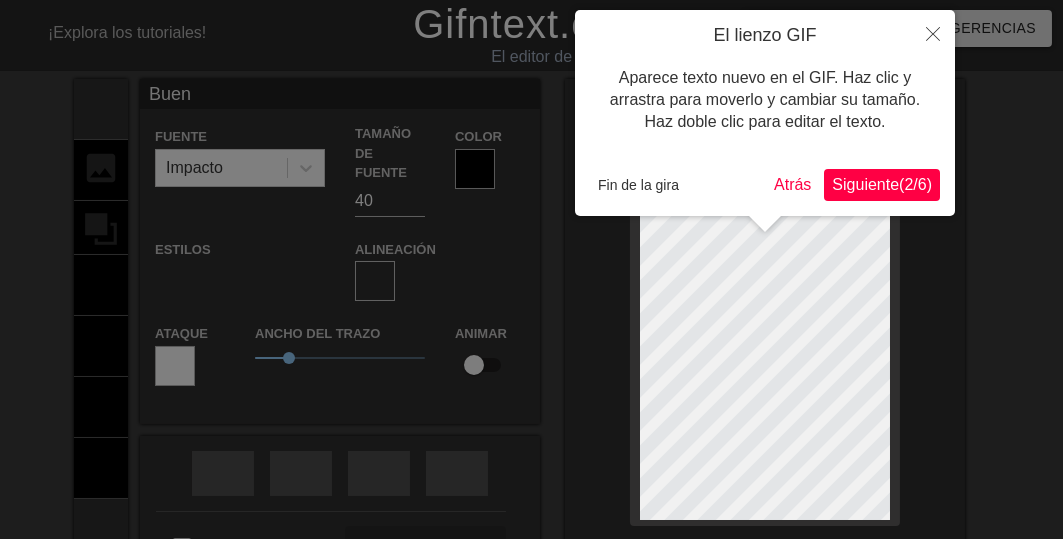 scroll, scrollTop: 3, scrollLeft: 3, axis: both 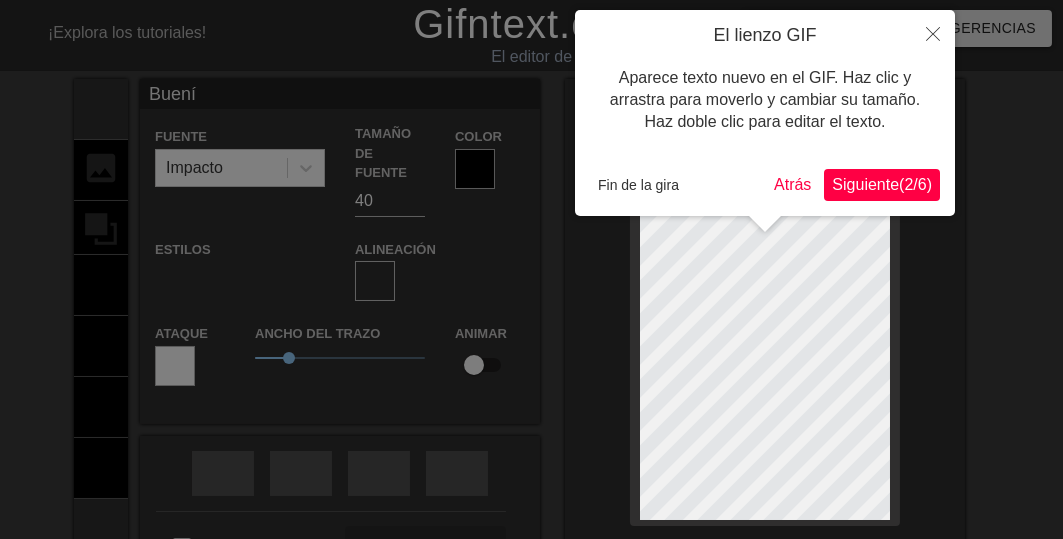type on "Buení" 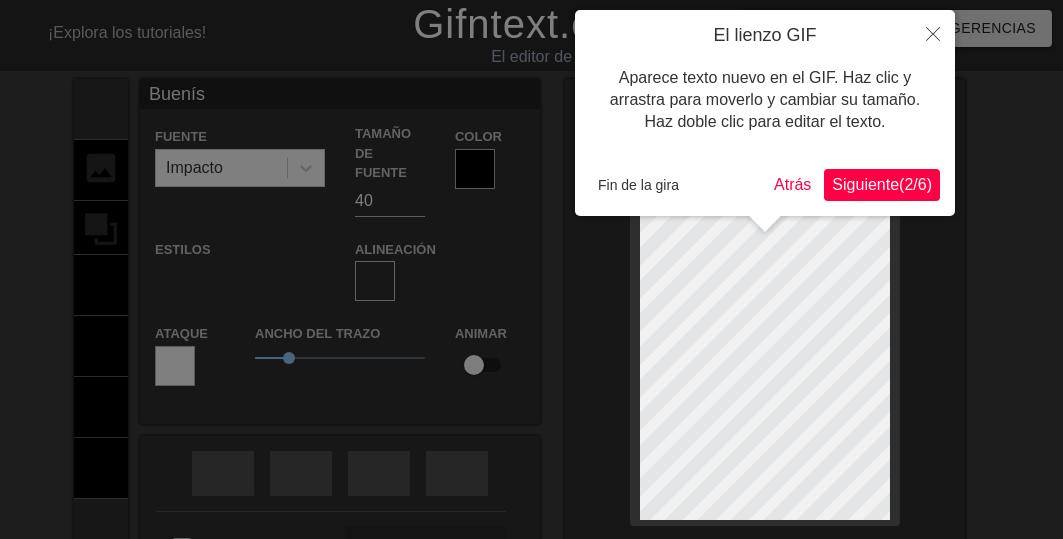 type on "Buenísi" 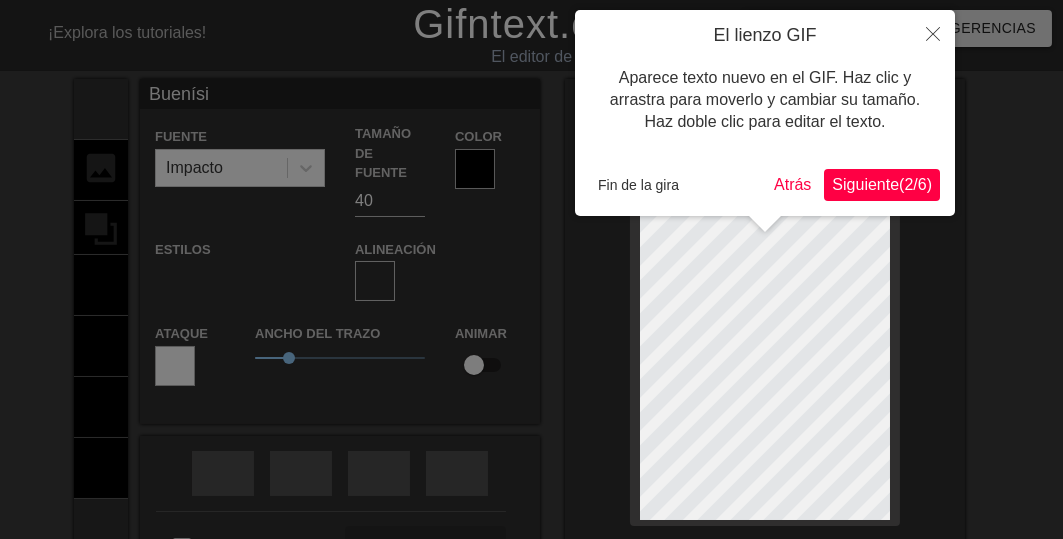 type on "Buenísim" 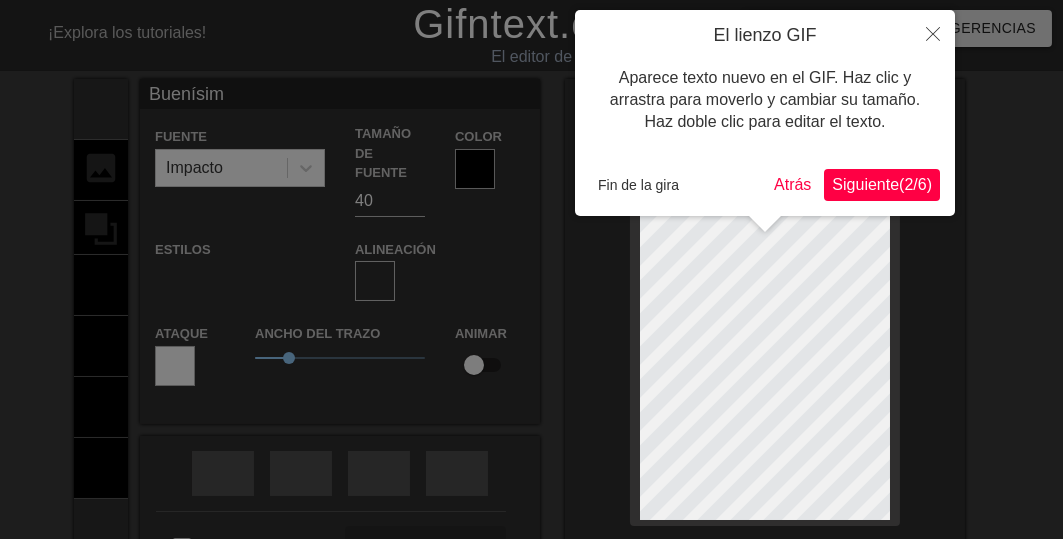 type on "Buenísimo" 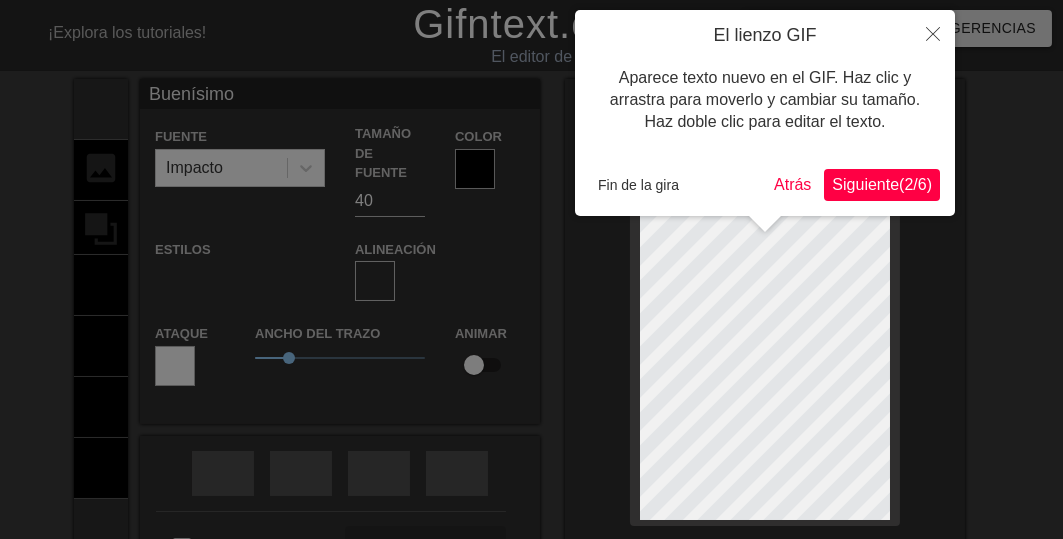type on "Buenísimos" 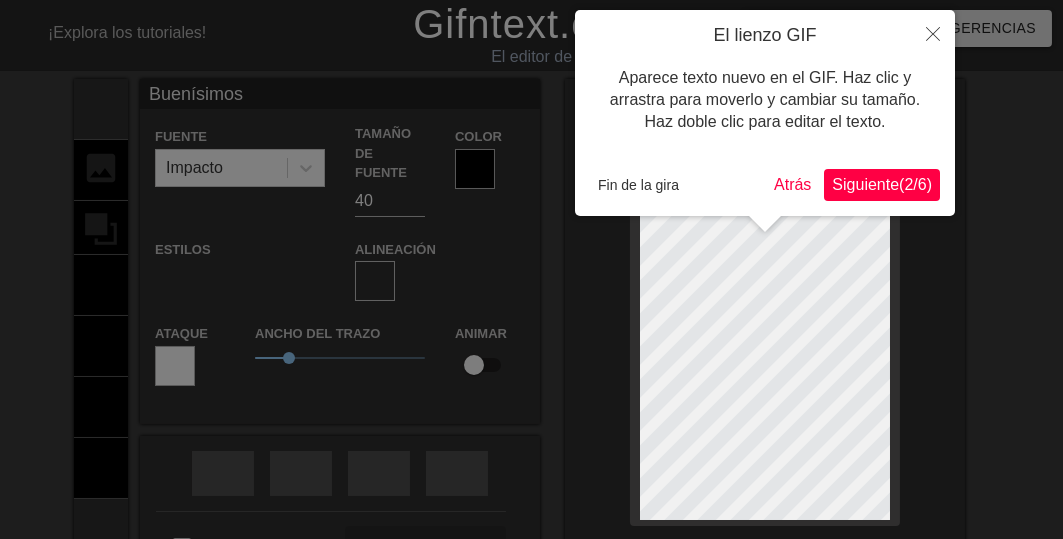 scroll, scrollTop: 3, scrollLeft: 5, axis: both 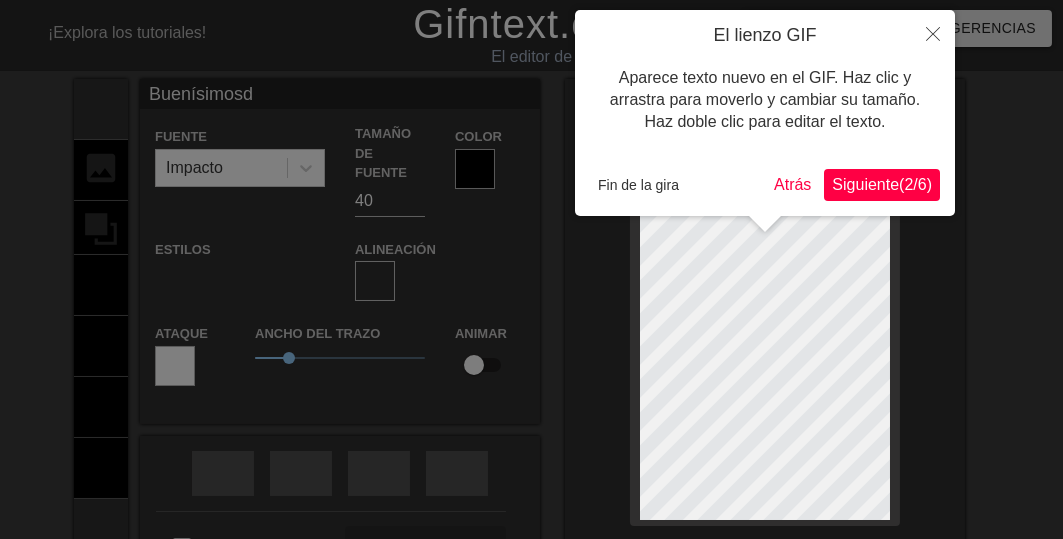 type on "Buenísimosdí" 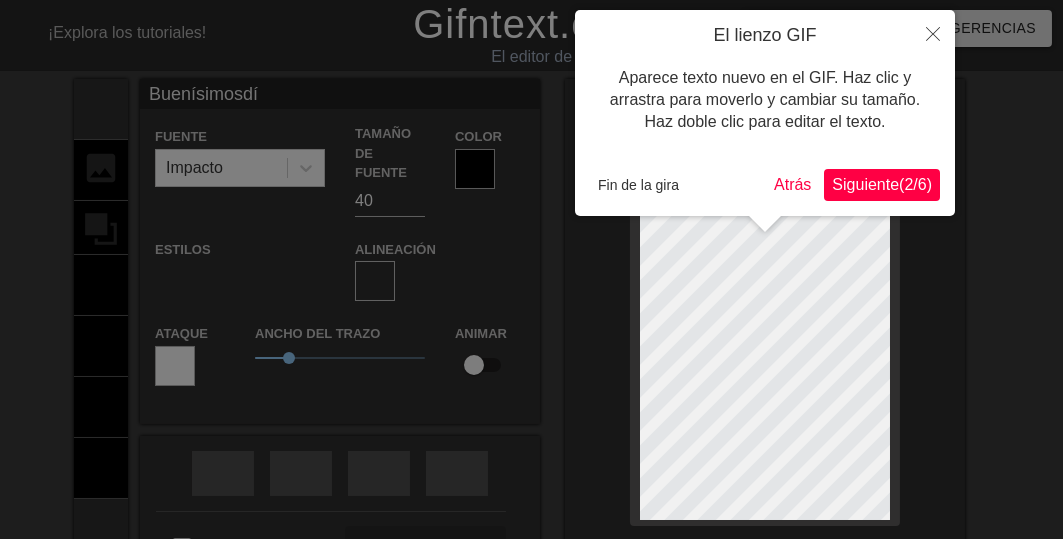 type on "Buenísimosdía" 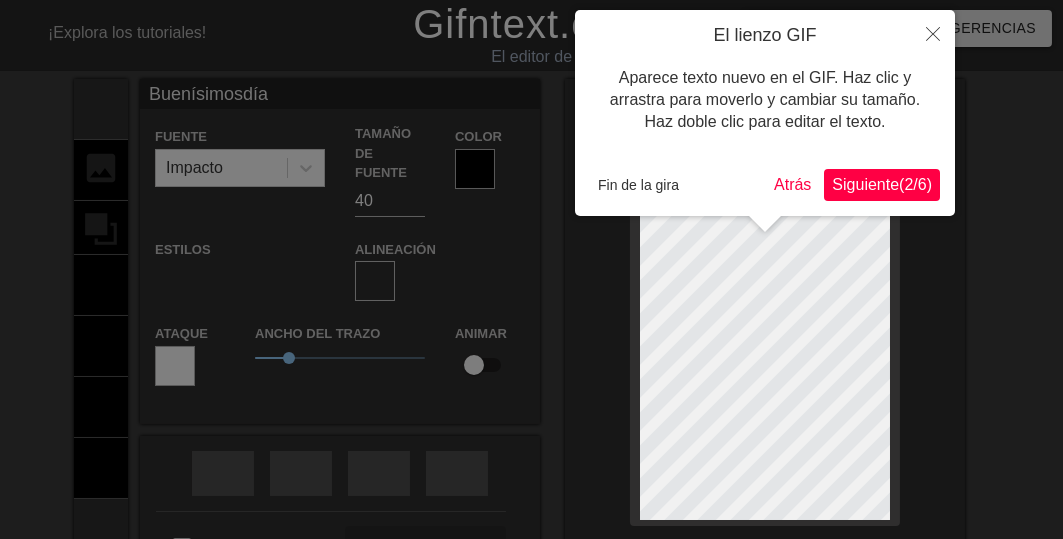 type on "Buenísimosdías" 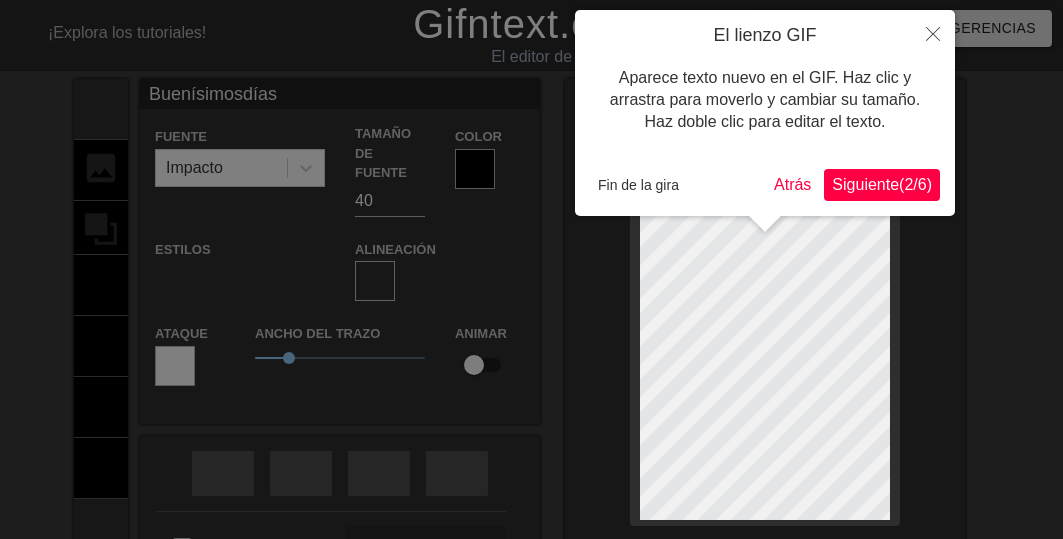 scroll, scrollTop: 3, scrollLeft: 2, axis: both 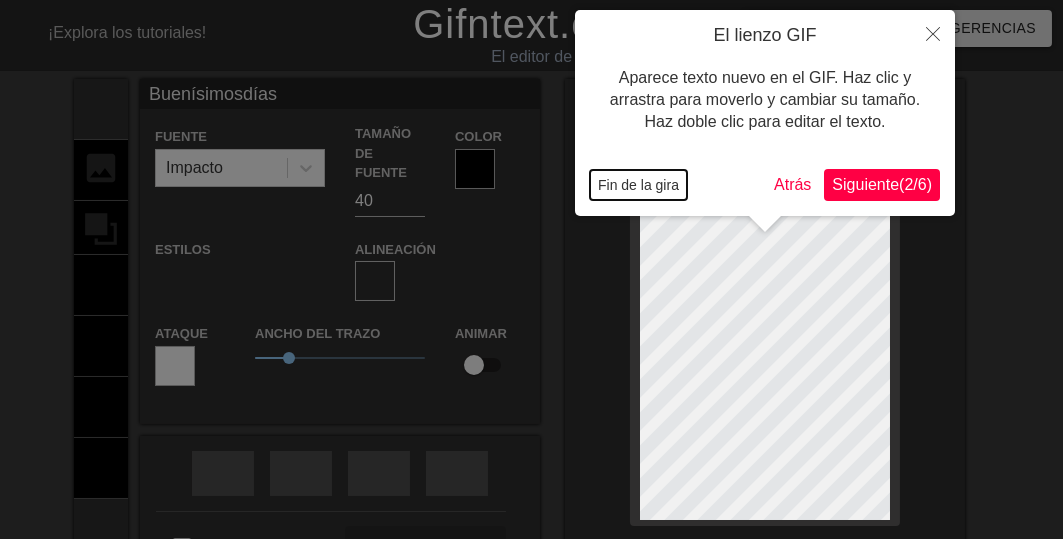 click on "Fin de la gira" at bounding box center (638, 185) 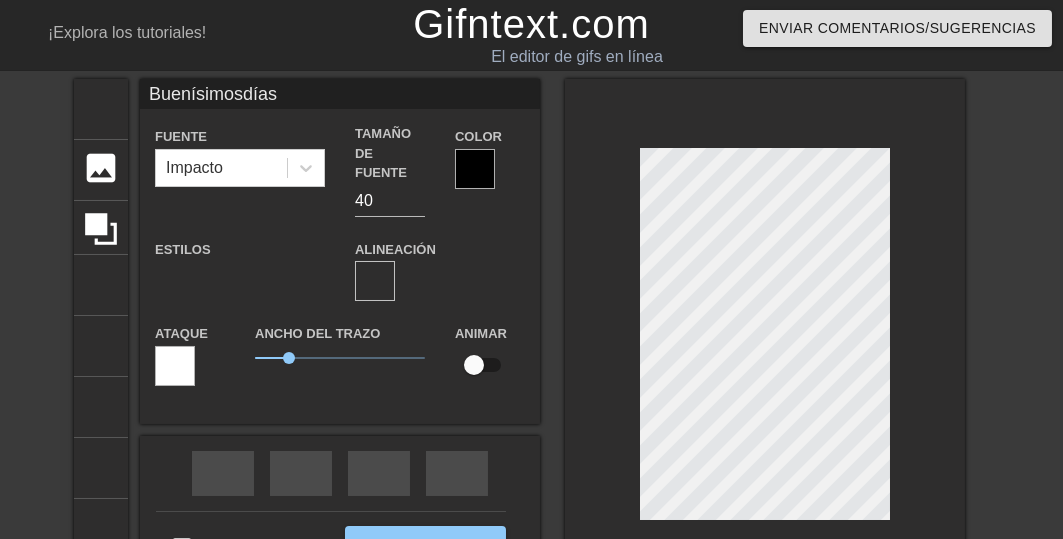 scroll, scrollTop: 4, scrollLeft: 2, axis: both 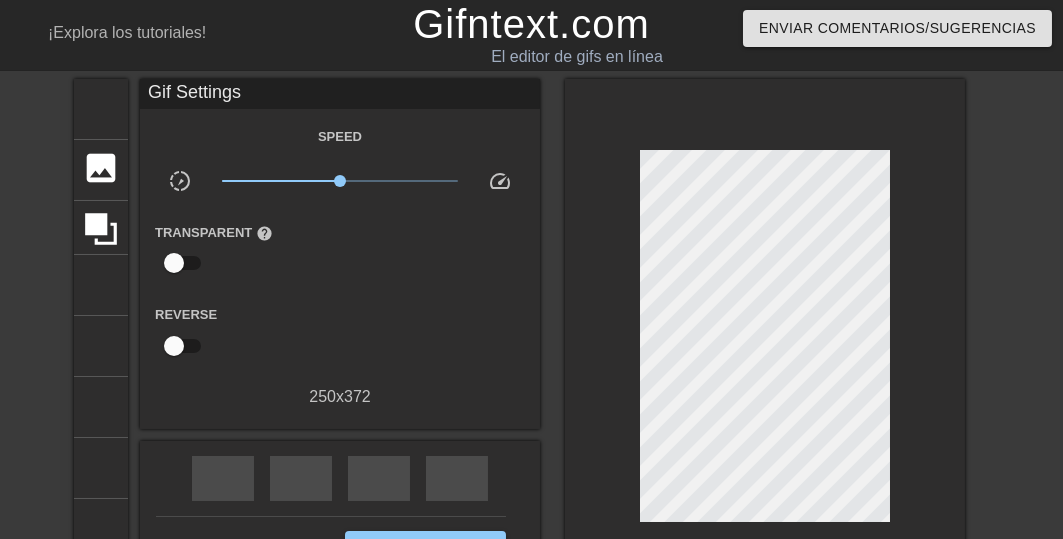 click on "título añadir_círculo imagen añadir_círculo cultivo tamaño de la foto seleccionar grande ayuda teclado Gif Settings Speed slow_motion_video x1.00 speed Transparent help Reverse 250  x  372 rebobinado rápido saltar_anterior flecha de reproducción saltar_siguiente Hacer privado Generar GIF doble_flecha" at bounding box center [531, 341] 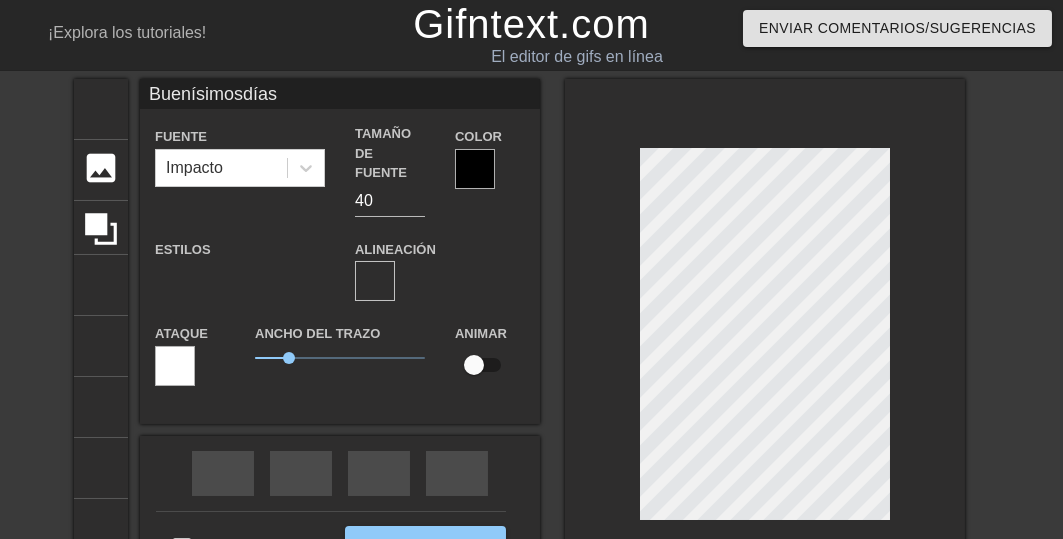 scroll, scrollTop: 2, scrollLeft: 2, axis: both 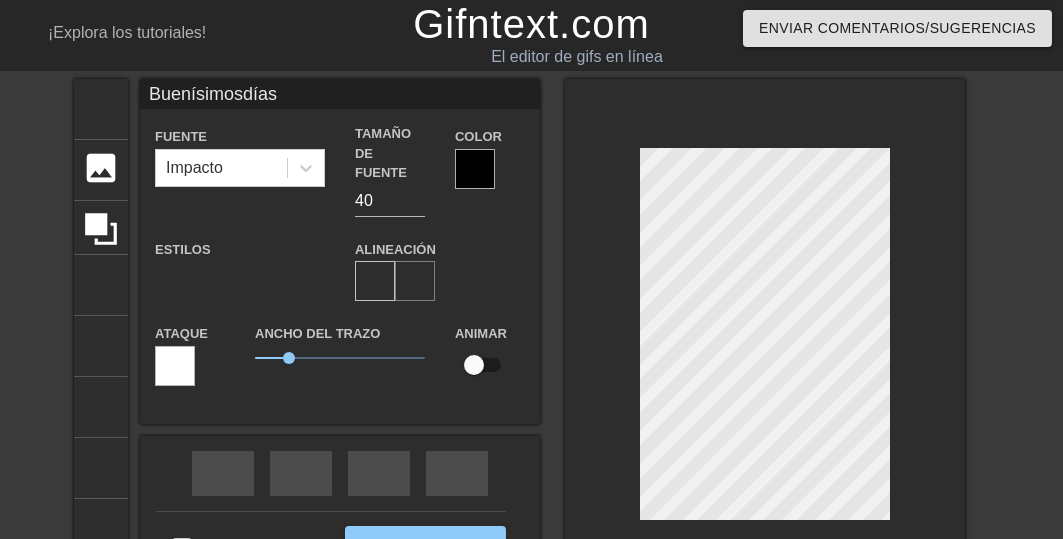 click on "formato_alinear_centrar" at bounding box center [679, 281] 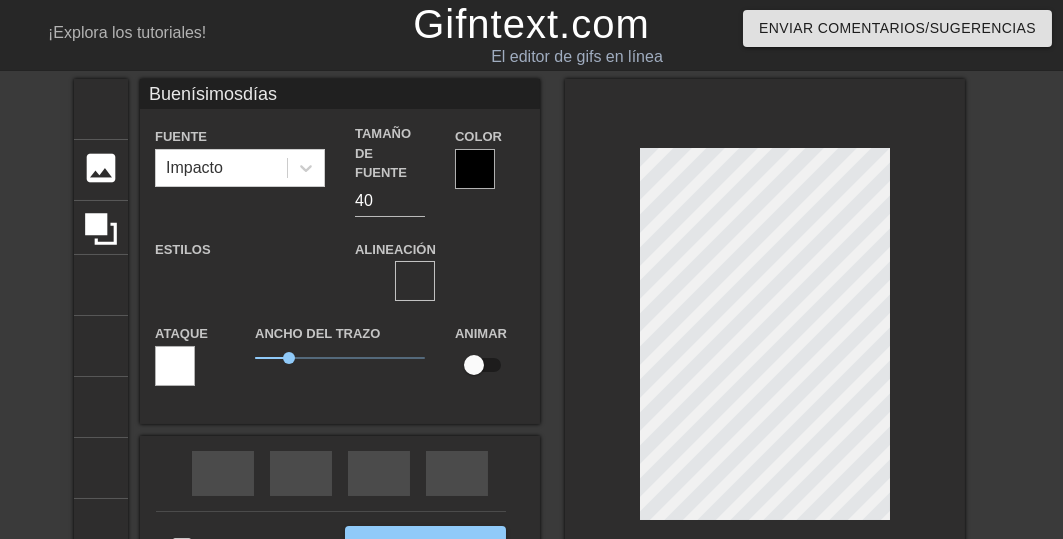 click at bounding box center (475, 169) 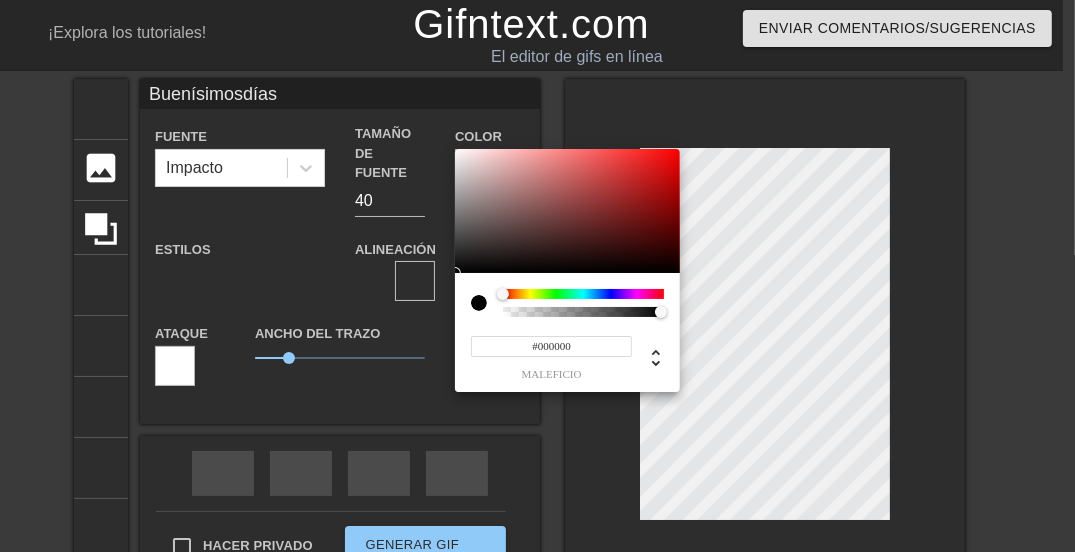 click at bounding box center (583, 294) 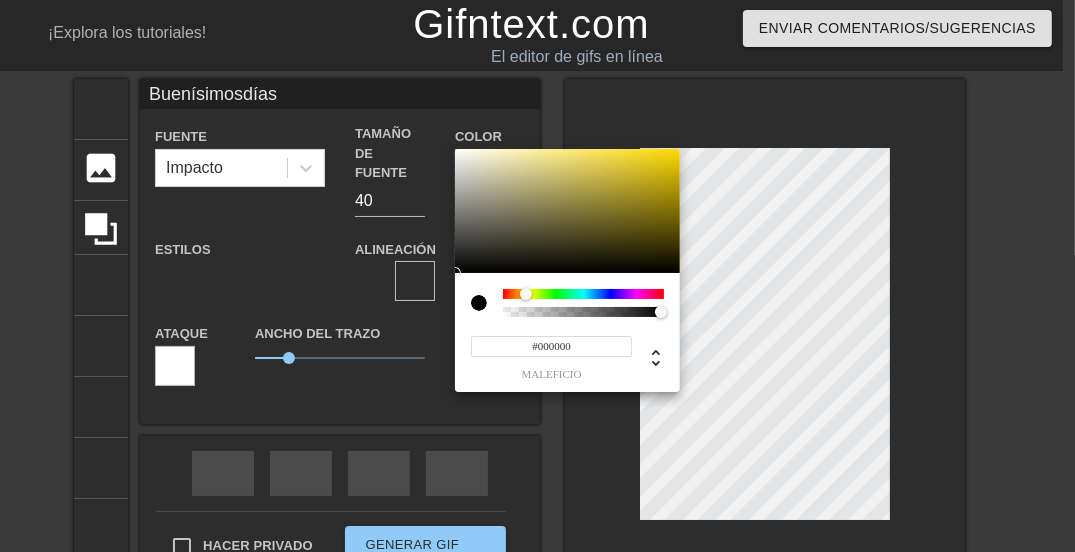 type on "Buenísimosdías" 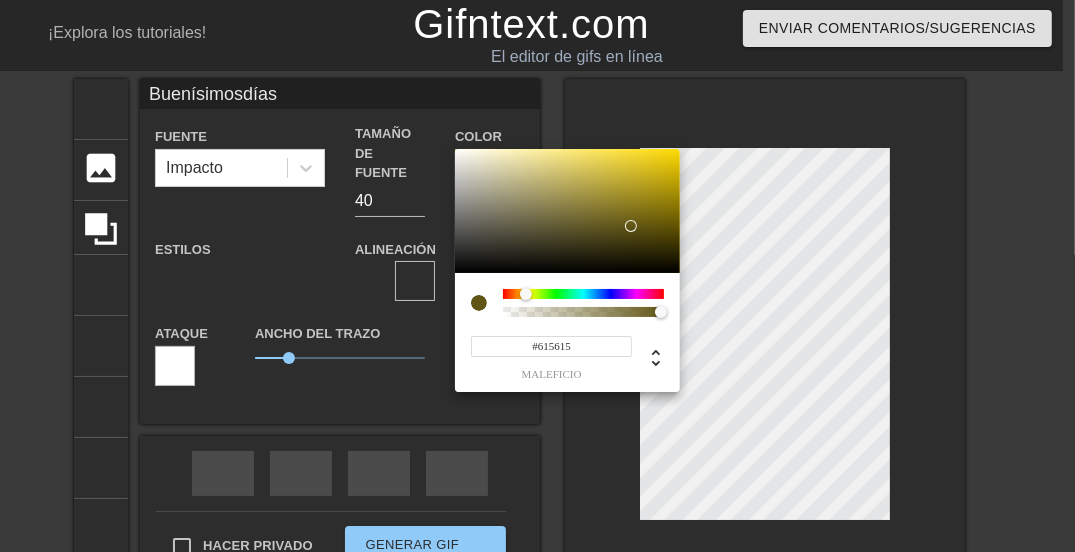 click at bounding box center (567, 211) 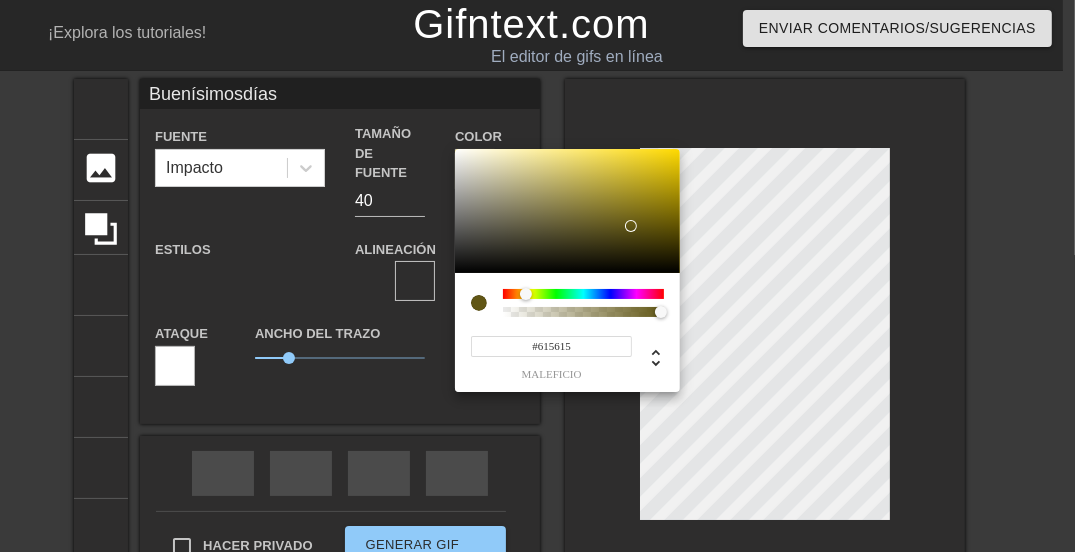 type on "Buenísimosdías" 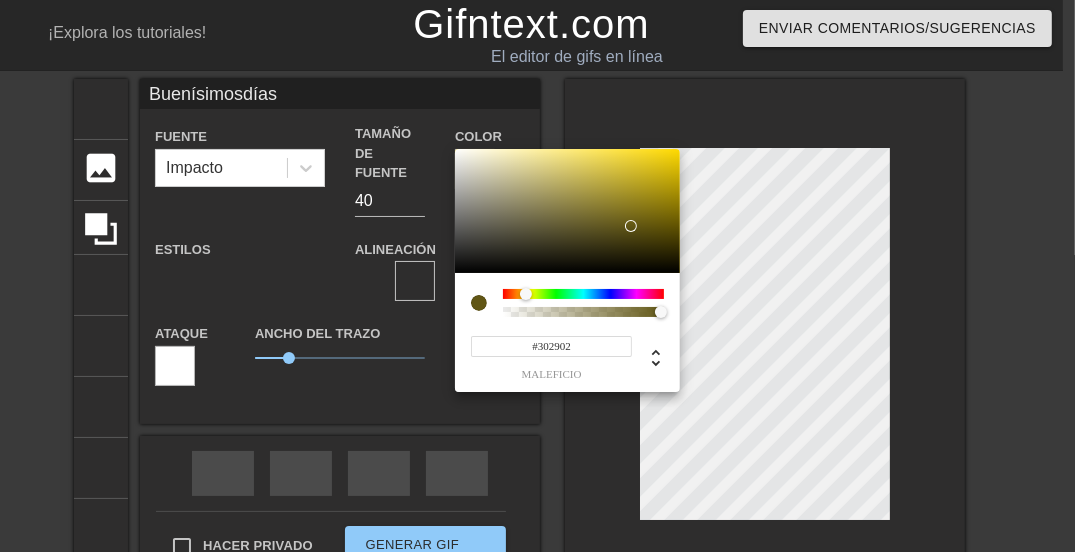 click at bounding box center (567, 211) 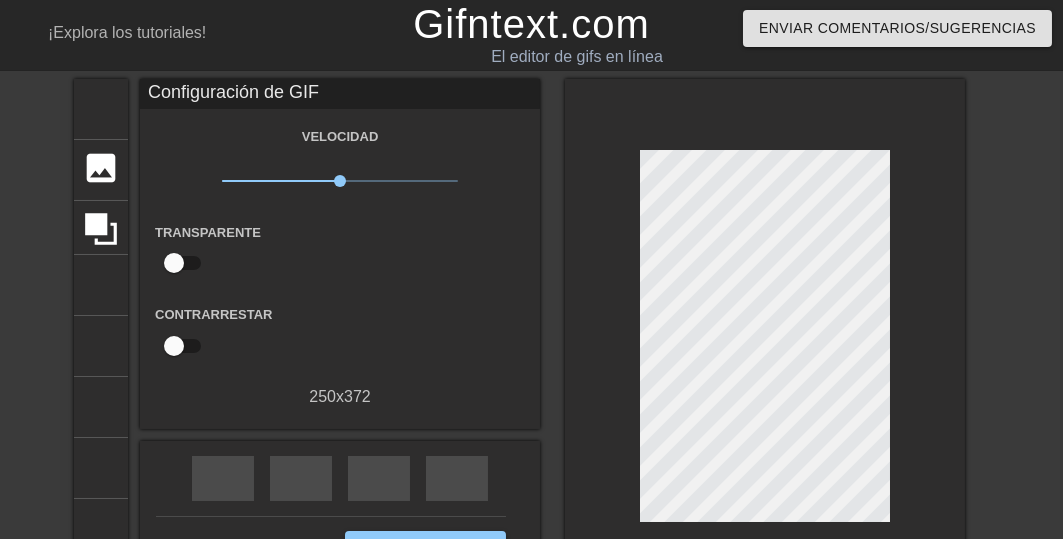 scroll, scrollTop: 80, scrollLeft: 0, axis: vertical 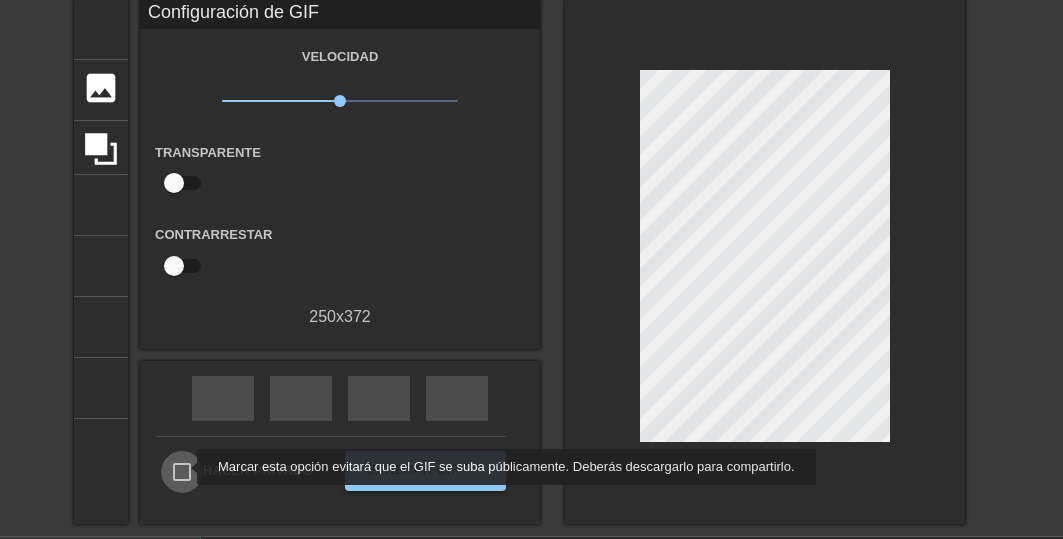 click on "Hacer privado" at bounding box center (182, 472) 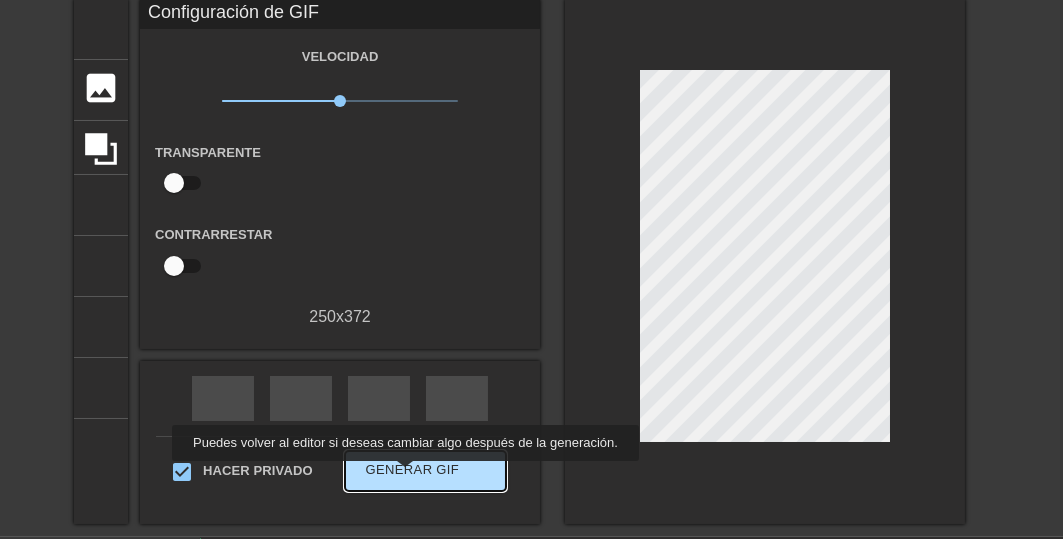 click on "Generar GIF" at bounding box center (413, 469) 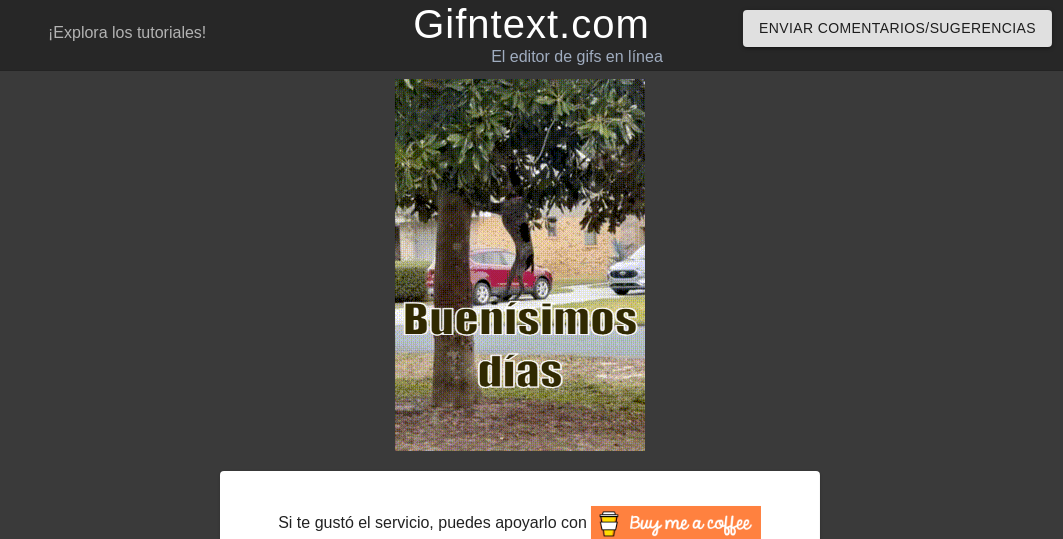 scroll, scrollTop: 160, scrollLeft: 0, axis: vertical 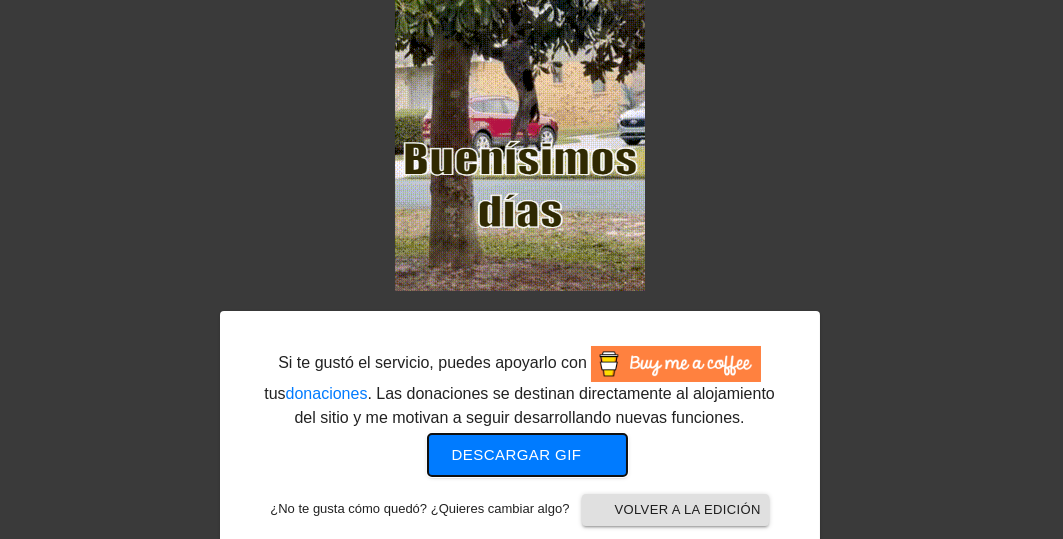 click on "Descargar gif" at bounding box center (517, 454) 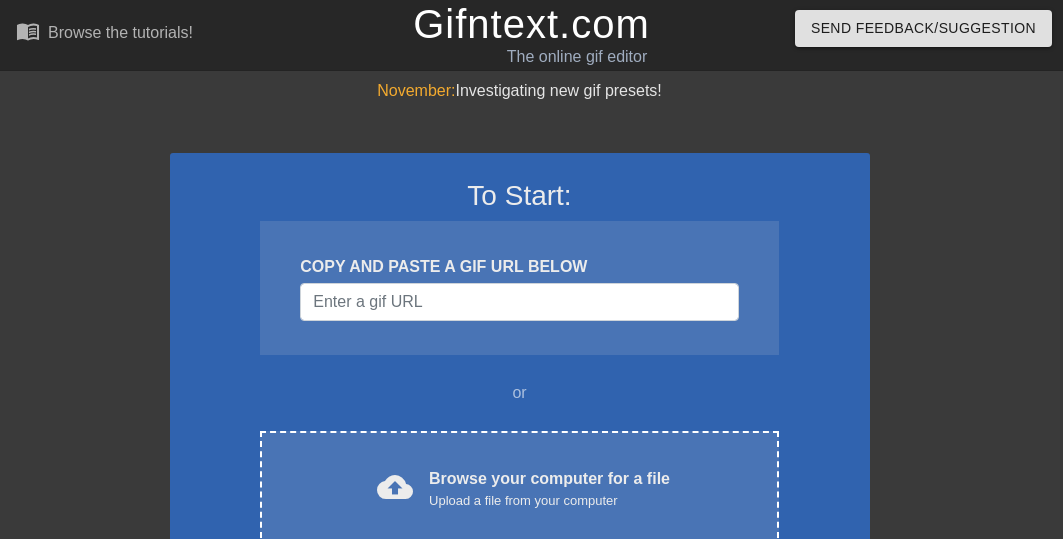 scroll, scrollTop: 0, scrollLeft: 0, axis: both 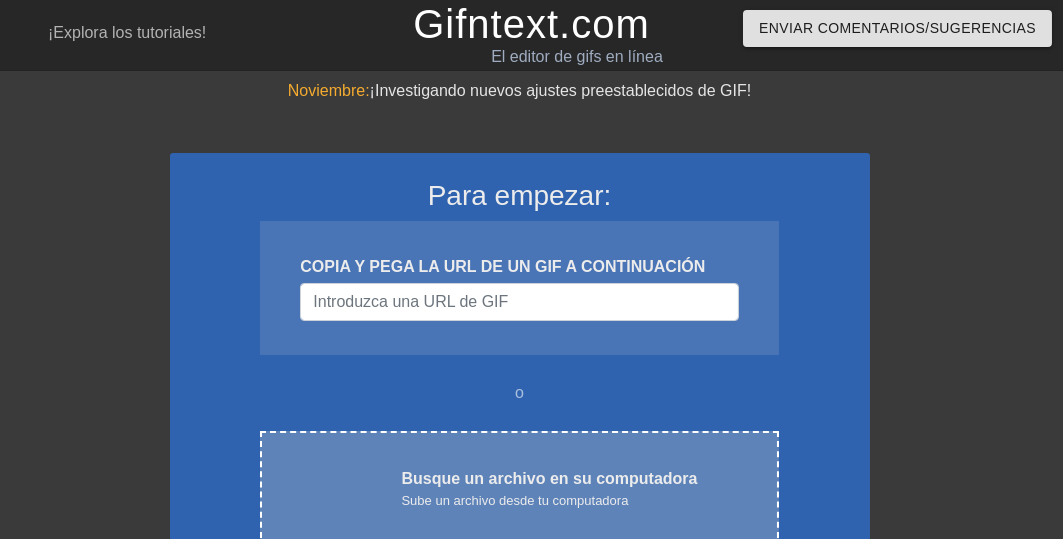 click on "Busque un archivo en su computadora" at bounding box center (549, 478) 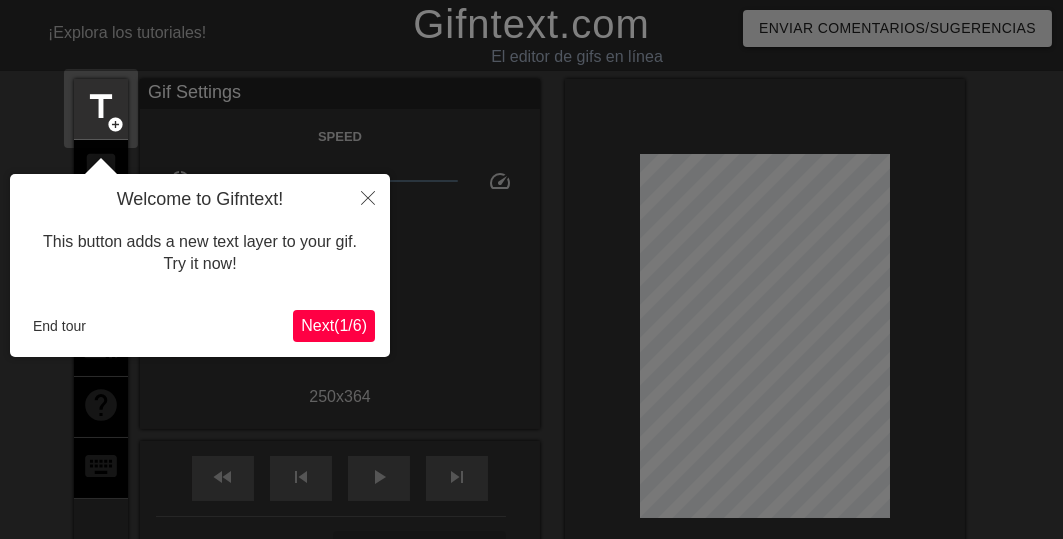 scroll, scrollTop: 49, scrollLeft: 0, axis: vertical 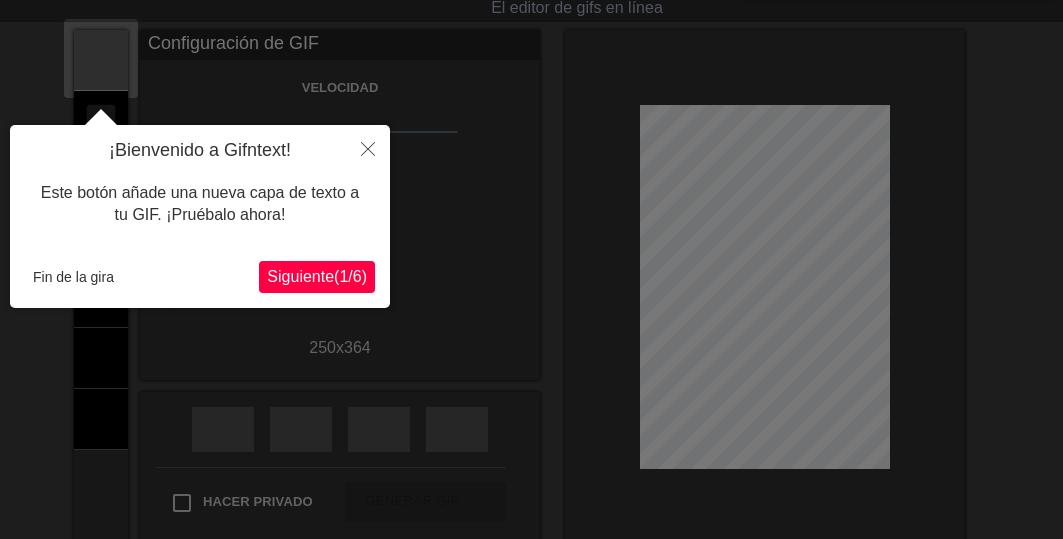 click on "Siguiente" at bounding box center [300, 276] 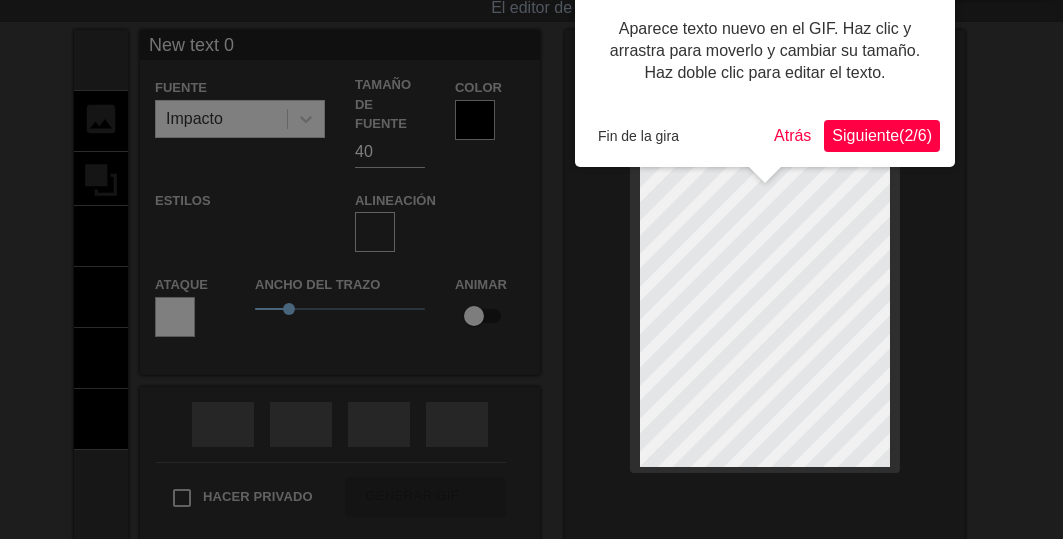 scroll, scrollTop: 0, scrollLeft: 0, axis: both 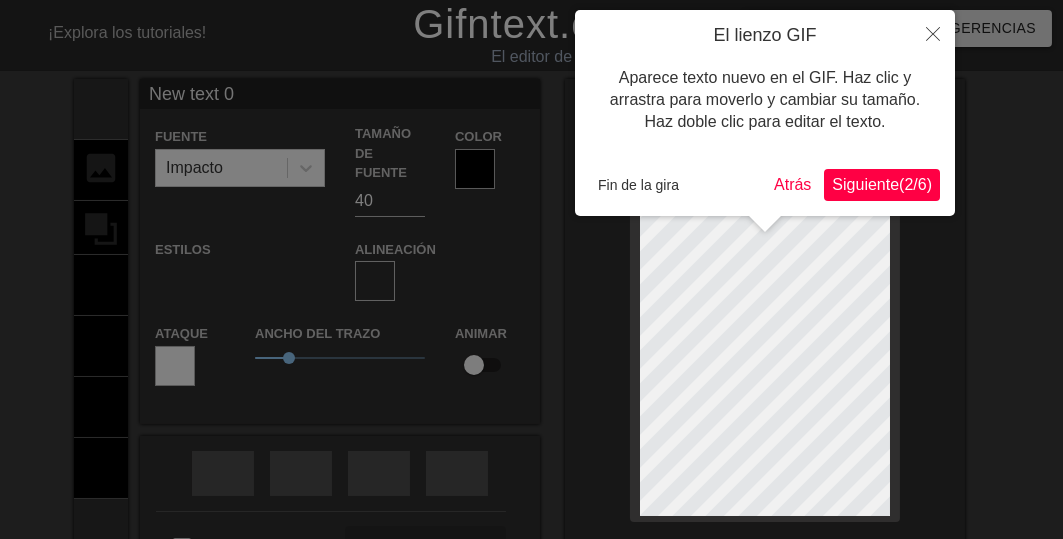 type on "New text" 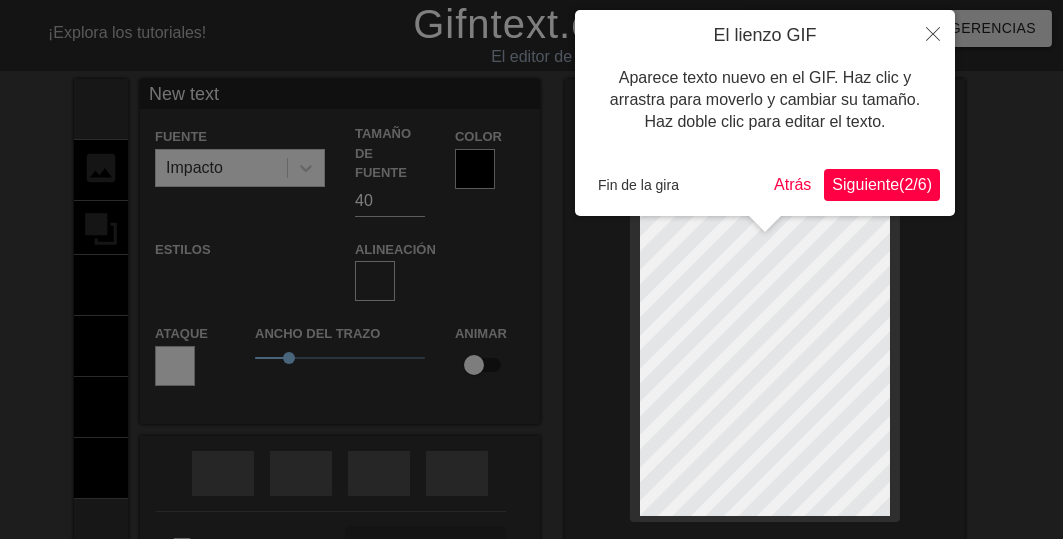 type on "New text" 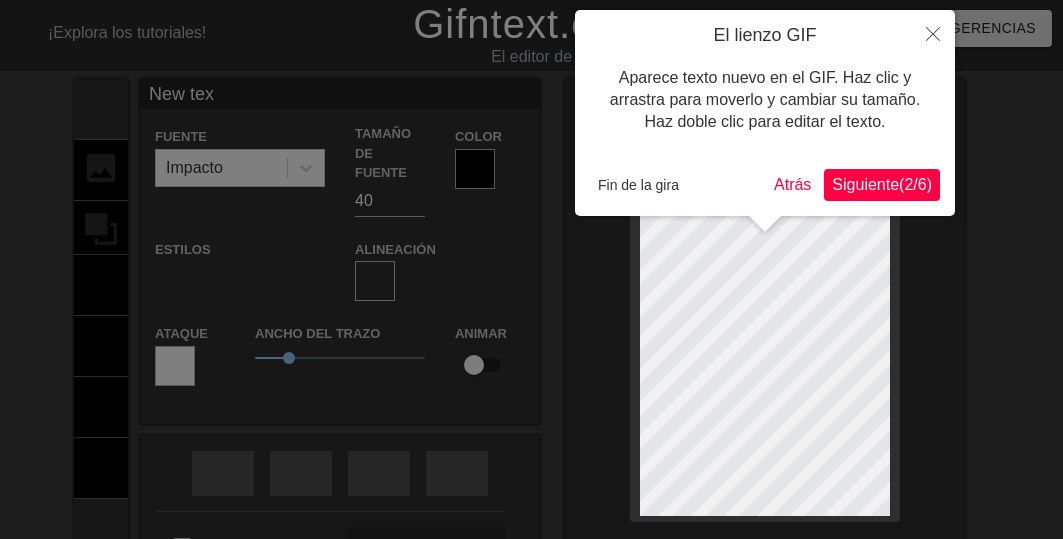type on "New te" 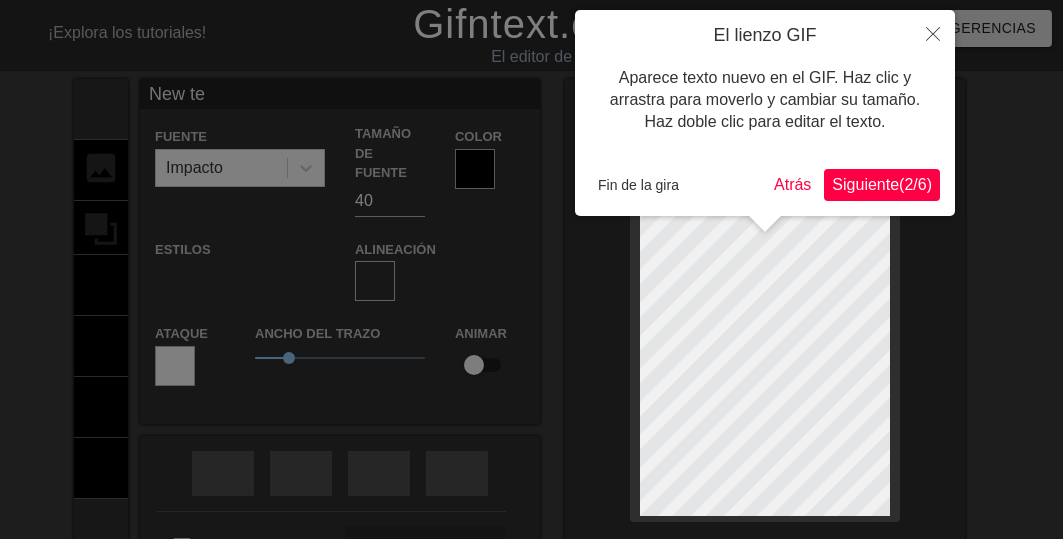 type on "New t" 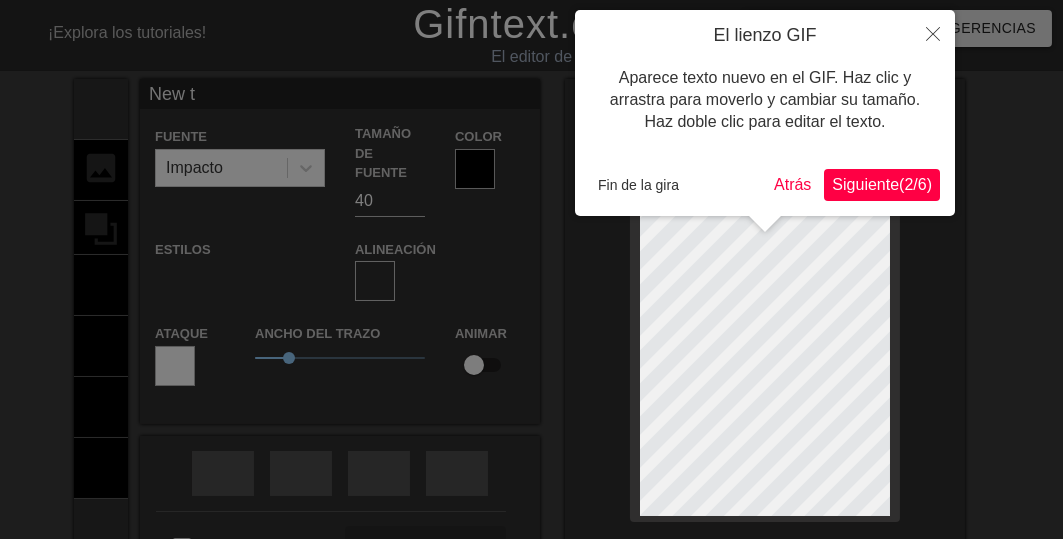type on "New" 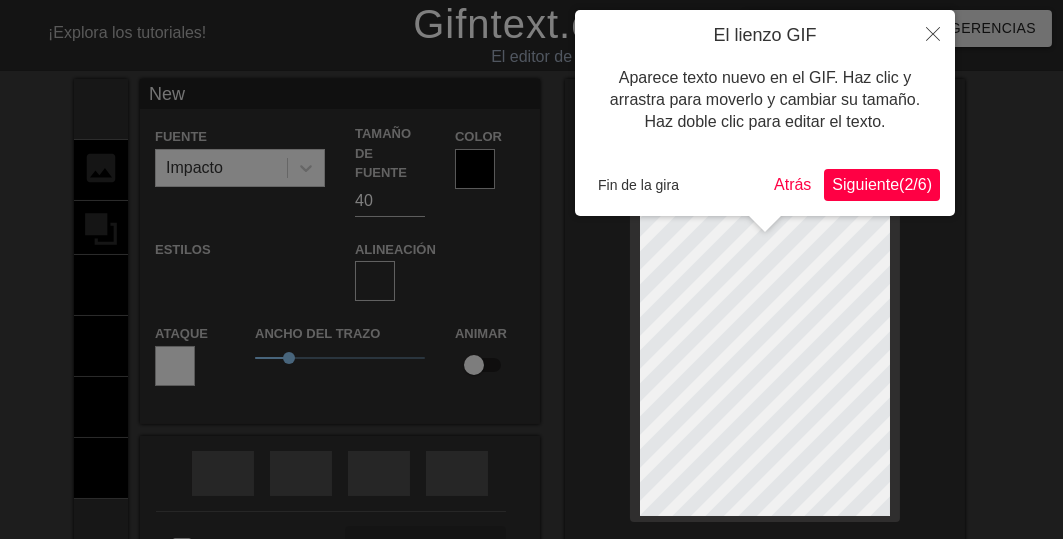 type on "Ne" 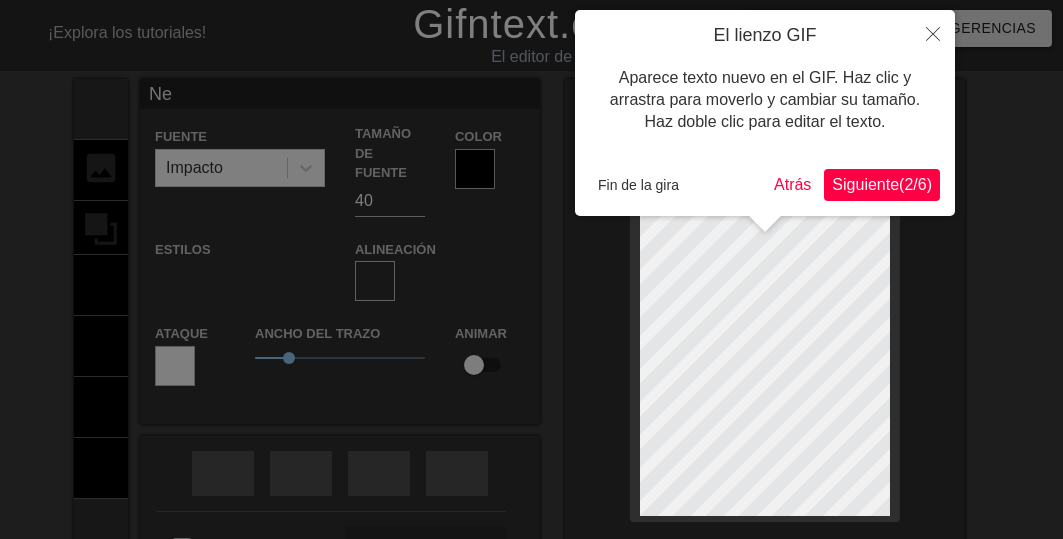 type on "N" 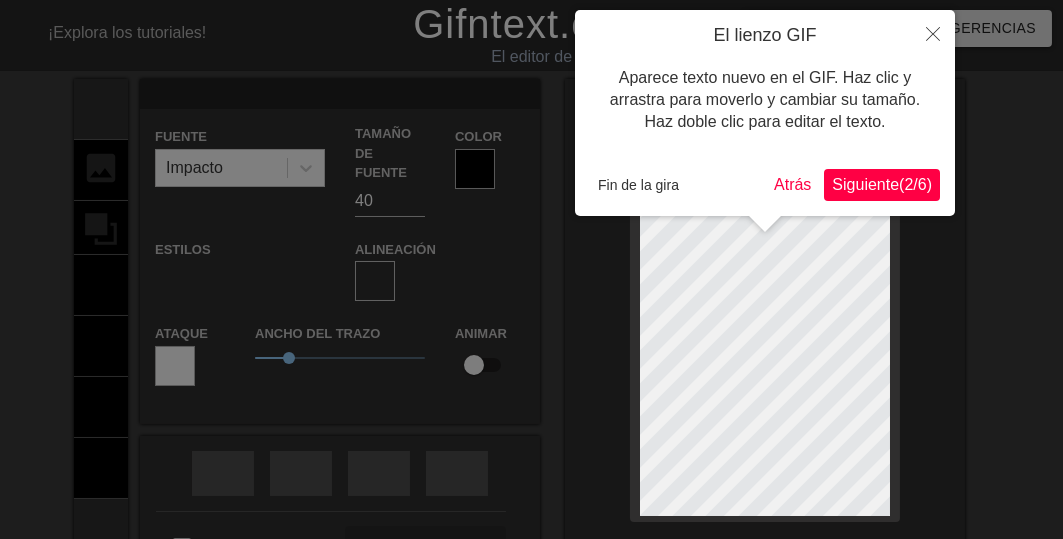 scroll, scrollTop: 3, scrollLeft: 2, axis: both 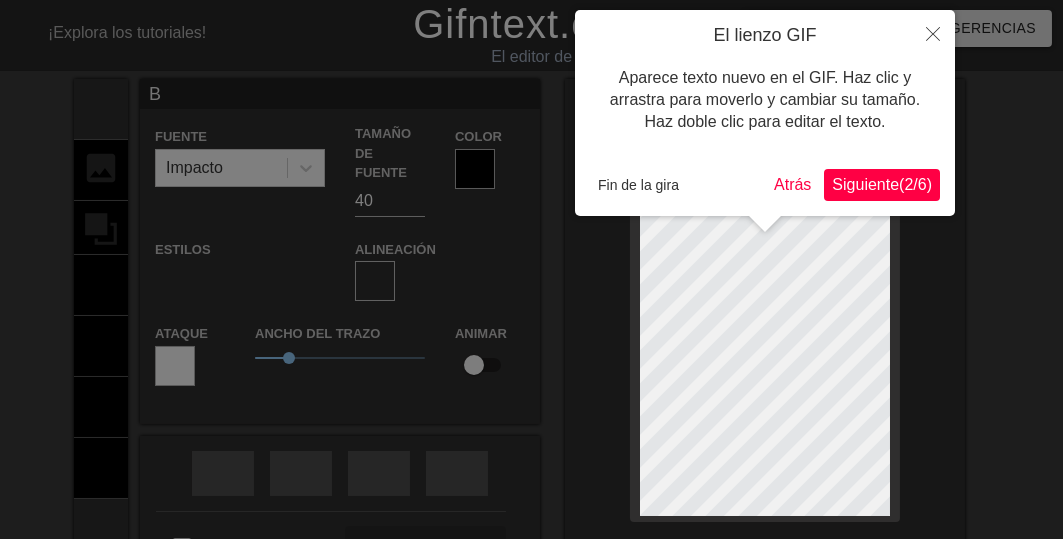 type on "Bu" 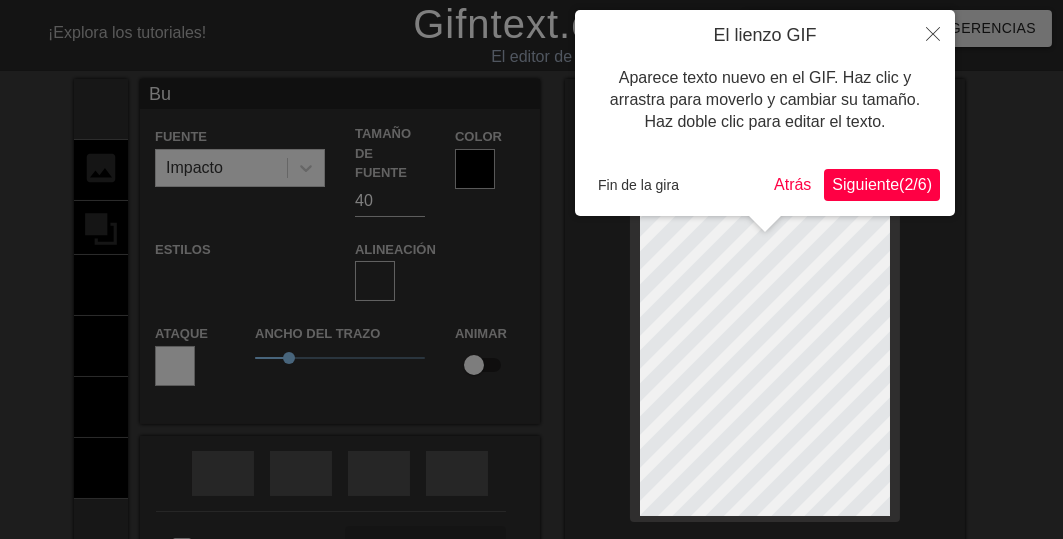 type on "Bue" 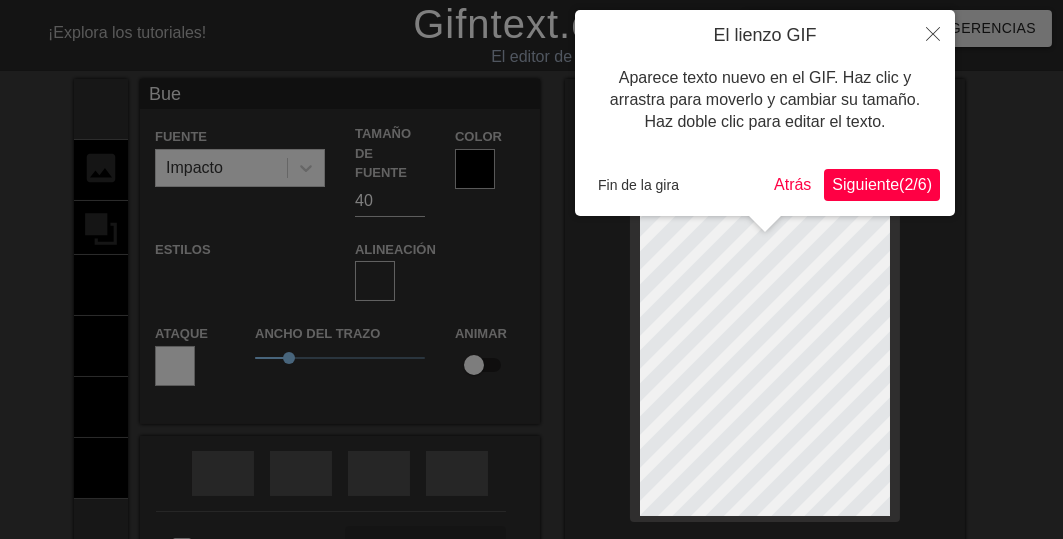 type on "Buen" 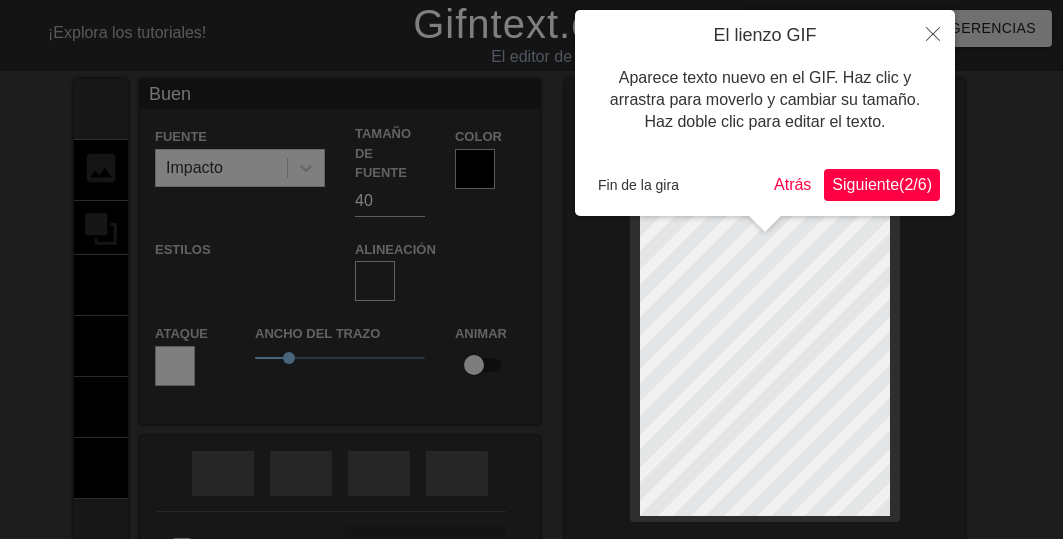 type on "Bueno" 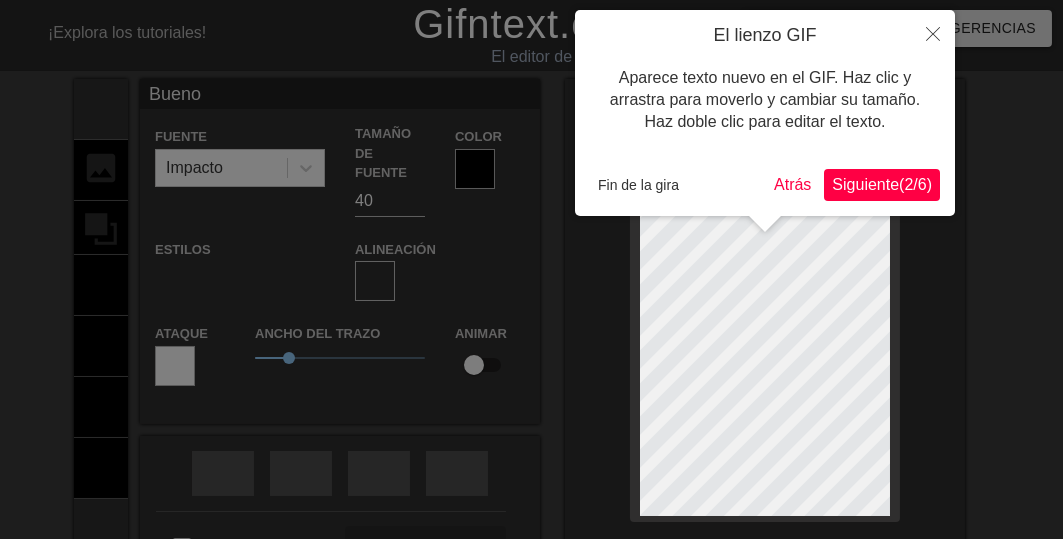 scroll, scrollTop: 3, scrollLeft: 3, axis: both 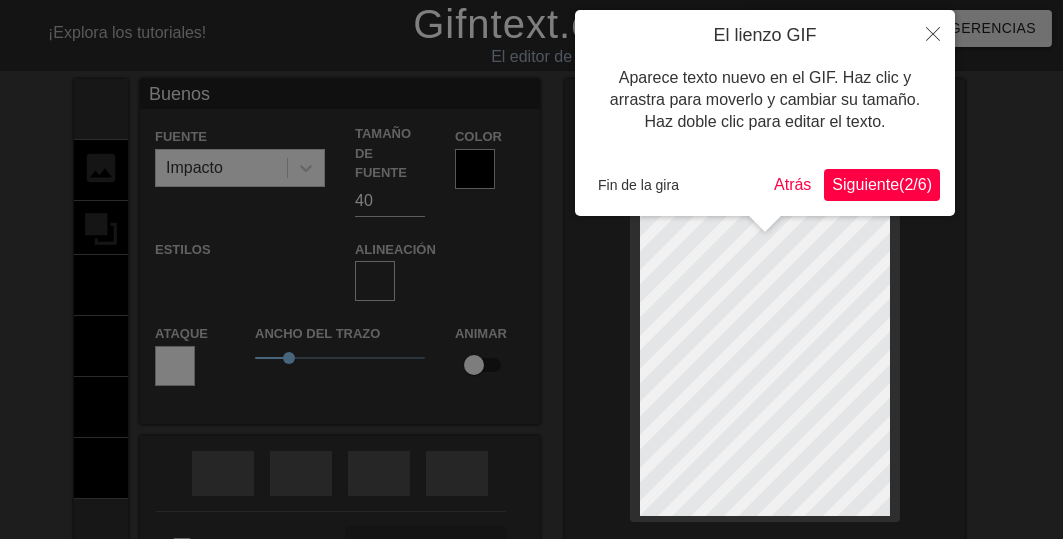 type on "Buenos" 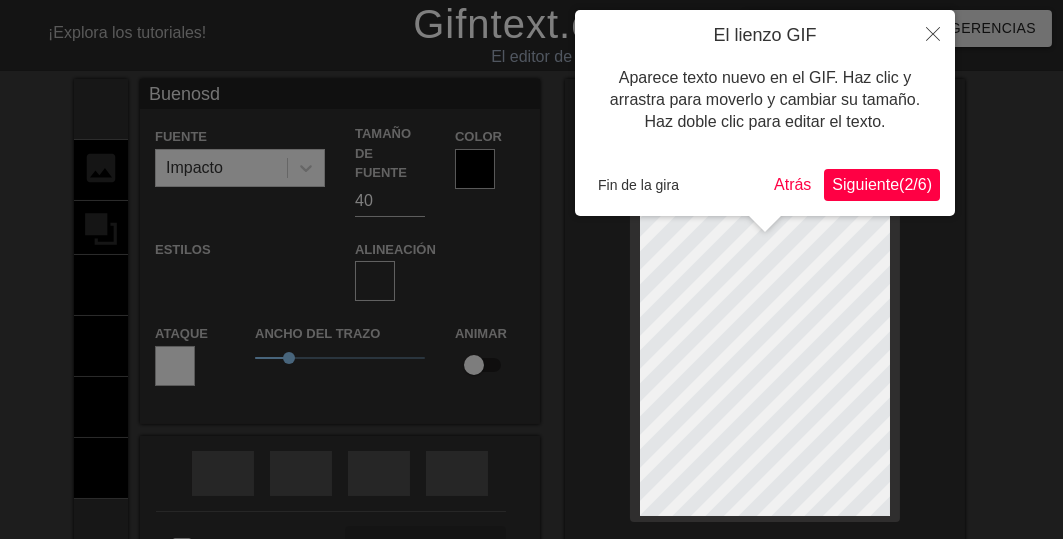 type on "Buenos
d" 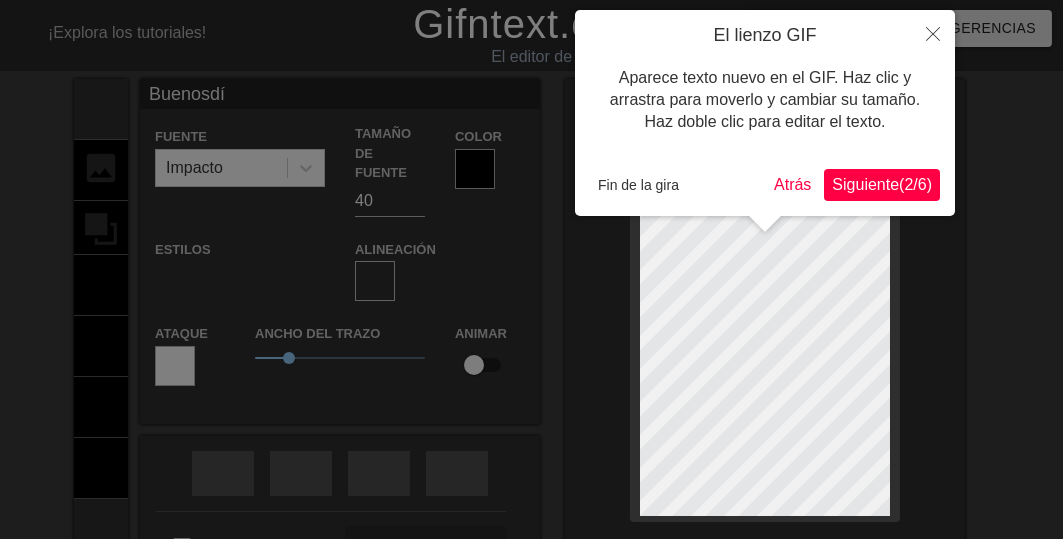 type on "Buenosdía" 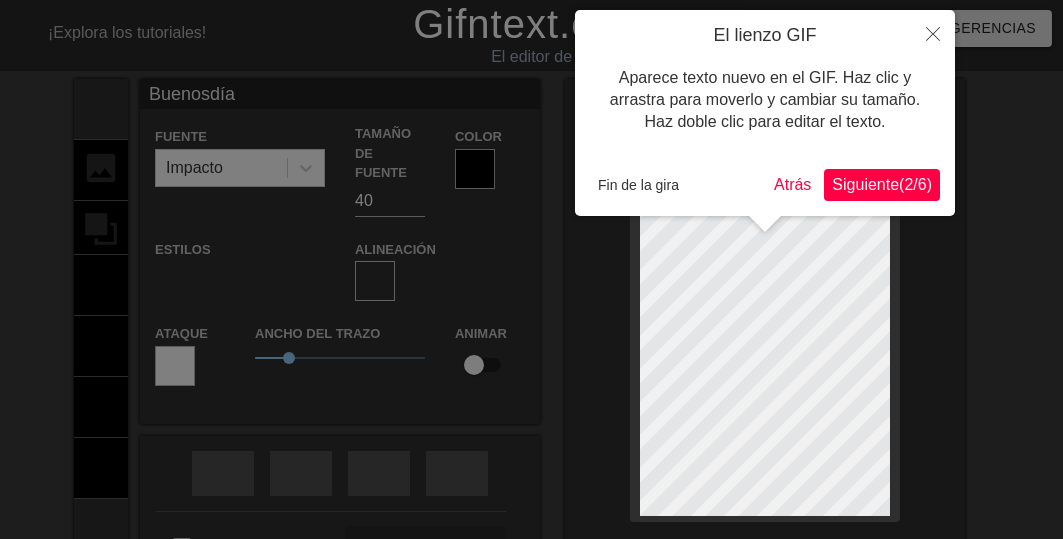 type on "Buenosdías" 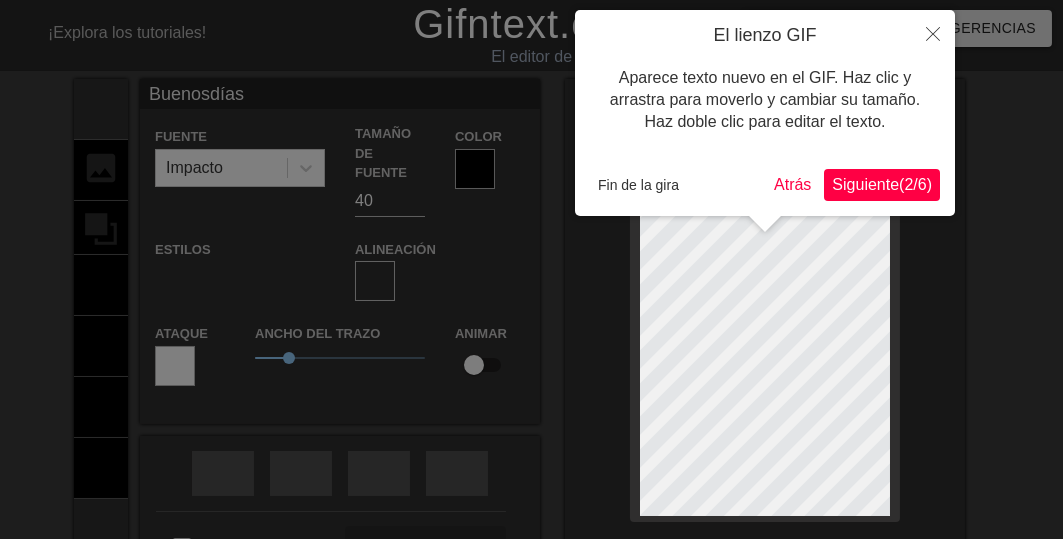 scroll, scrollTop: 3, scrollLeft: 2, axis: both 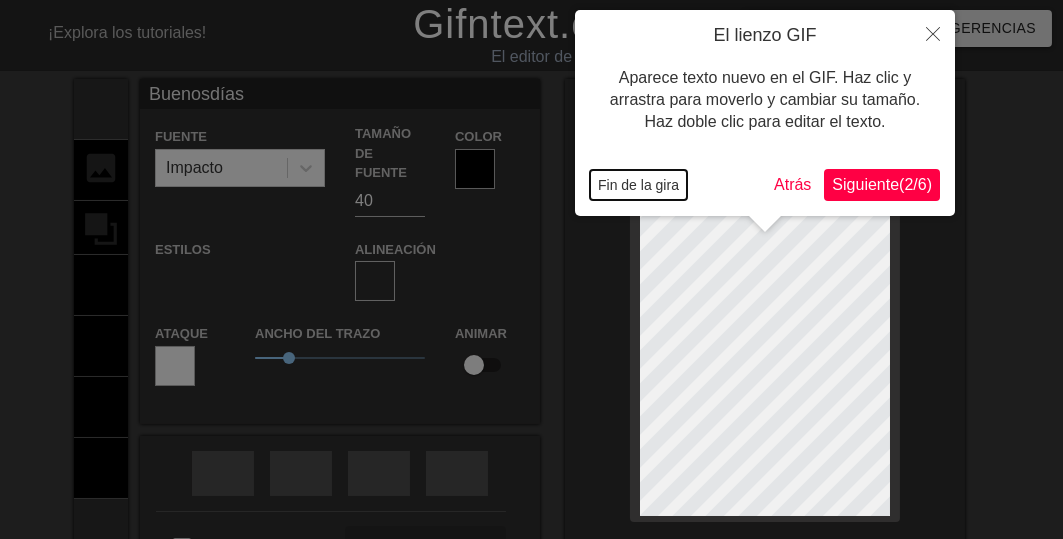 click on "Fin de la gira" at bounding box center (638, 185) 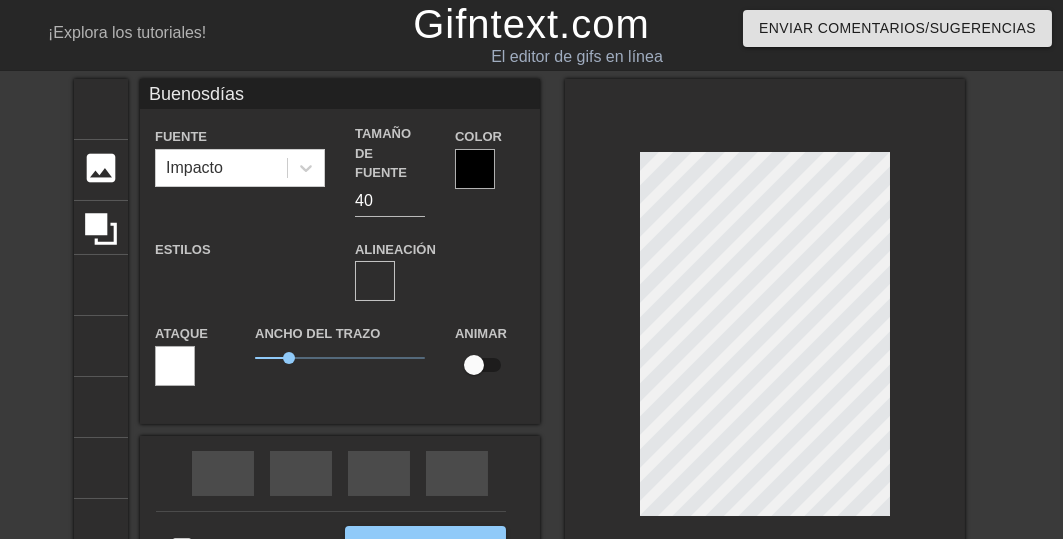 scroll, scrollTop: 4, scrollLeft: 2, axis: both 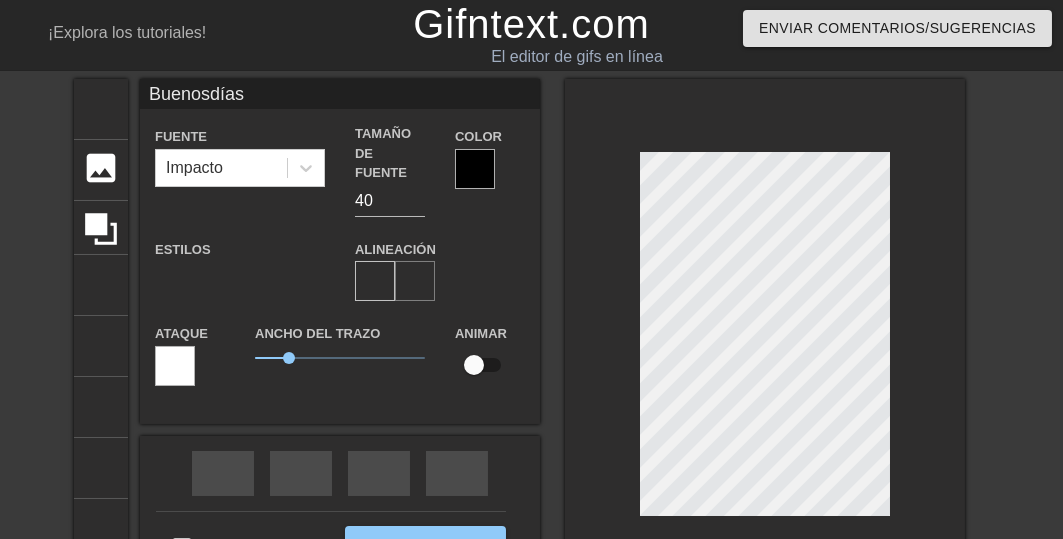 click on "formato_alinear_centrar" at bounding box center (679, 281) 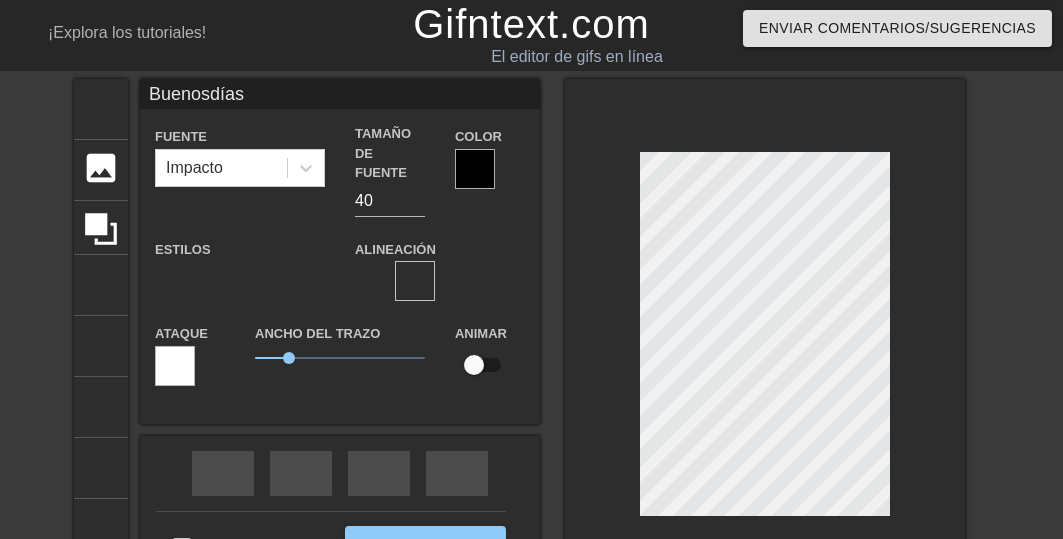 click at bounding box center [475, 169] 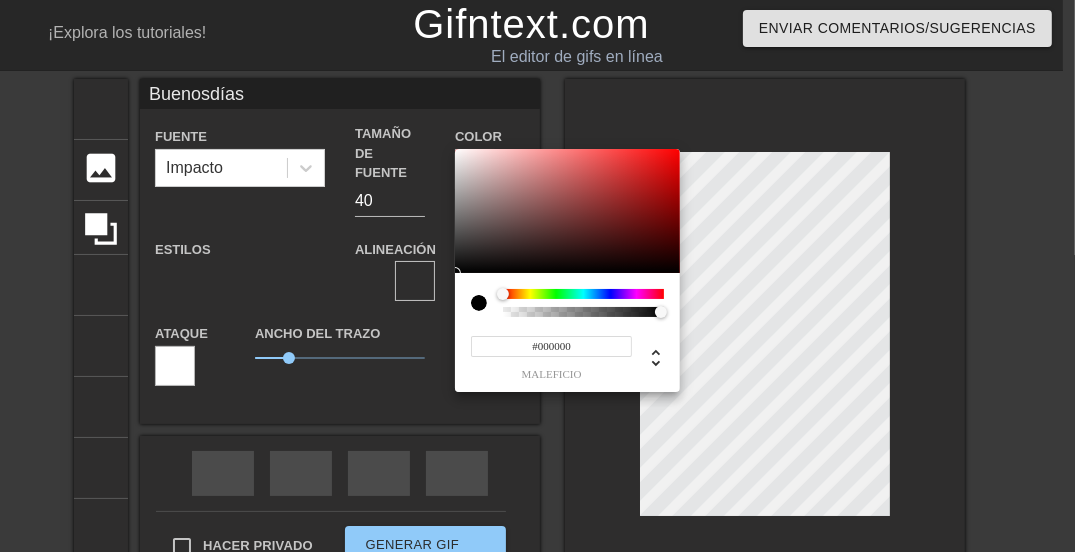 click at bounding box center [583, 294] 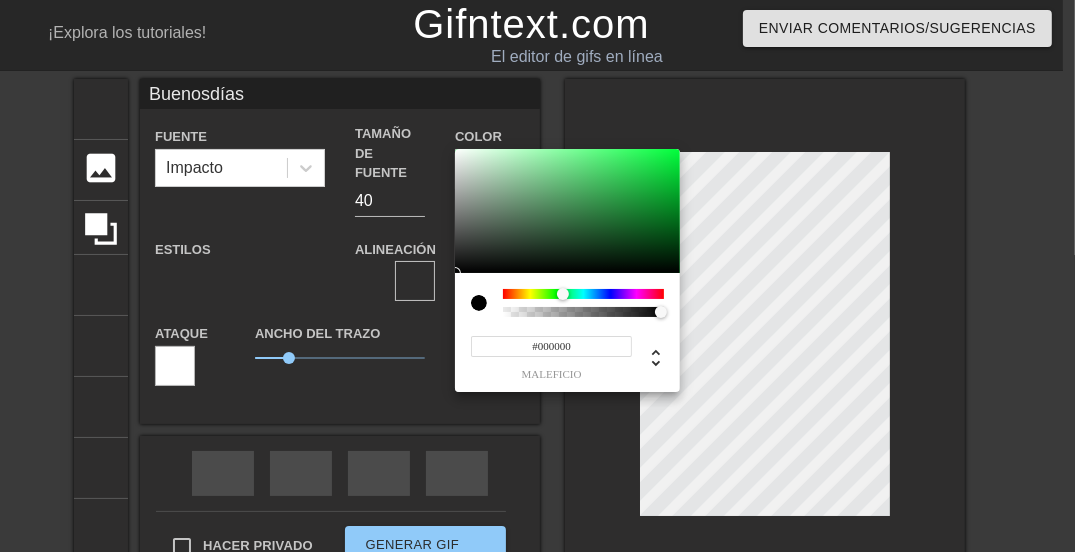 type on "Buenosdías" 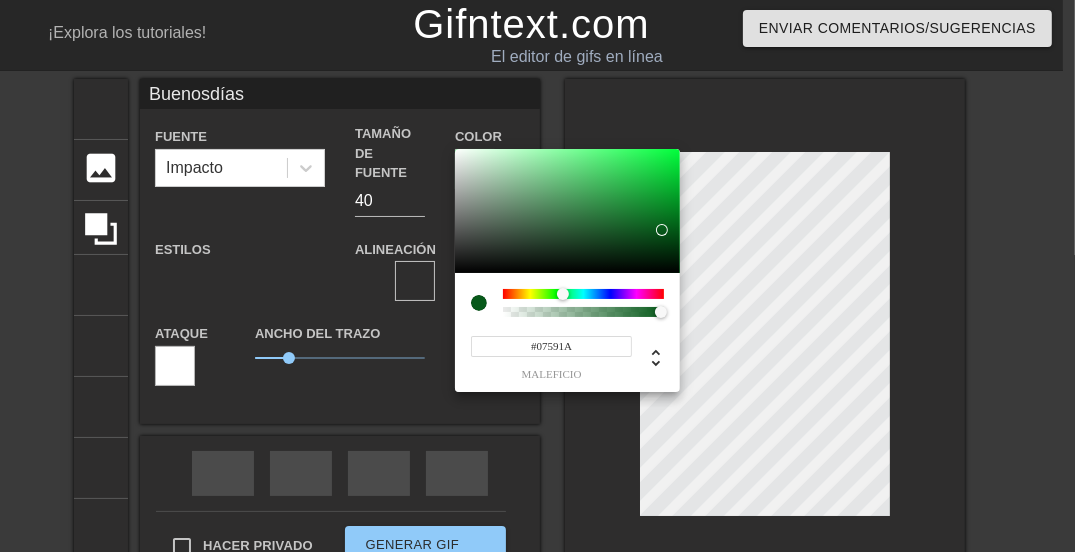 click at bounding box center (567, 211) 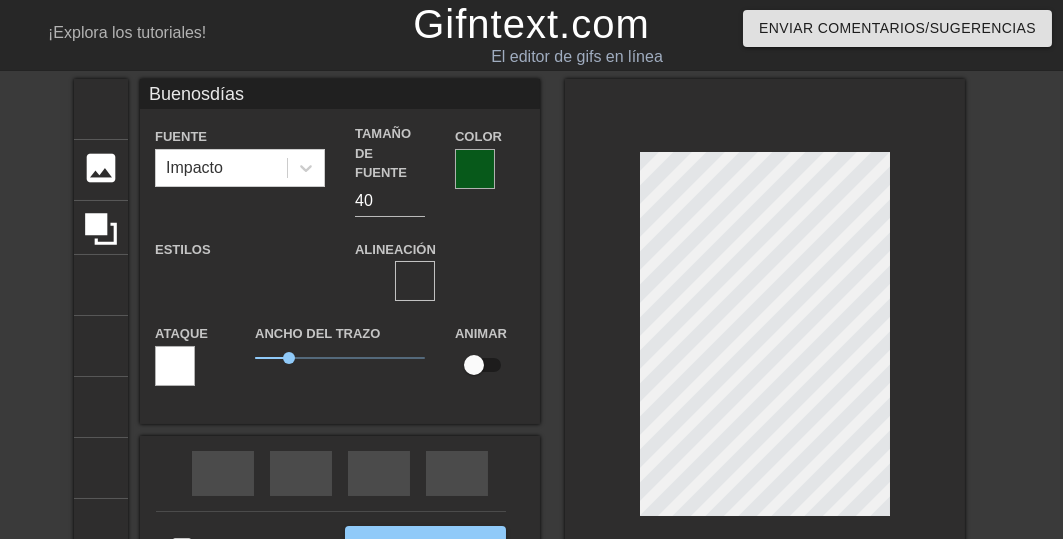 click at bounding box center [475, 169] 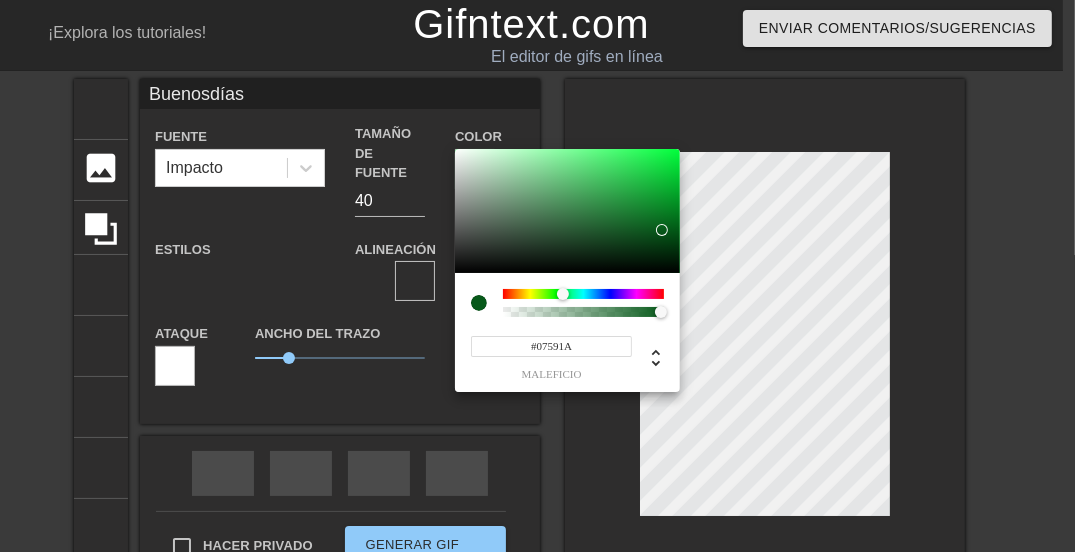 type on "Buenosdías" 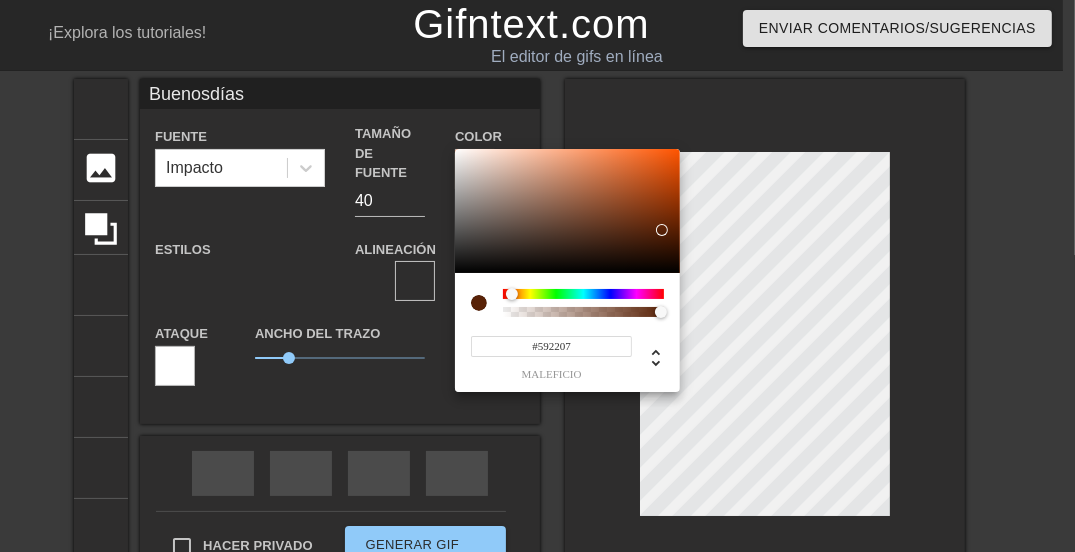 click at bounding box center [583, 294] 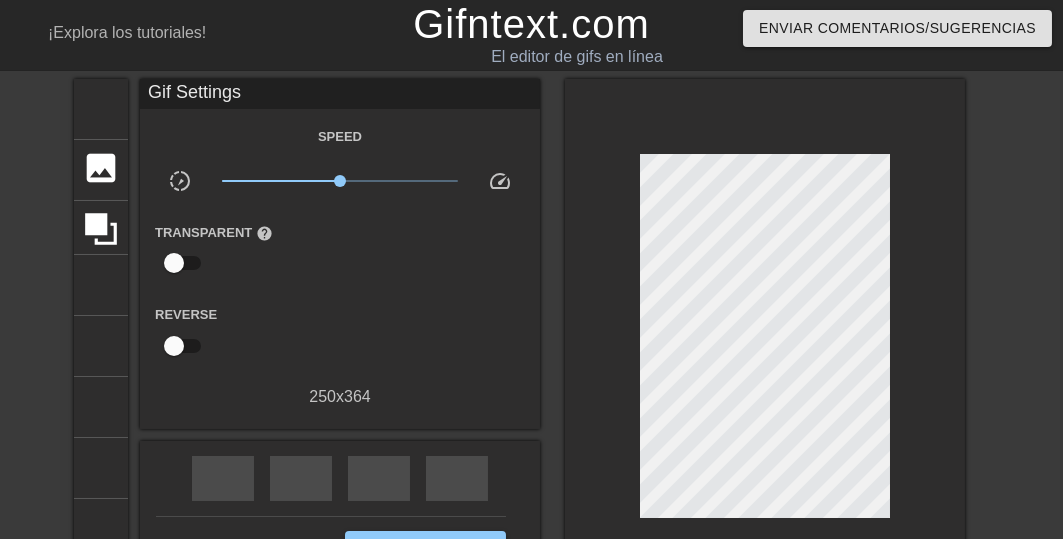 scroll, scrollTop: 80, scrollLeft: 0, axis: vertical 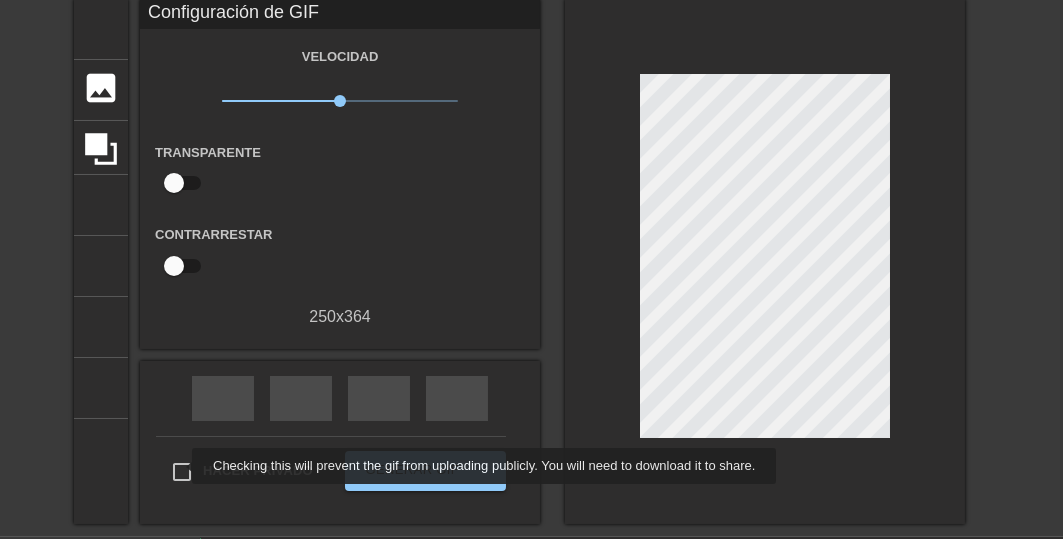 click on "Hacer privado" at bounding box center (182, 472) 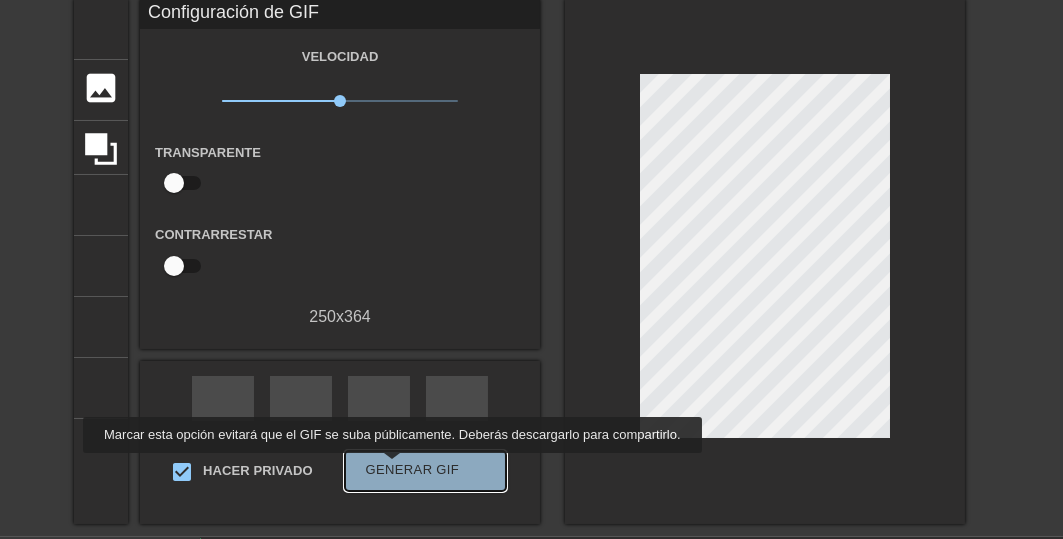 click on "Generar GIF" at bounding box center [413, 469] 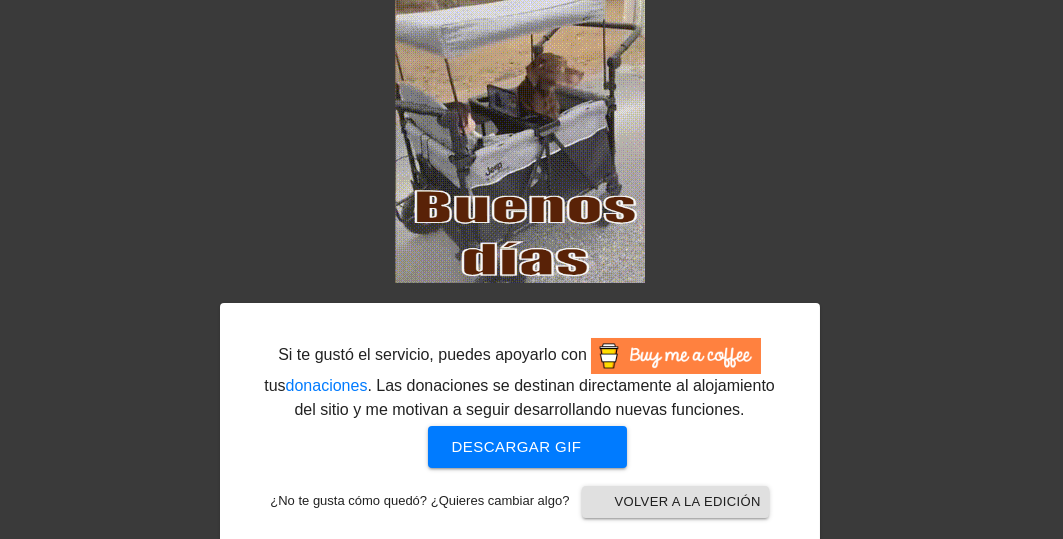 scroll, scrollTop: 178, scrollLeft: 0, axis: vertical 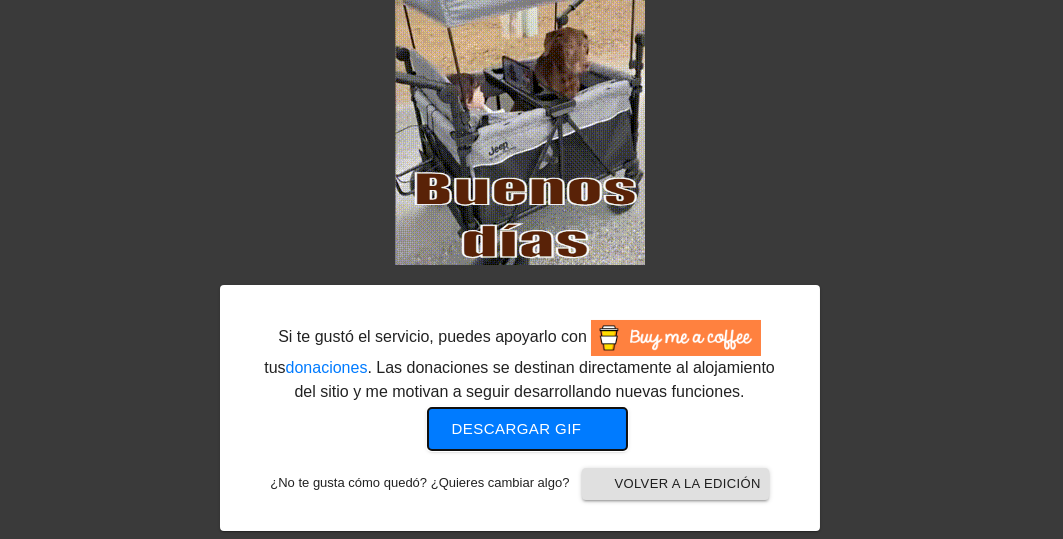 click on "Descargar gif" at bounding box center (517, 428) 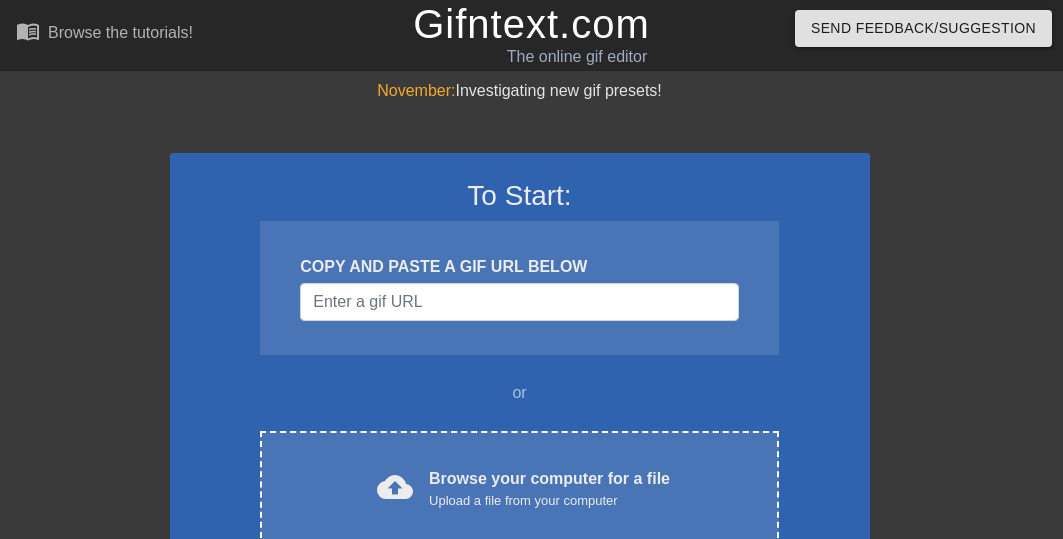 scroll, scrollTop: 0, scrollLeft: 0, axis: both 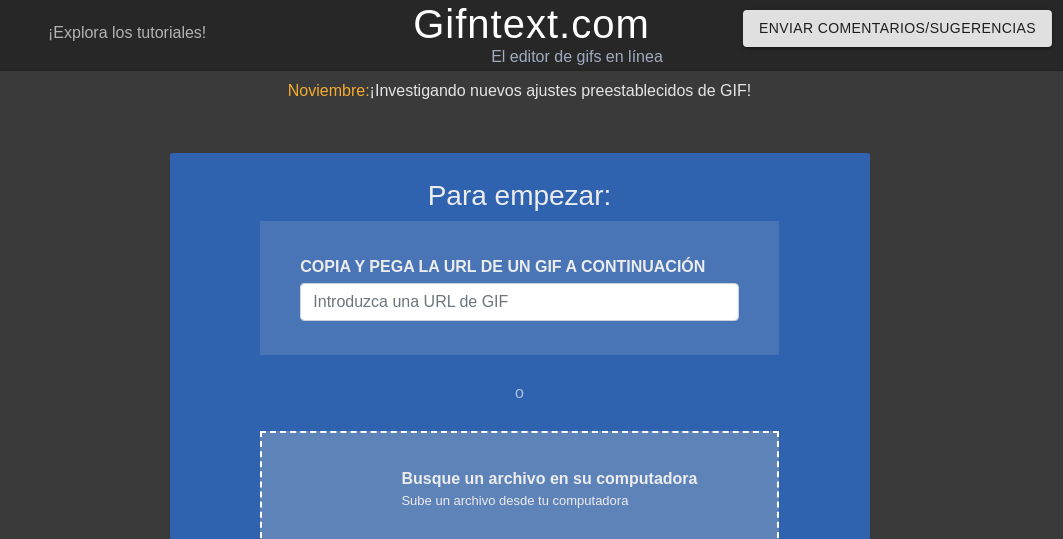 click on "Sube un archivo desde tu computadora" at bounding box center [514, 500] 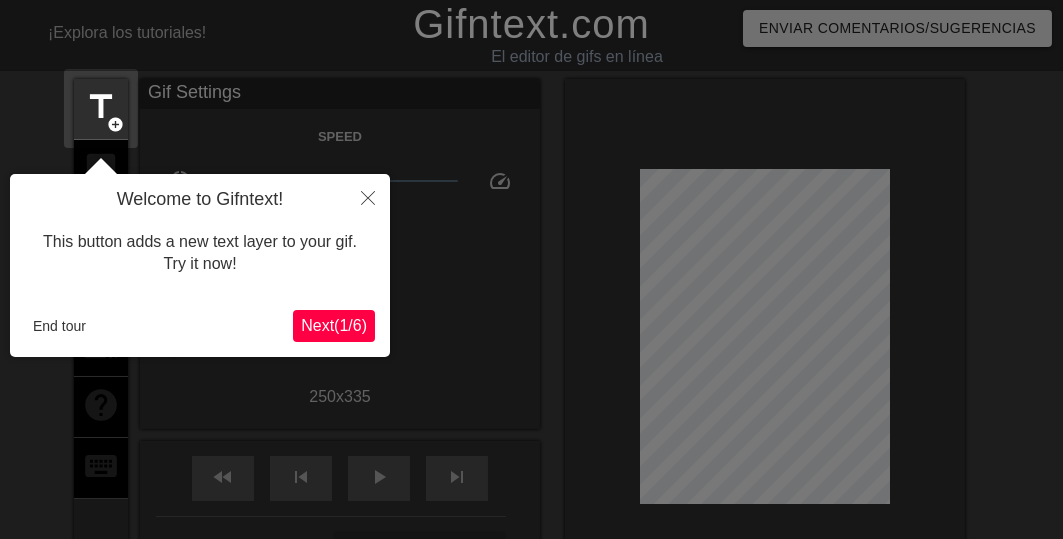 scroll, scrollTop: 49, scrollLeft: 0, axis: vertical 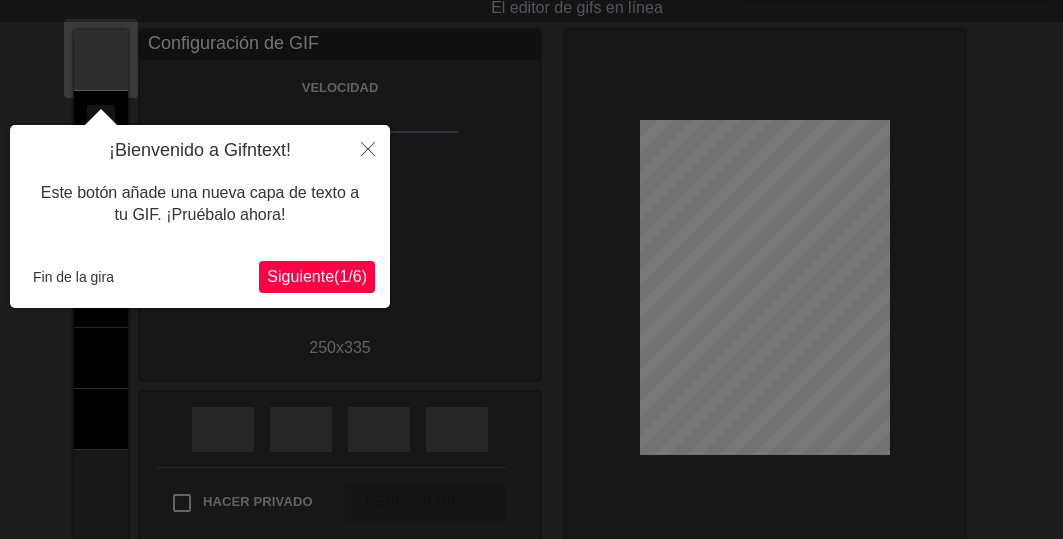 click on "Siguiente" at bounding box center [300, 276] 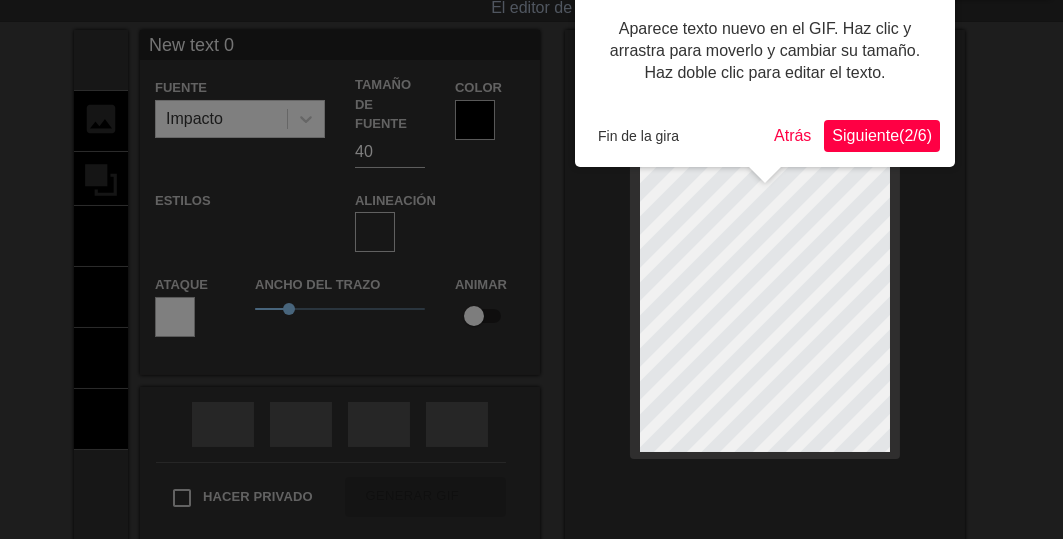 scroll, scrollTop: 0, scrollLeft: 0, axis: both 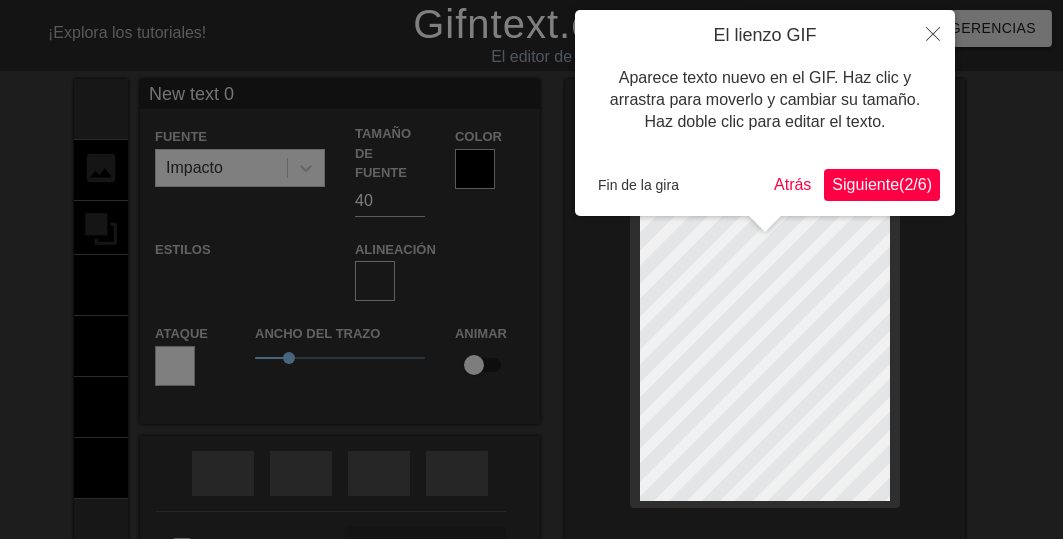 type on "New text" 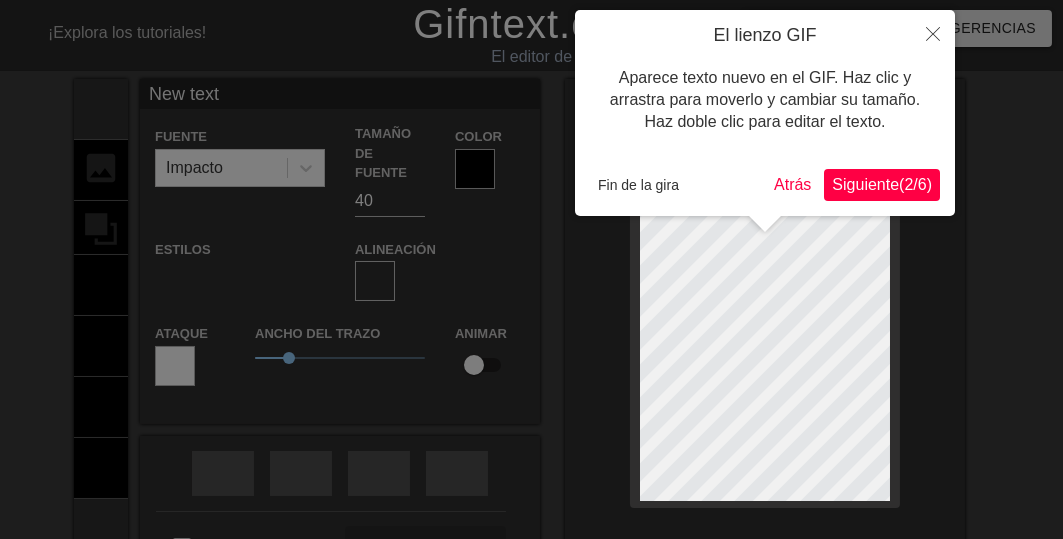 type on "New text" 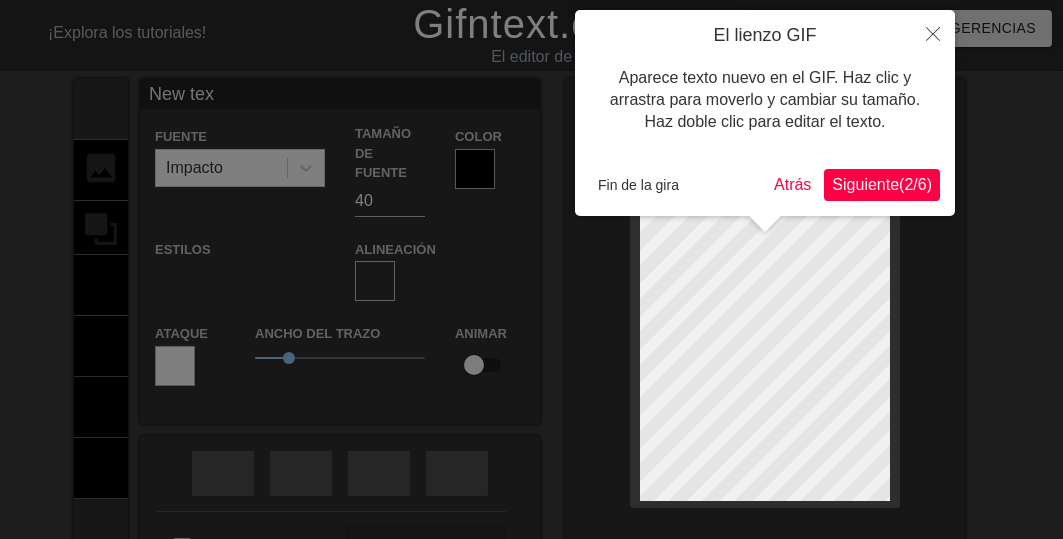 type on "New te" 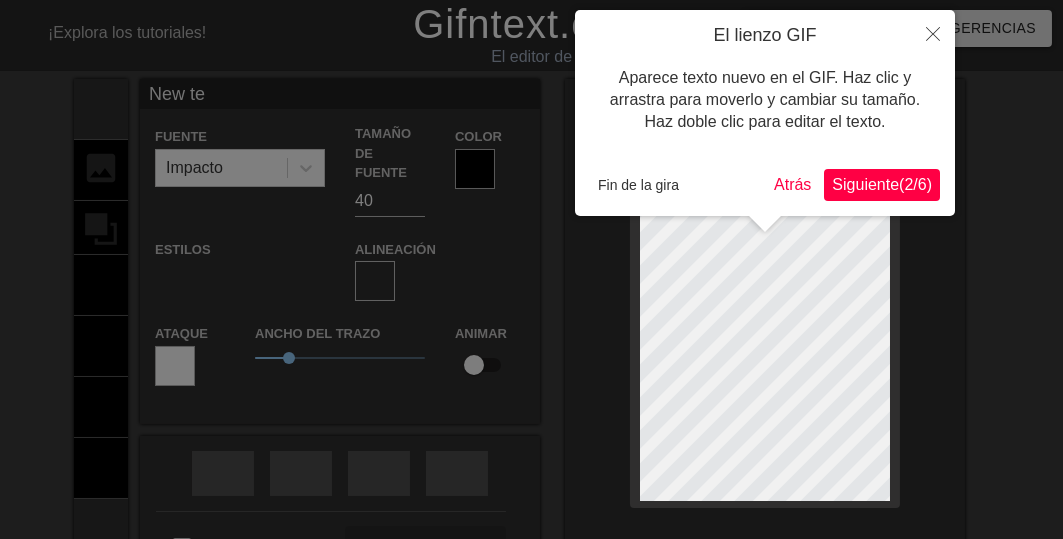 type on "New te" 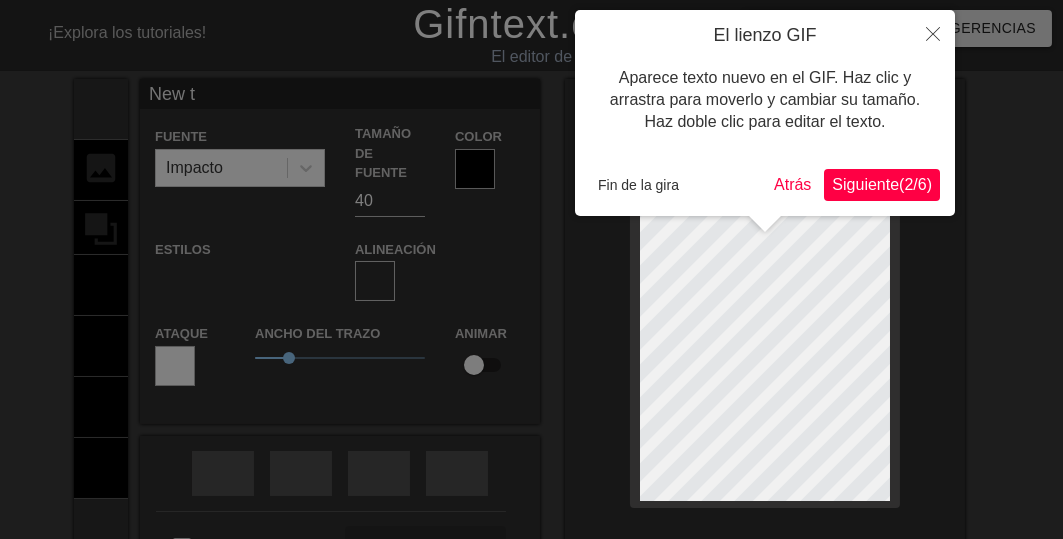 type on "New" 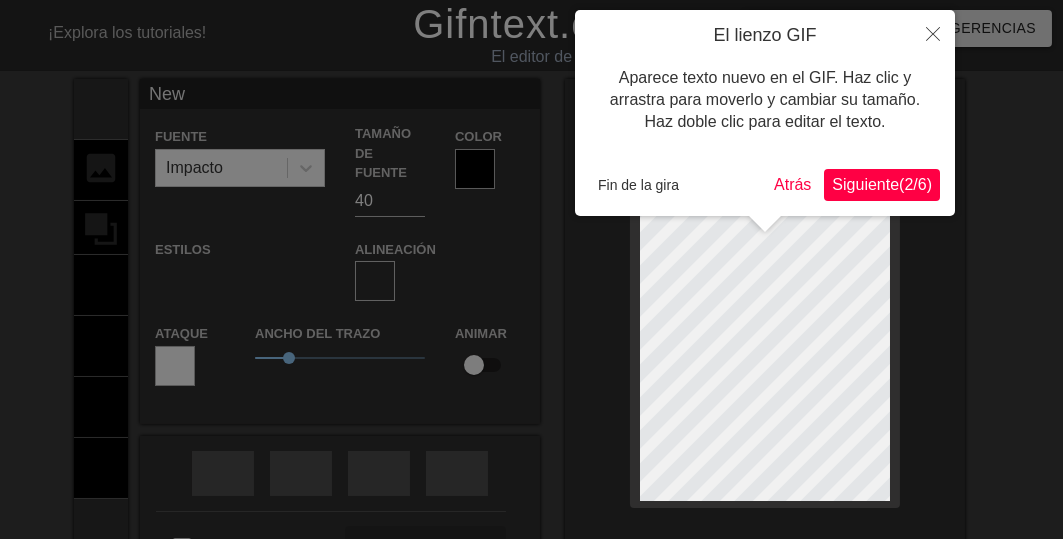 type on "New" 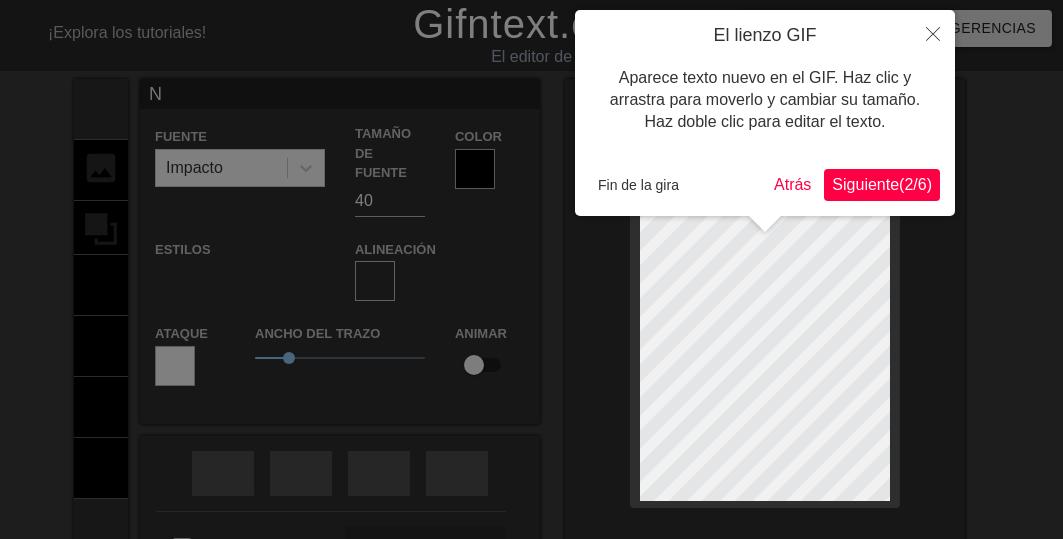 type 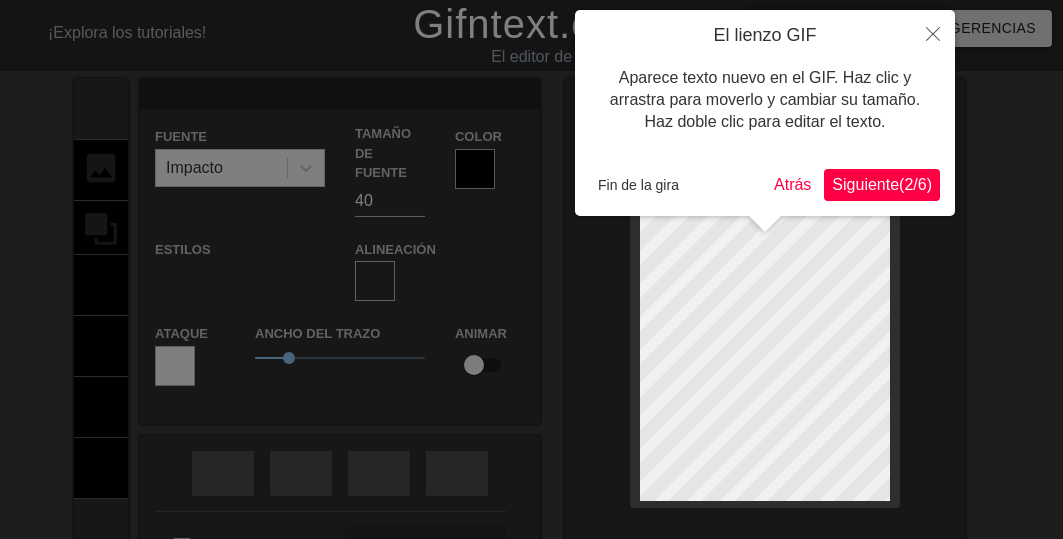 scroll, scrollTop: 3, scrollLeft: 2, axis: both 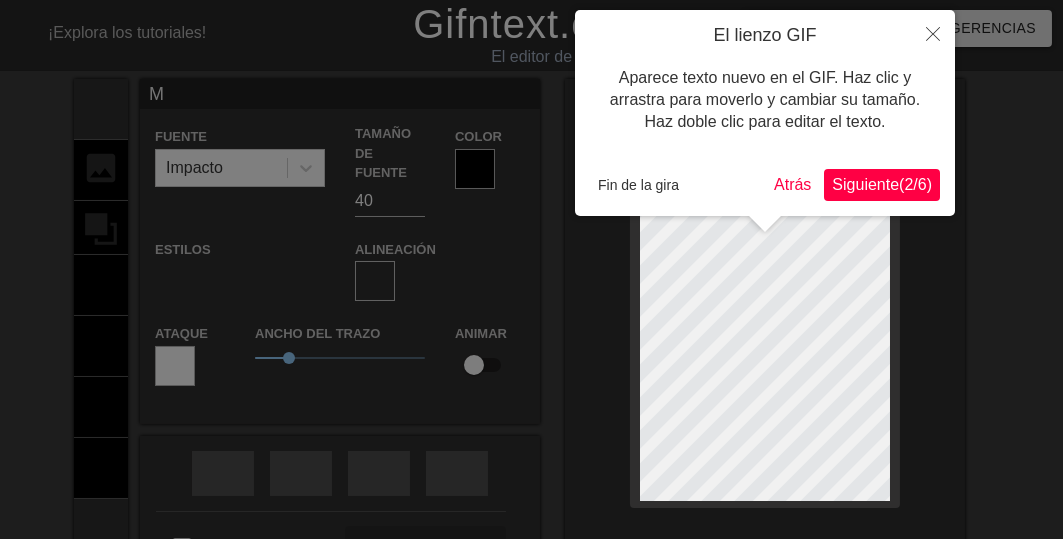 type on "Mu" 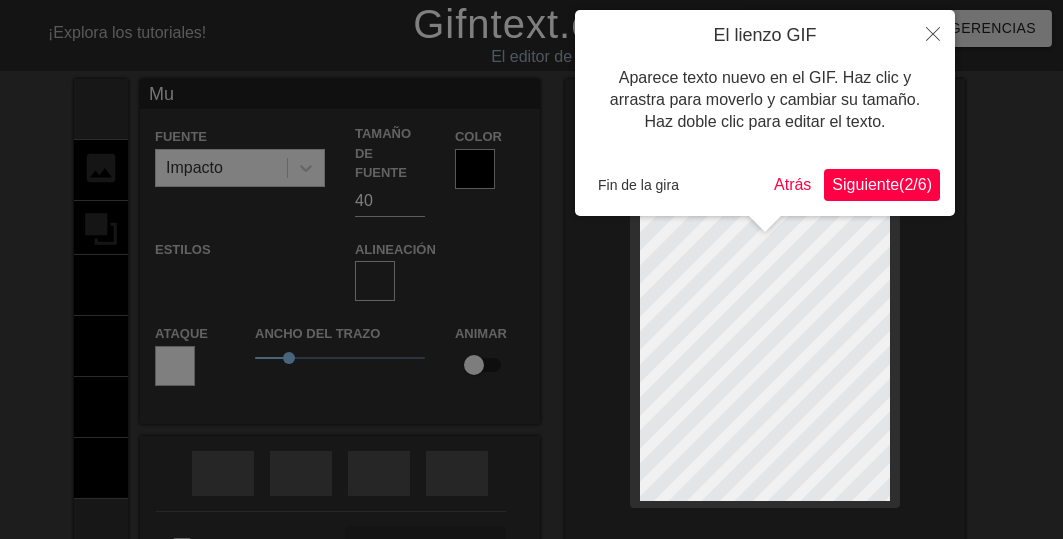 type on "Muy" 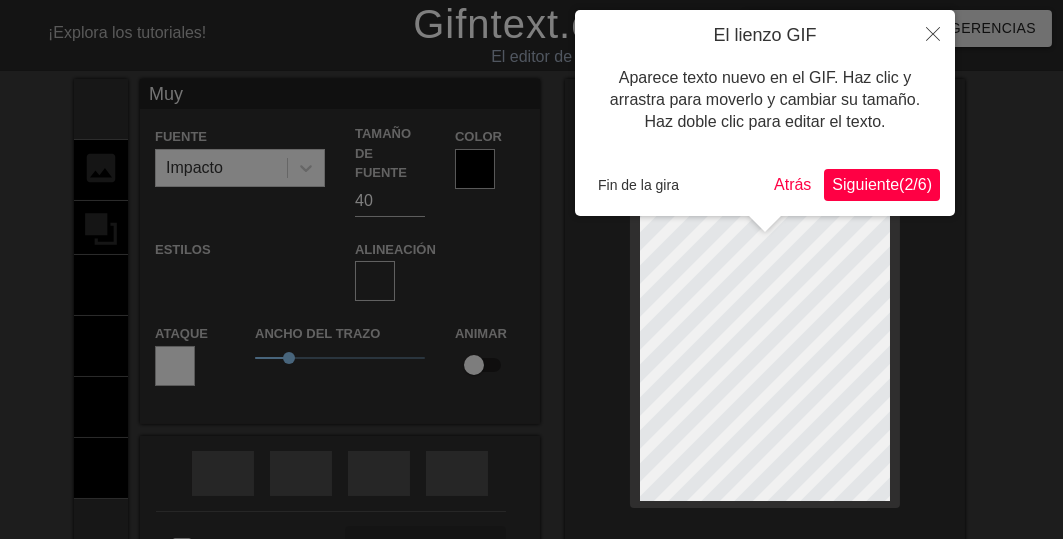 type on "Muy" 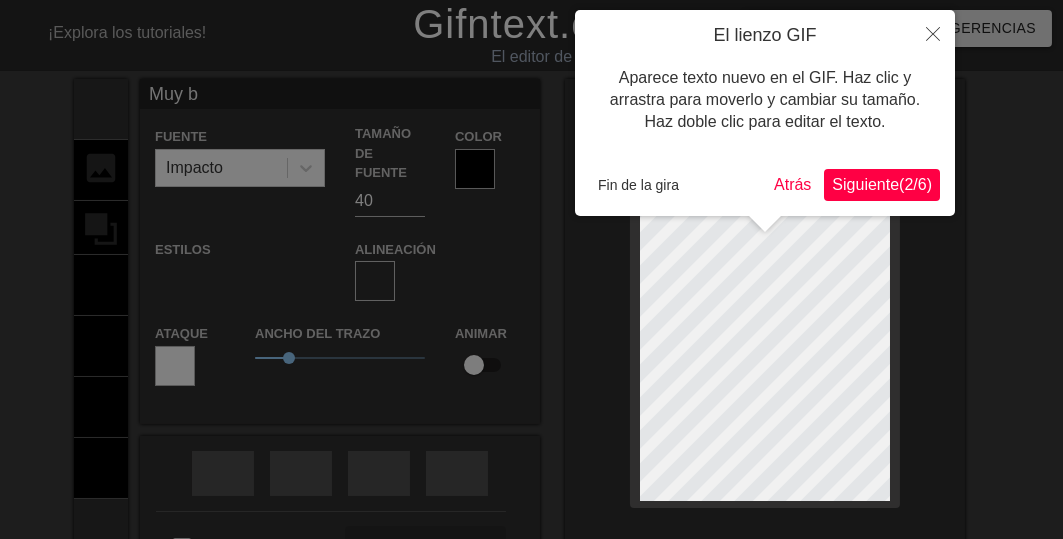 type on "Muy bu" 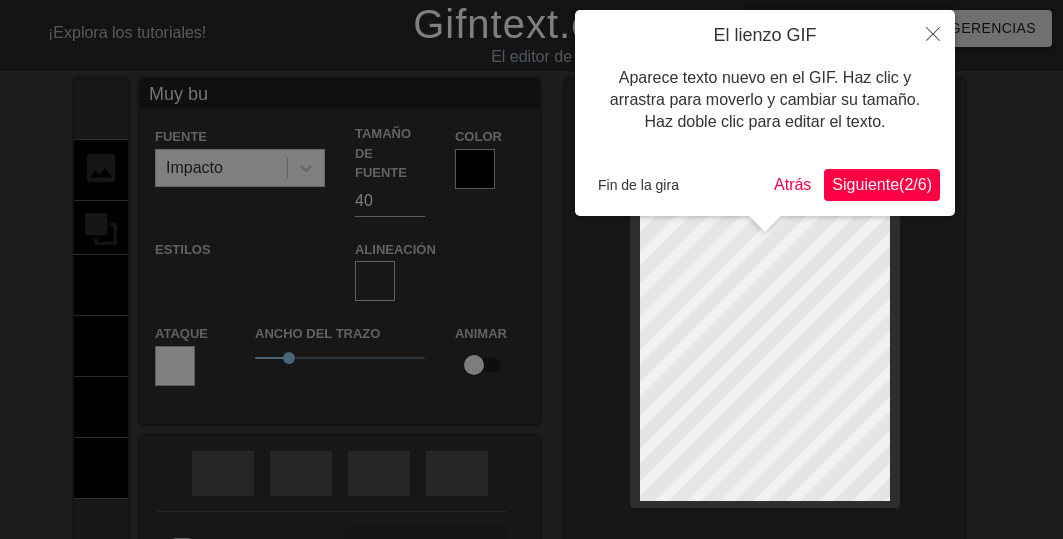 type on "Muy bue" 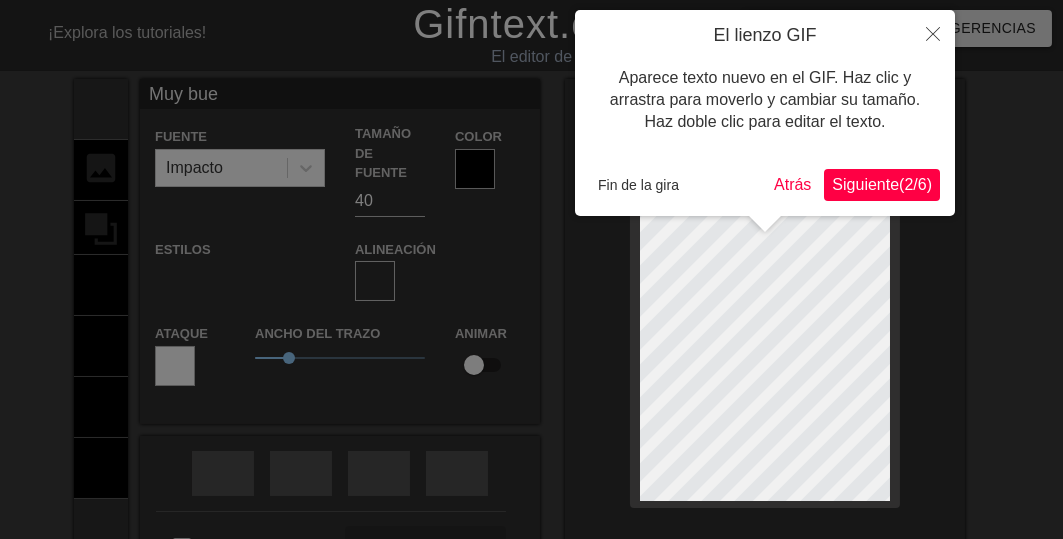 type on "Muy buen" 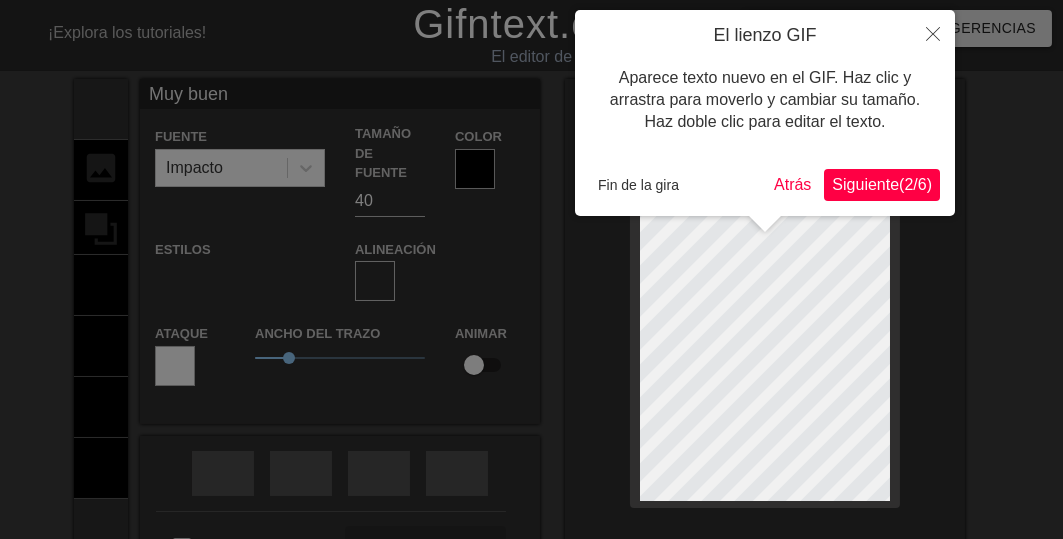 type on "Muy bueno" 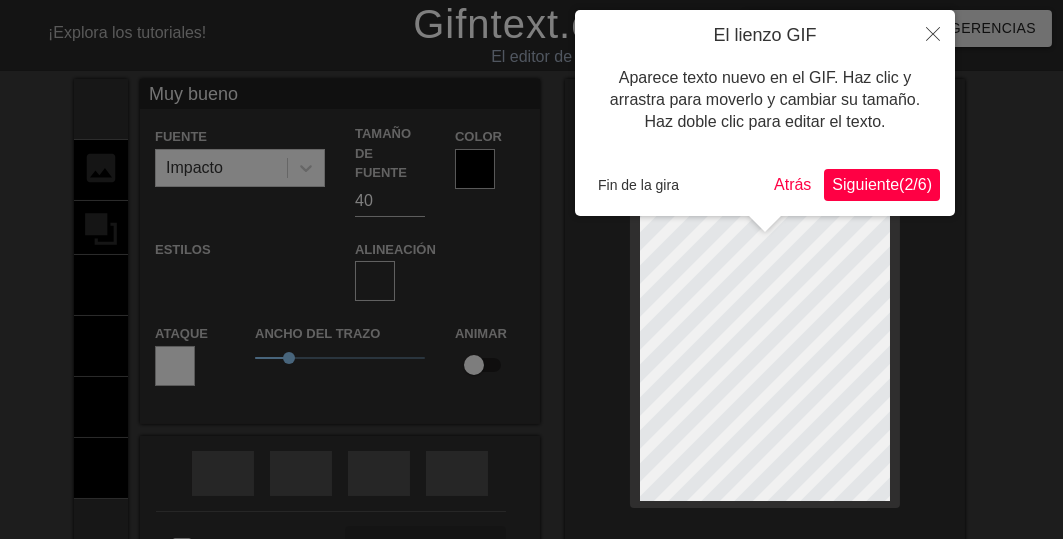 type on "Muy bueno" 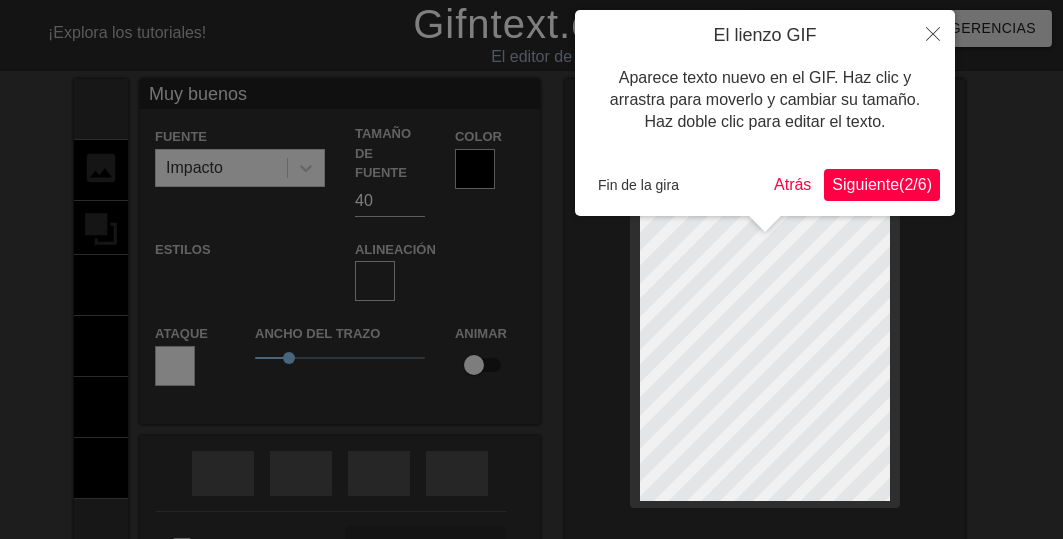 scroll, scrollTop: 3, scrollLeft: 6, axis: both 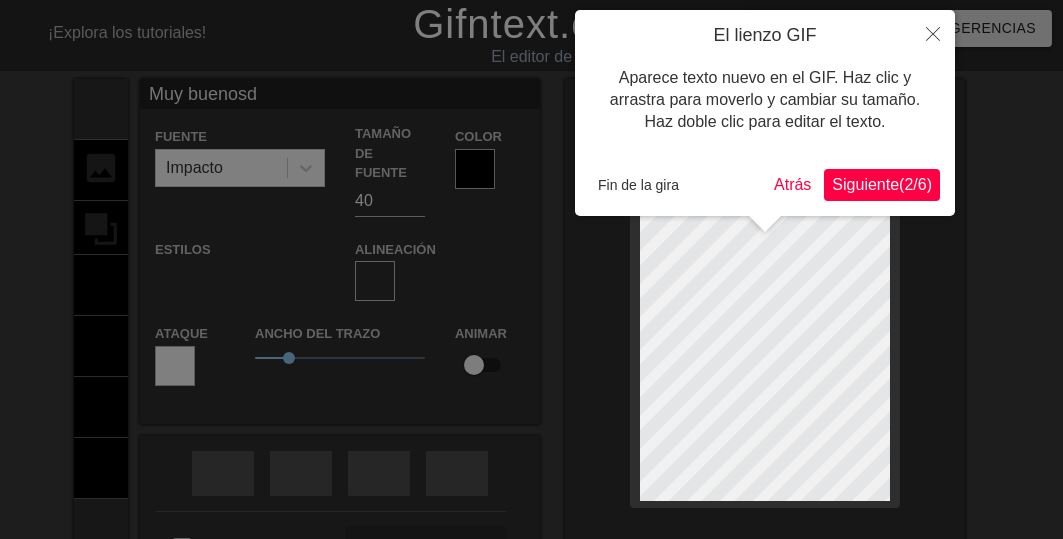 type on "Muy buenos
dí" 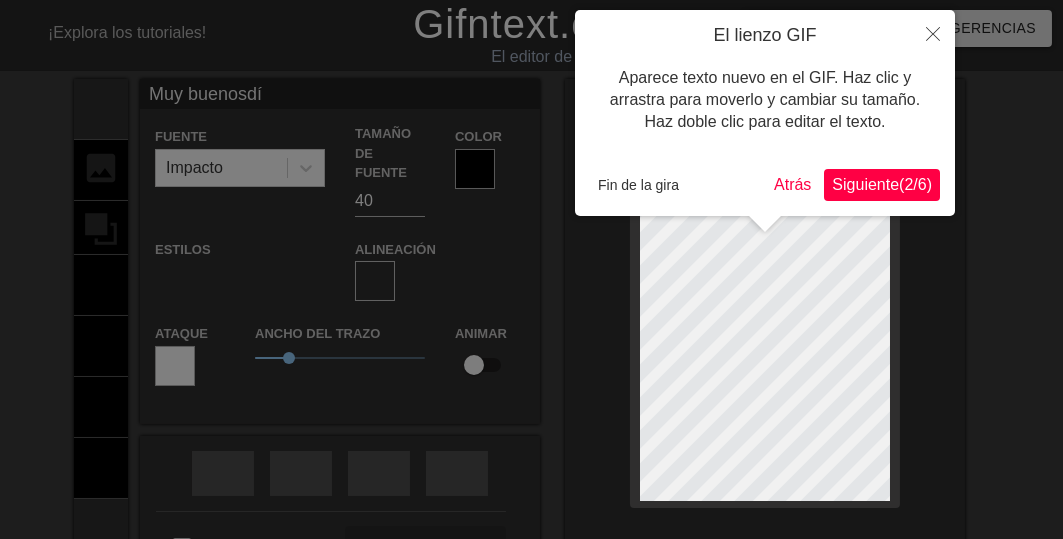 type on "Muy buenosdía" 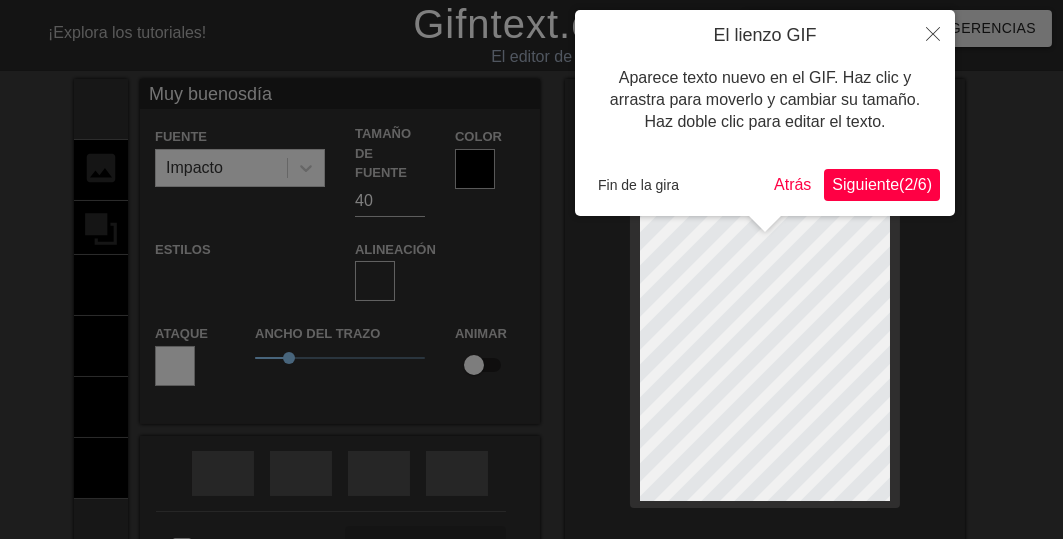 type on "Muy buenosdías" 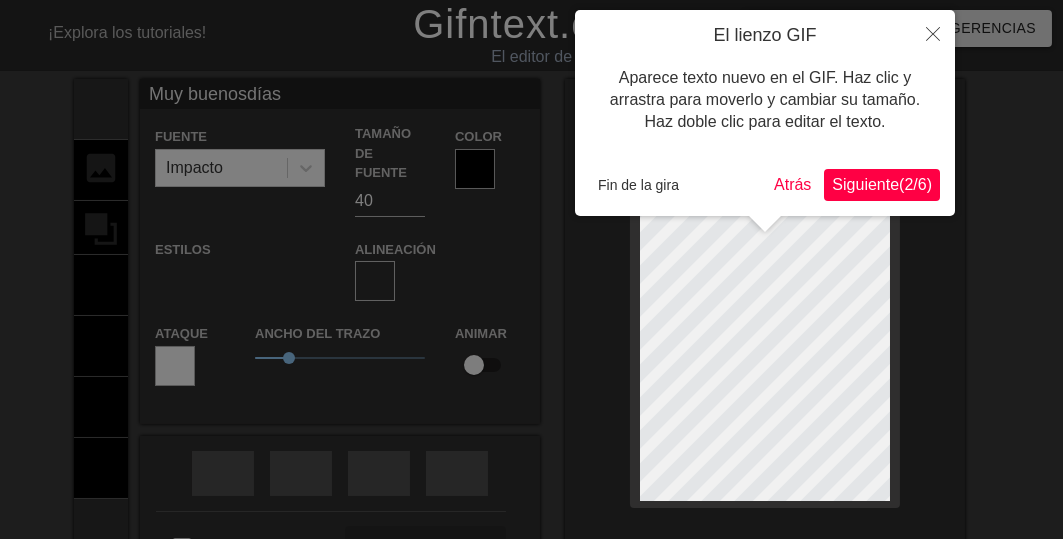 scroll, scrollTop: 3, scrollLeft: 2, axis: both 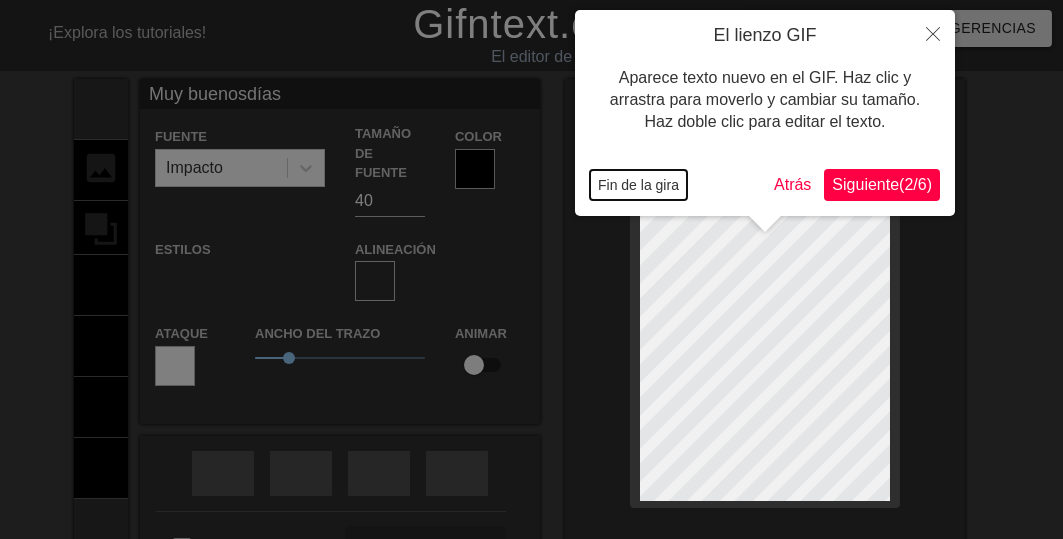 click on "Fin de la gira" at bounding box center (638, 185) 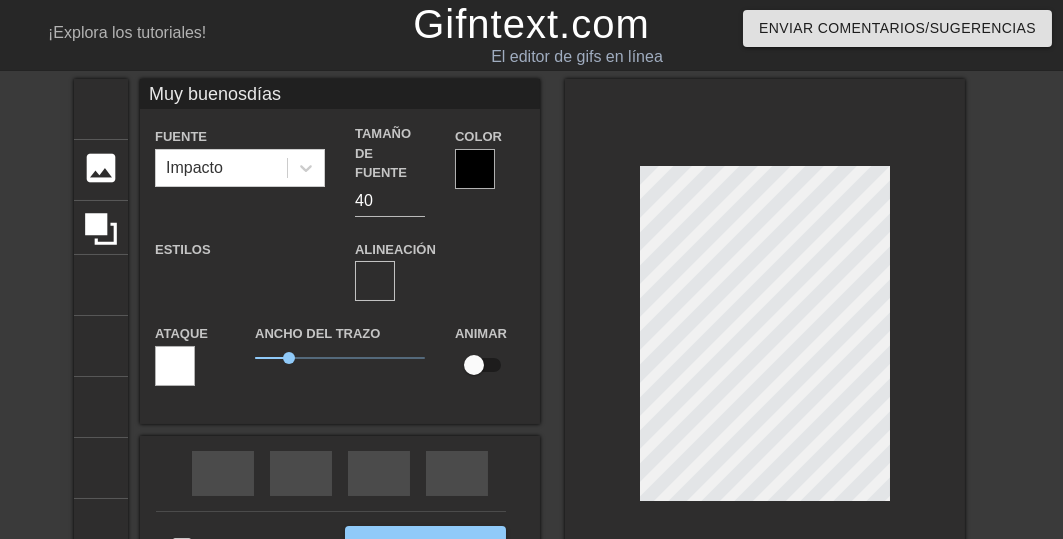 scroll, scrollTop: 4, scrollLeft: 2, axis: both 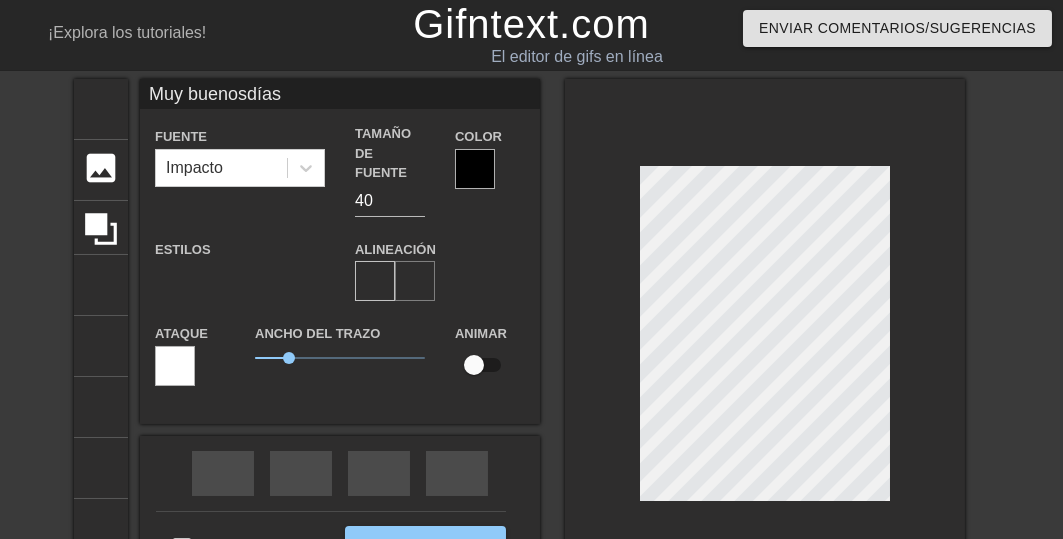 click on "formato_alinear_centrar" at bounding box center [415, 281] 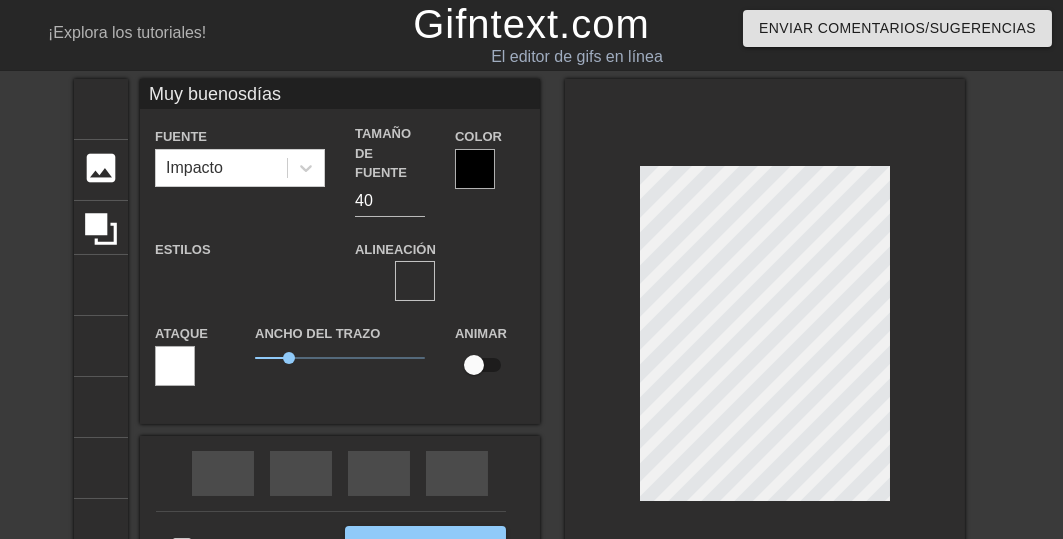 click at bounding box center [475, 169] 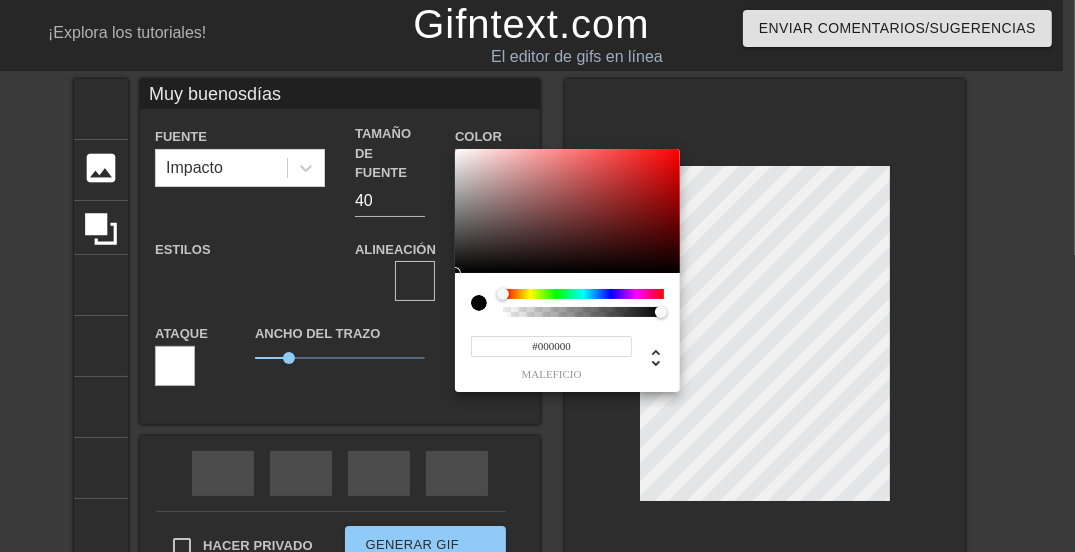 click at bounding box center [583, 294] 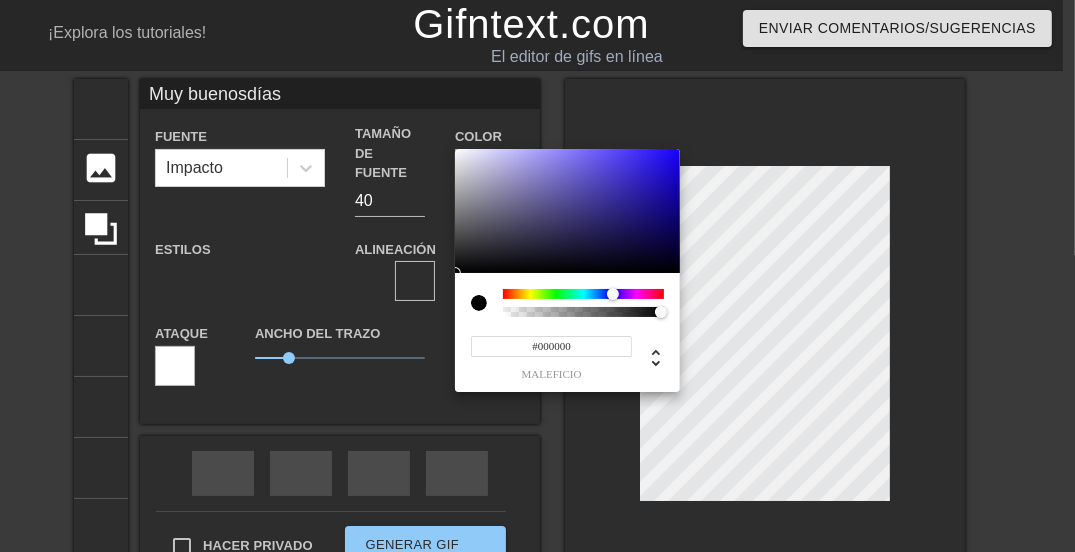 type on "Muy buenosdías" 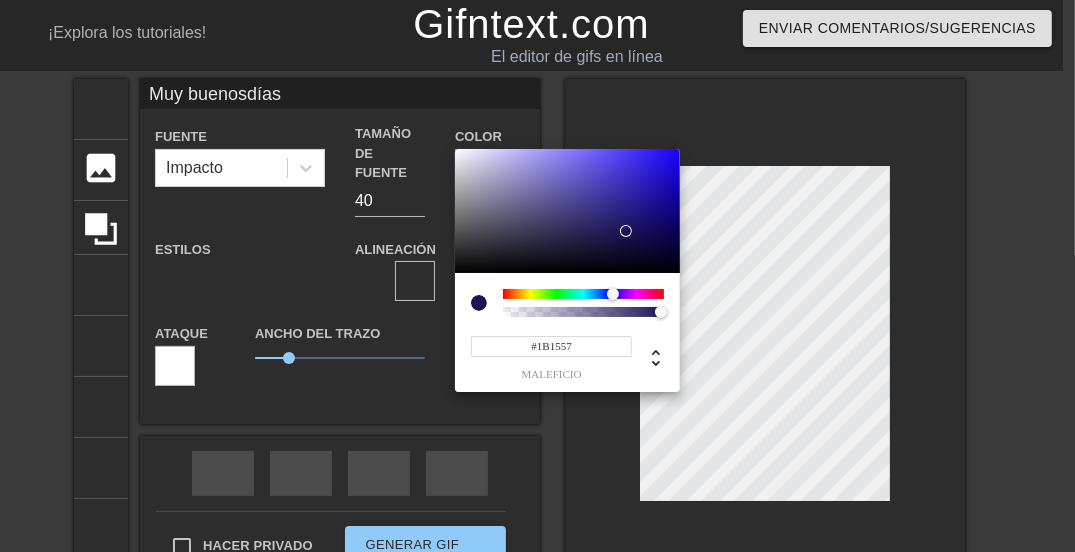 click at bounding box center [567, 211] 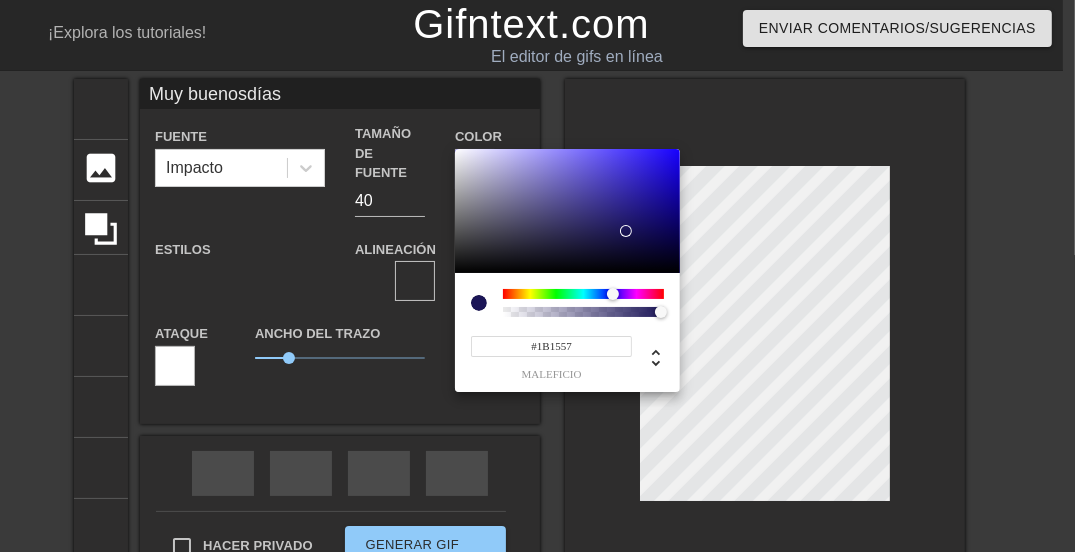type on "Muy buenosdías" 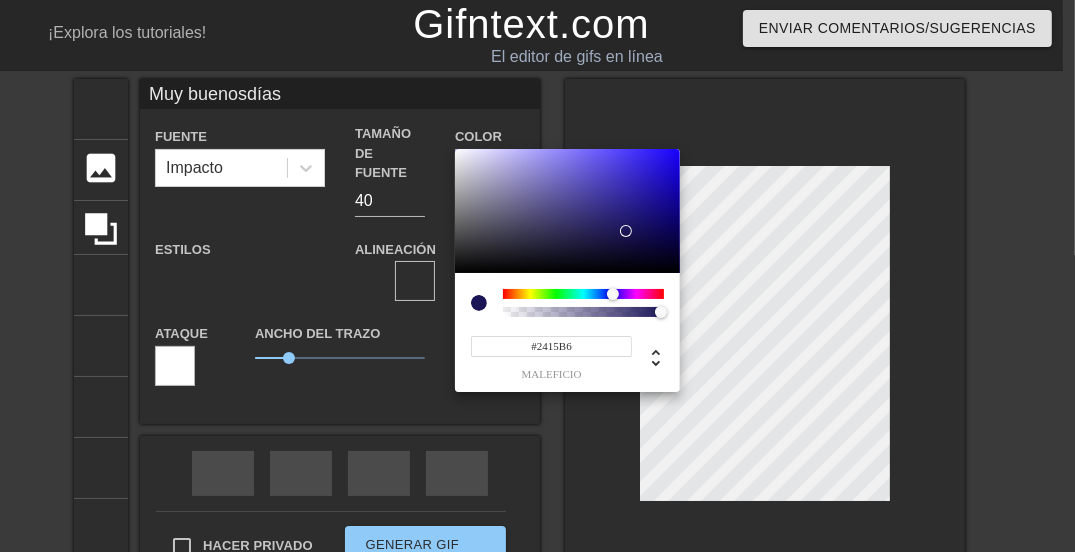 click at bounding box center (567, 211) 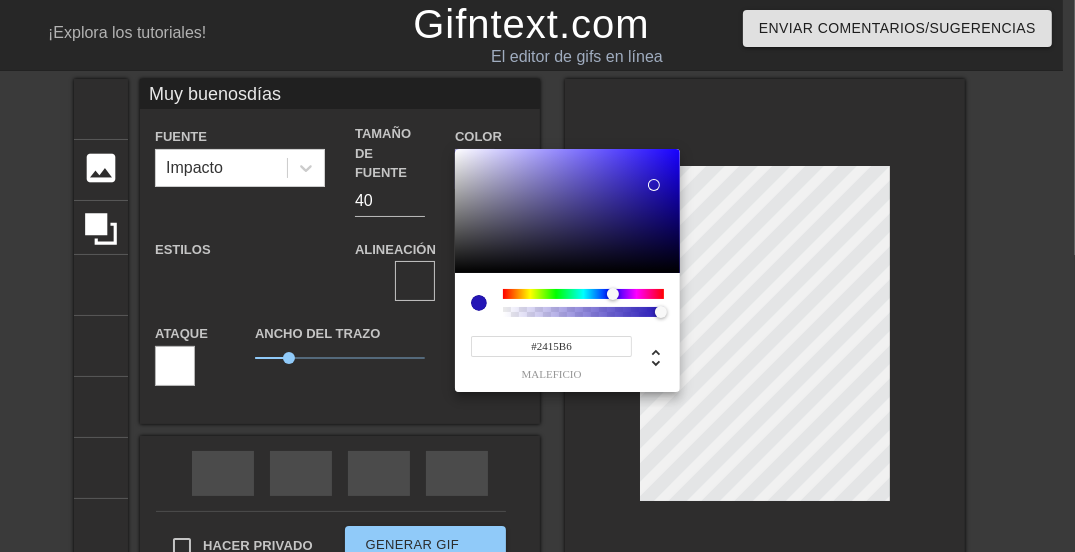 type on "Muy buenosdías" 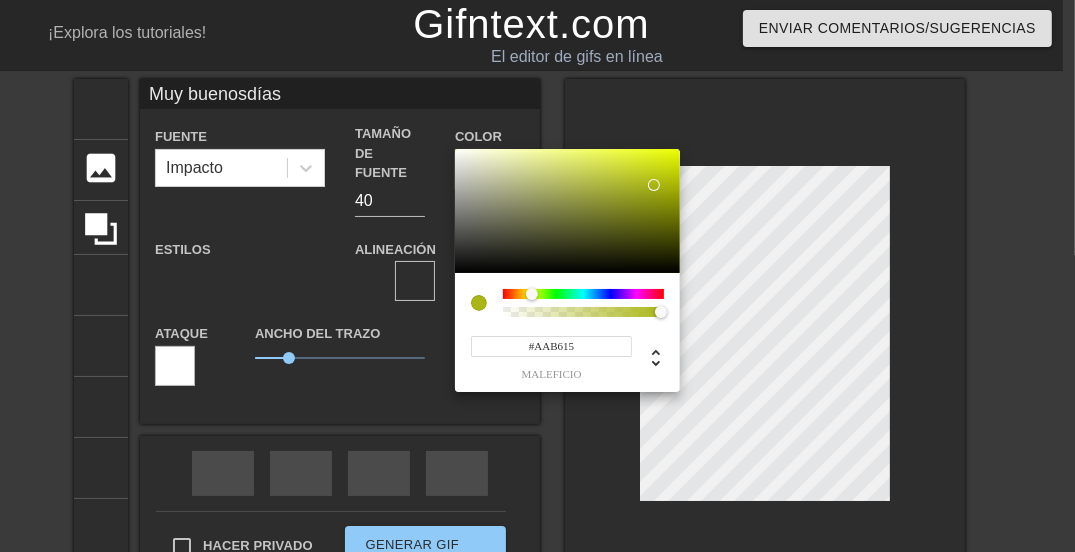 click at bounding box center [583, 294] 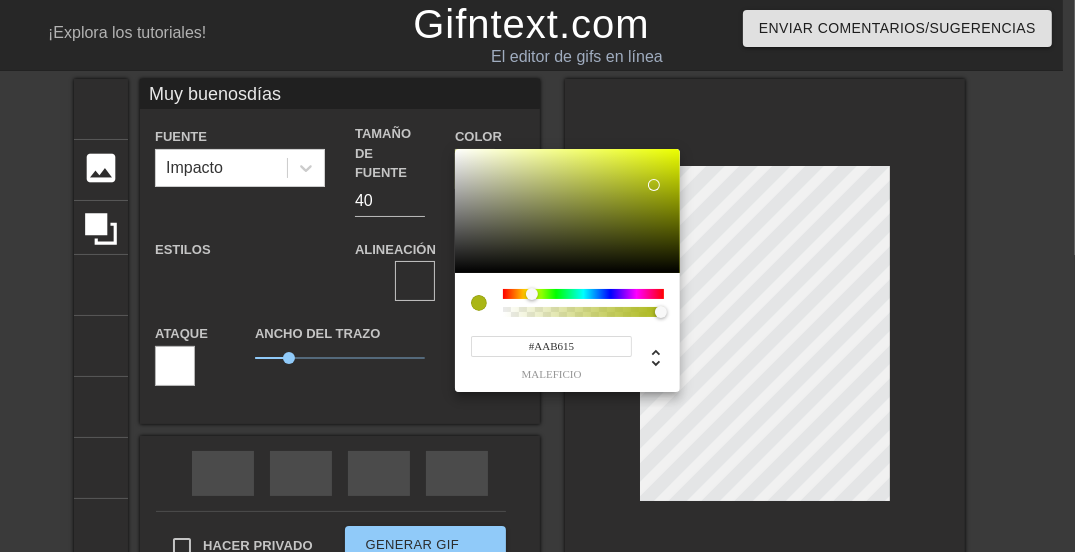 type on "Muy buenosdías" 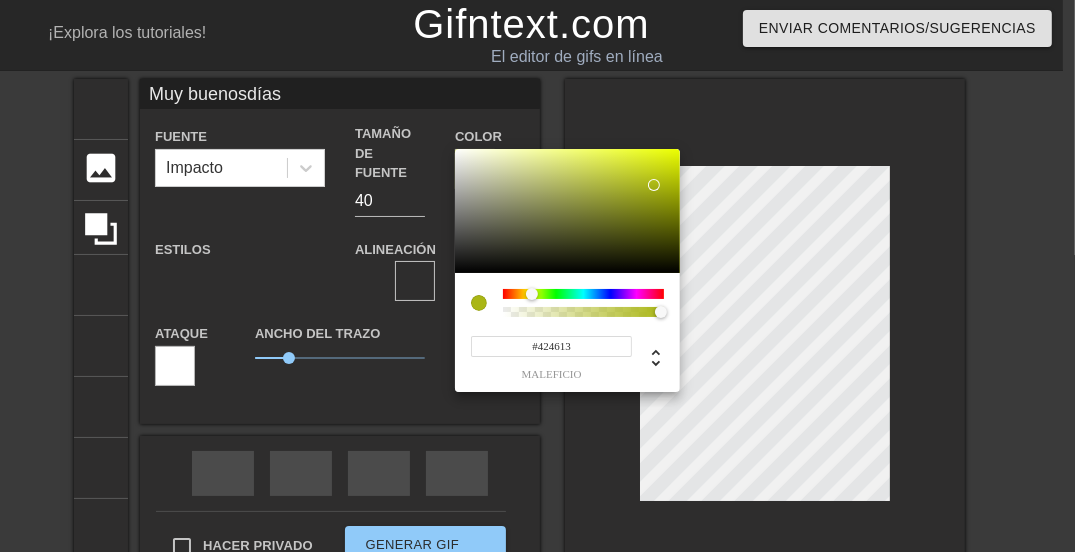 click at bounding box center [567, 211] 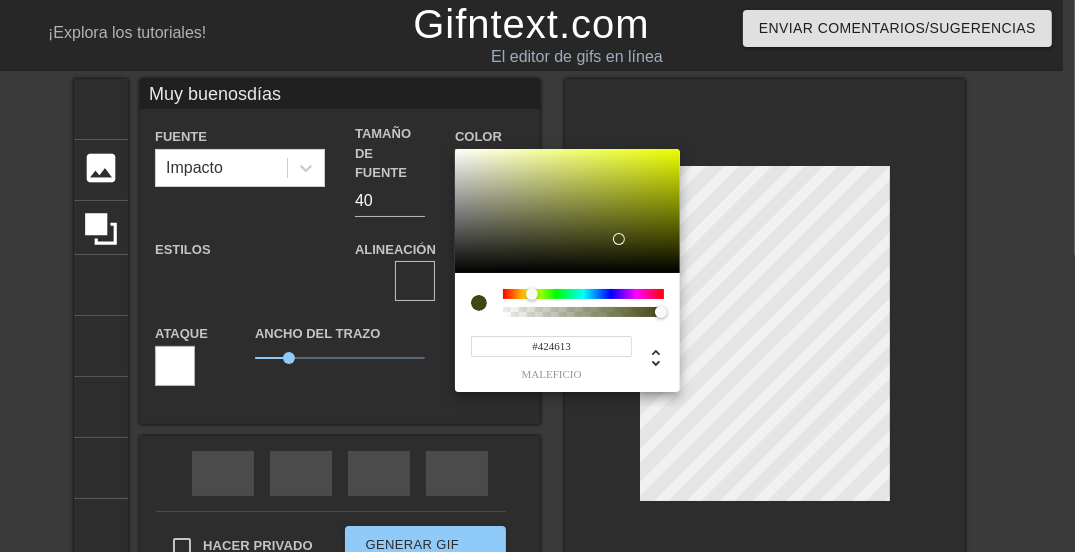 type on "Muy buenosdías" 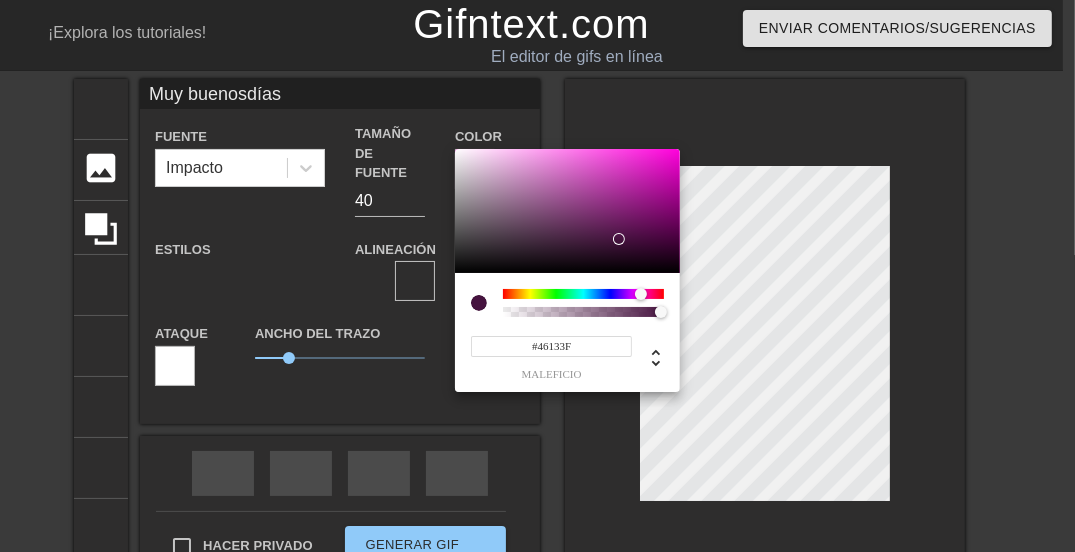 click at bounding box center (583, 294) 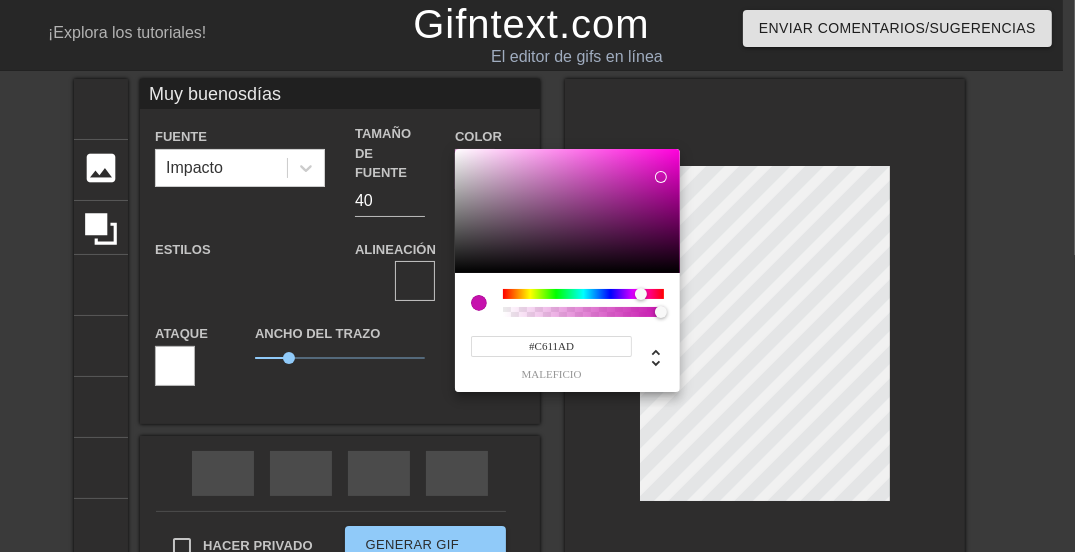 click at bounding box center (567, 211) 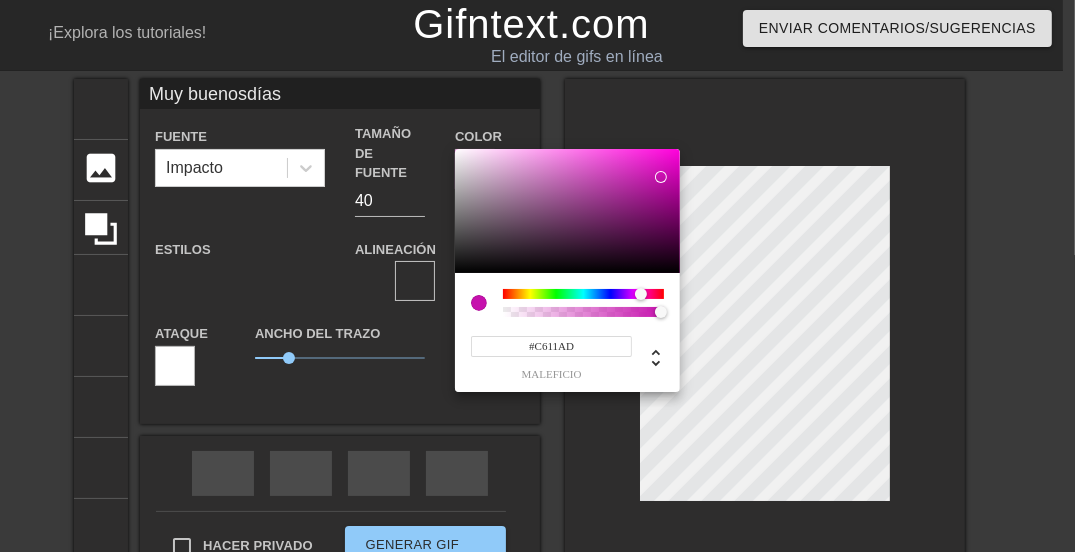 type on "Muy buenosdías" 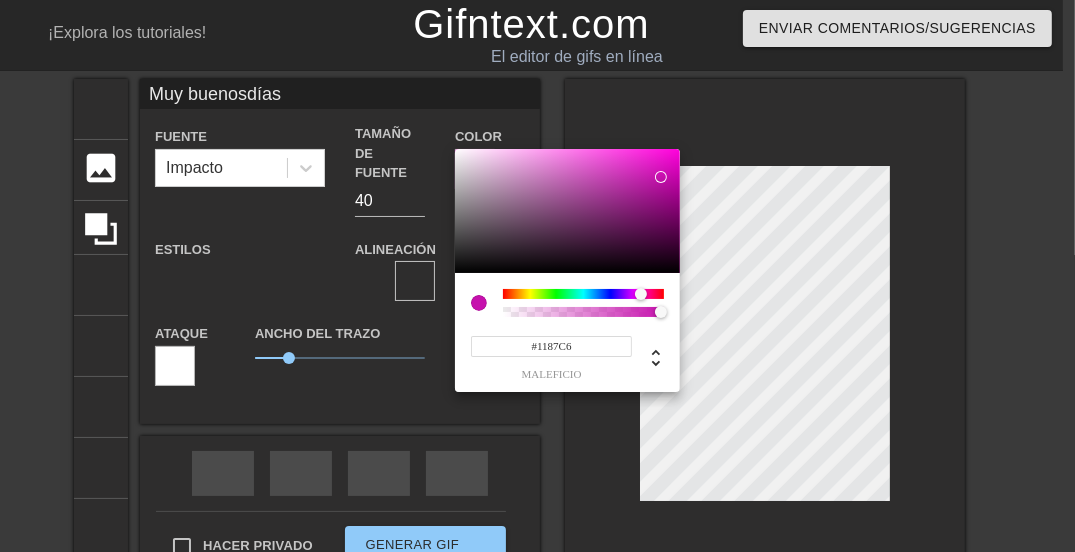 click at bounding box center (583, 294) 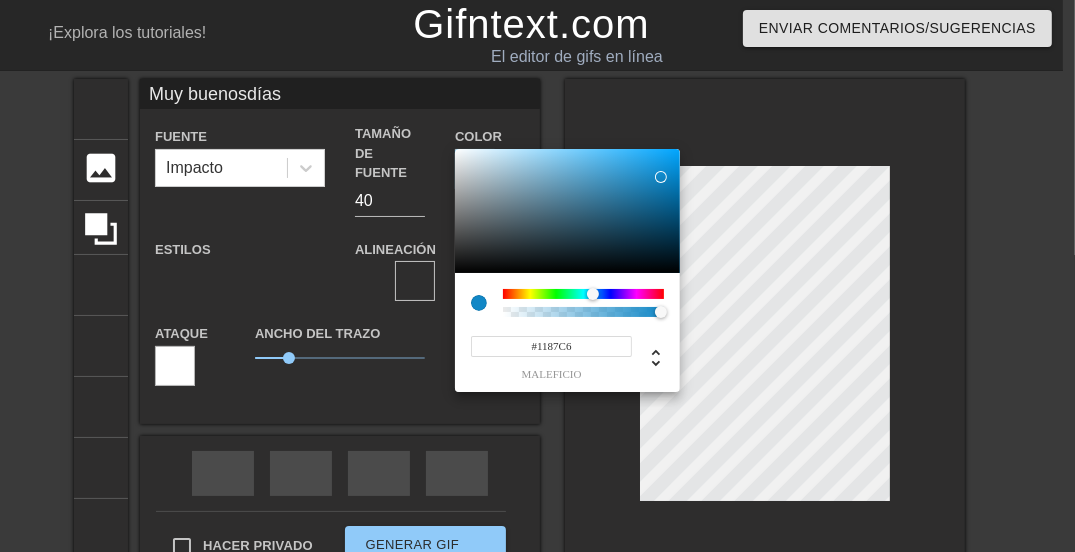type on "Muy buenosdías" 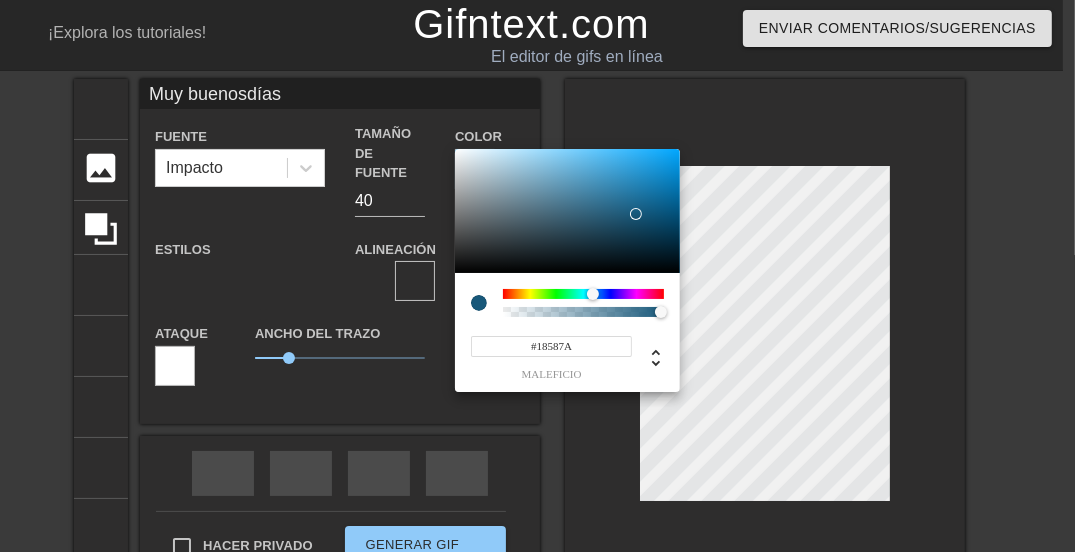click at bounding box center (567, 211) 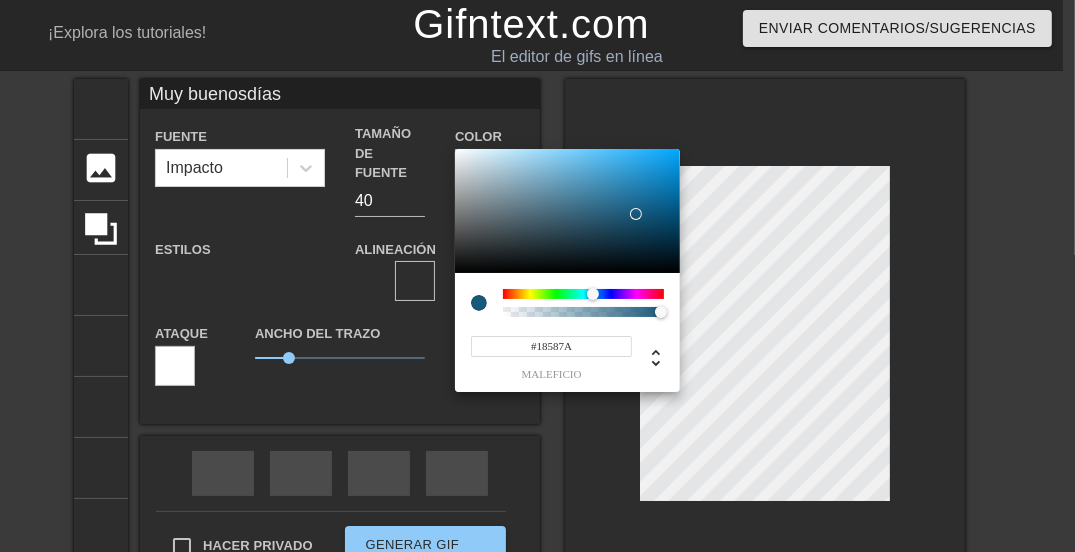 type on "Muy buenosdías" 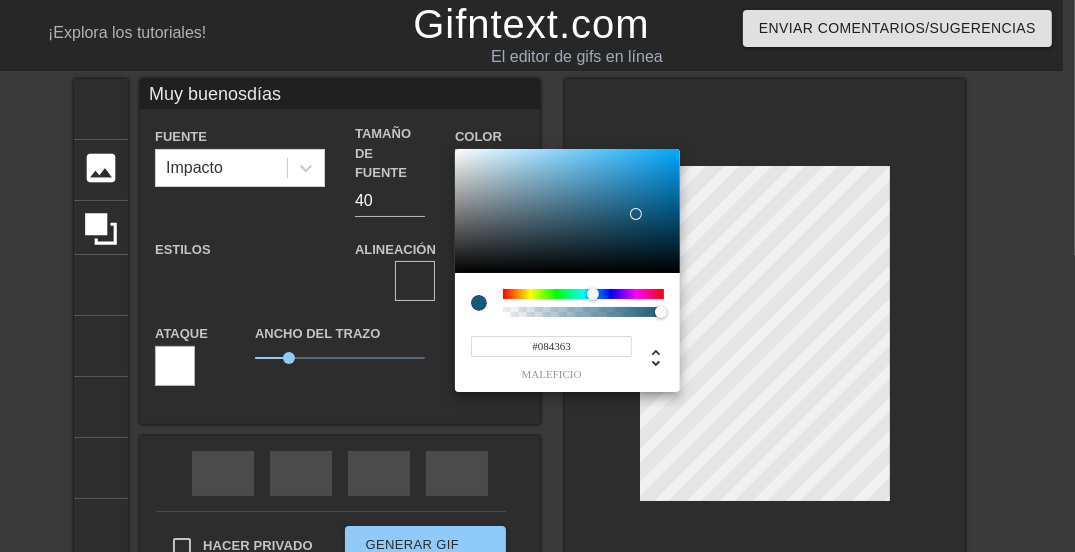click at bounding box center [567, 211] 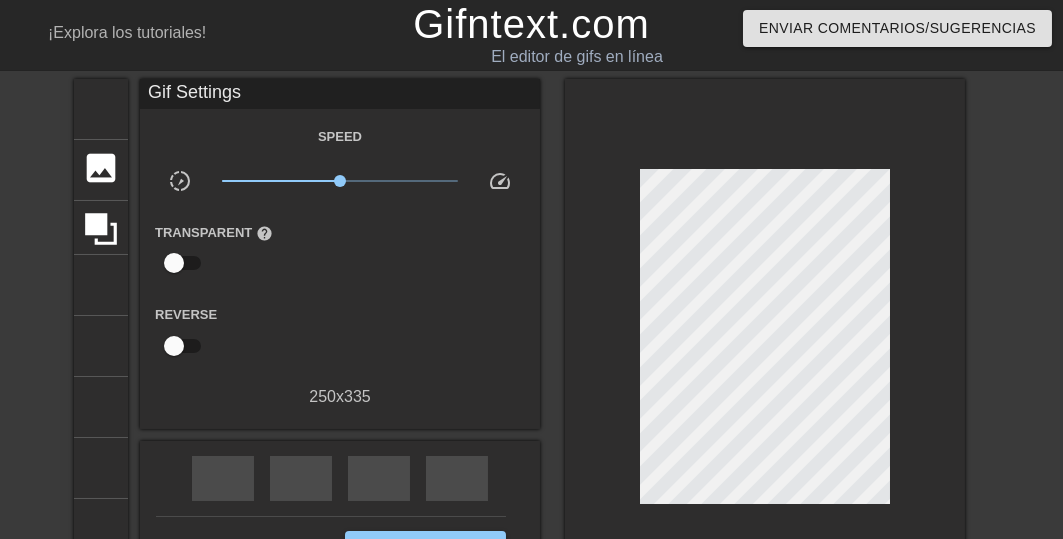 scroll, scrollTop: 80, scrollLeft: 0, axis: vertical 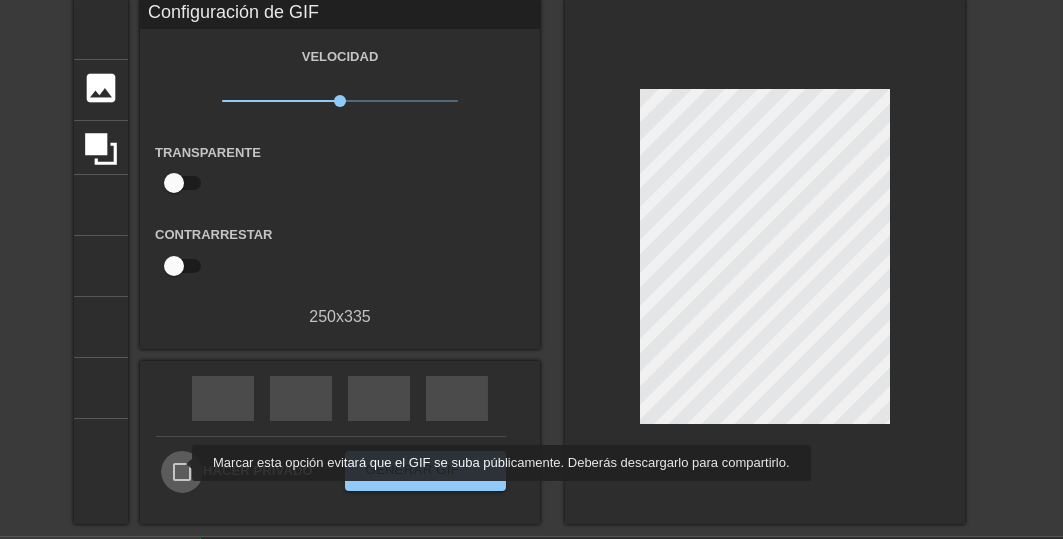 click on "Hacer privado" at bounding box center (182, 472) 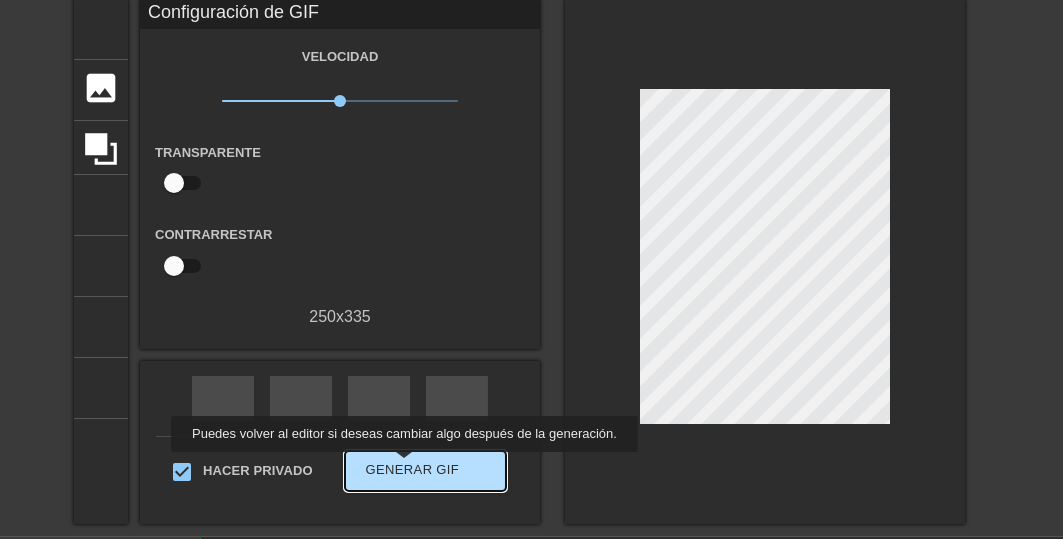 click on "Generar GIF" at bounding box center [413, 469] 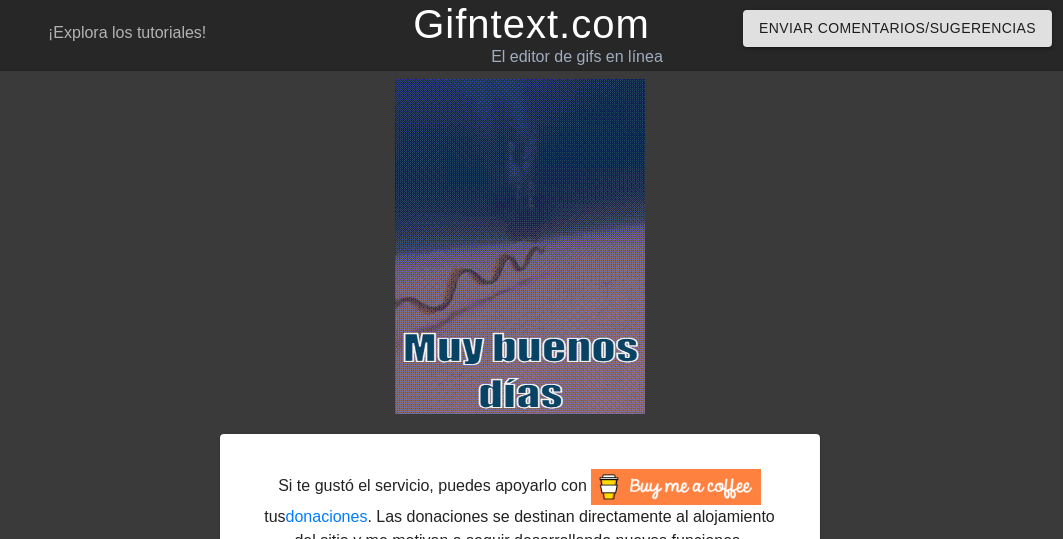 scroll, scrollTop: 149, scrollLeft: 0, axis: vertical 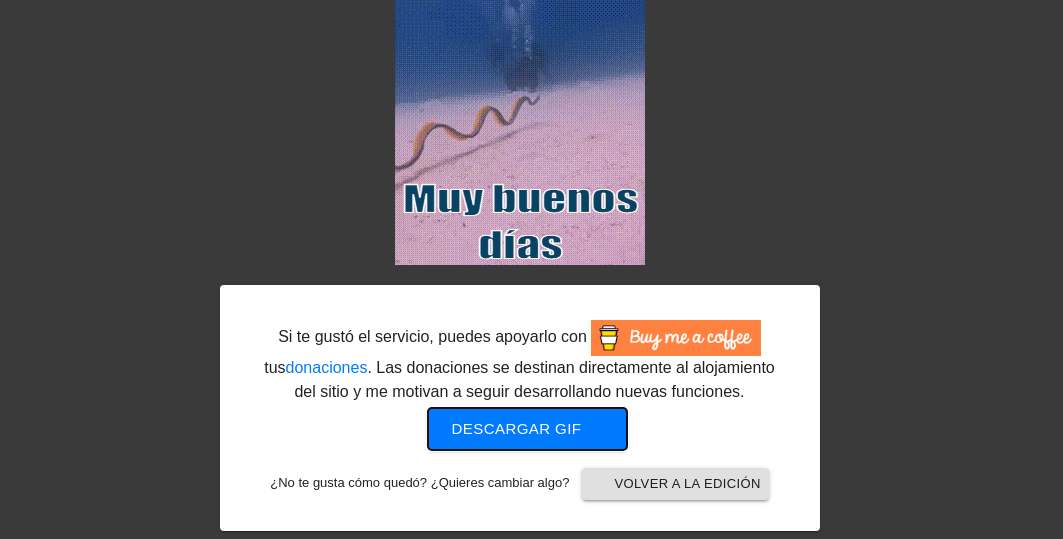 click on "Descargar gif" at bounding box center (517, 428) 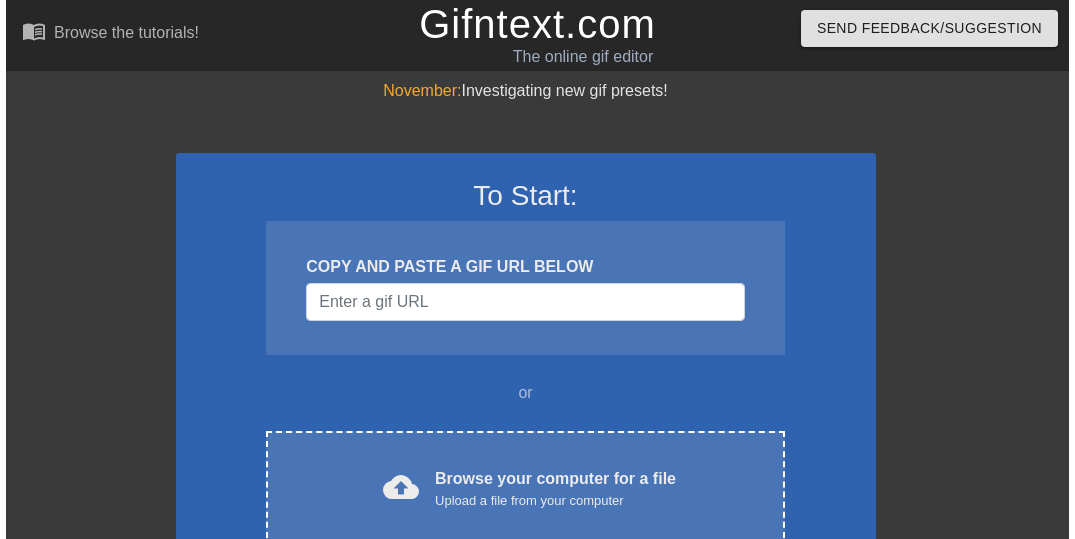 scroll, scrollTop: 0, scrollLeft: 0, axis: both 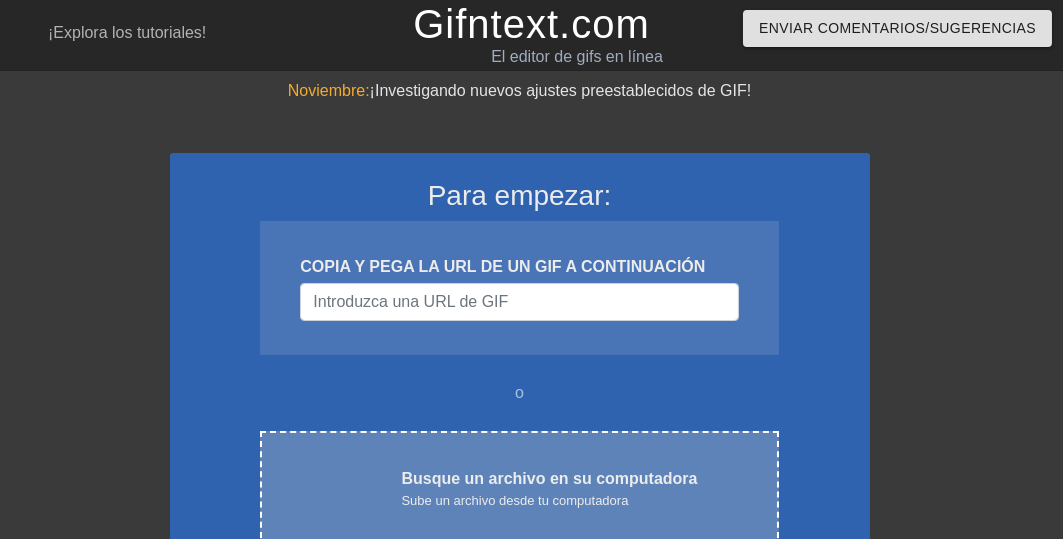 click on "Busque un archivo en su computadora" at bounding box center (549, 478) 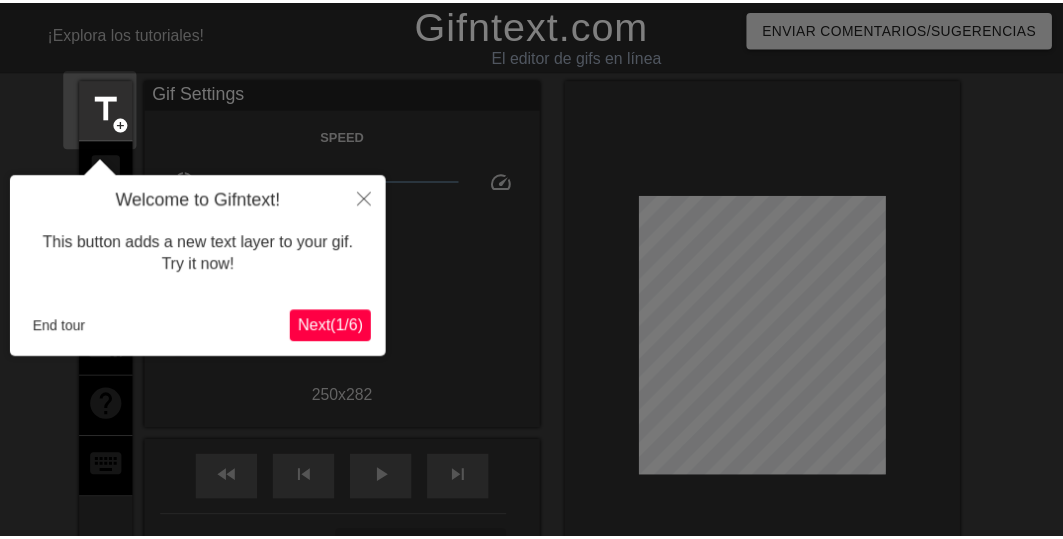scroll, scrollTop: 49, scrollLeft: 0, axis: vertical 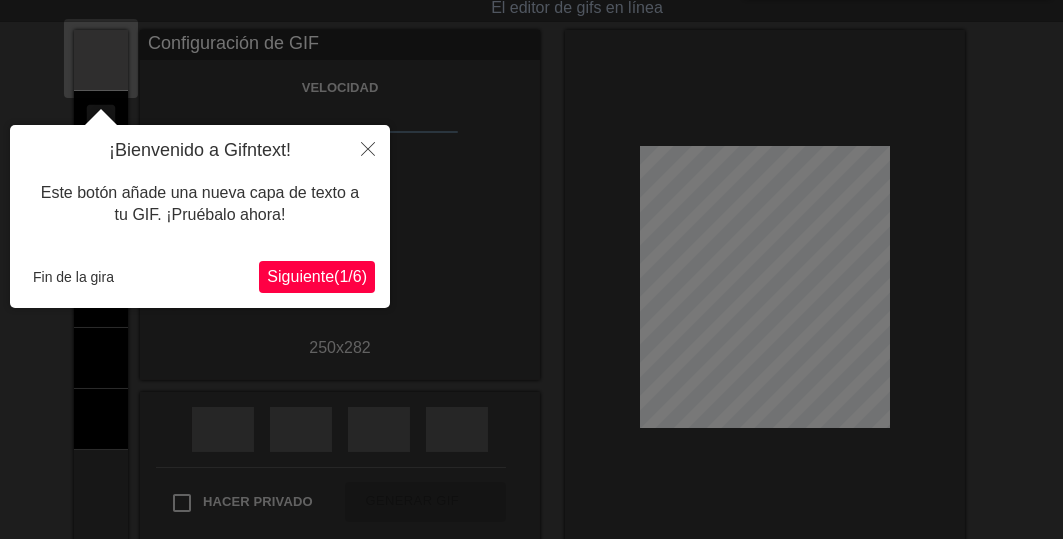 click on "Siguiente" at bounding box center [300, 276] 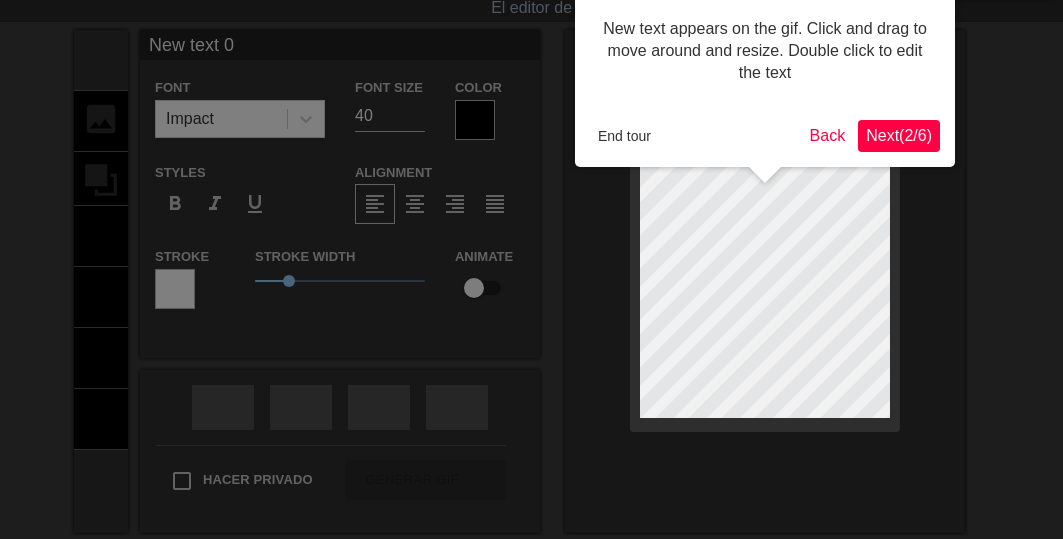 scroll, scrollTop: 0, scrollLeft: 0, axis: both 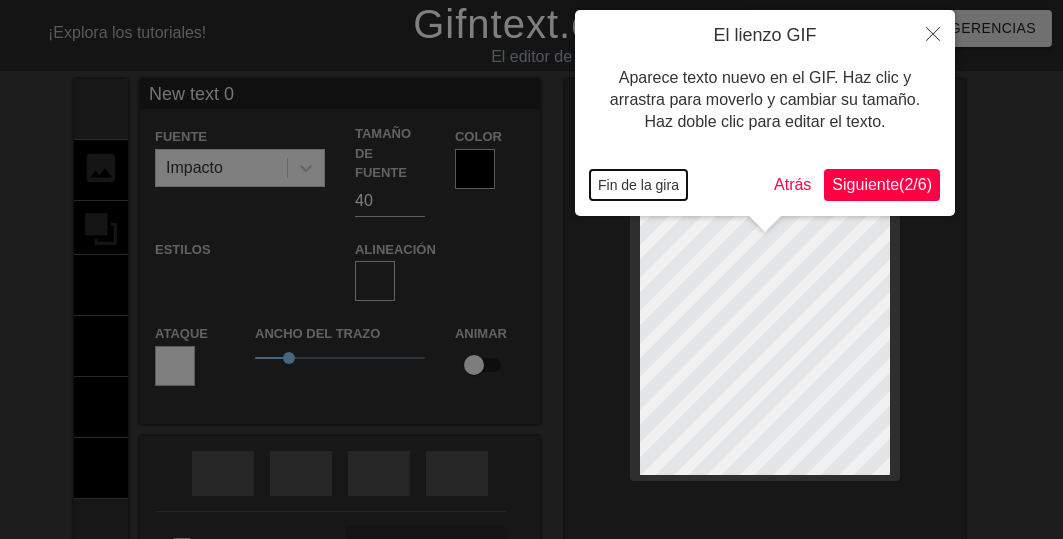 click on "Fin de la gira" at bounding box center [638, 185] 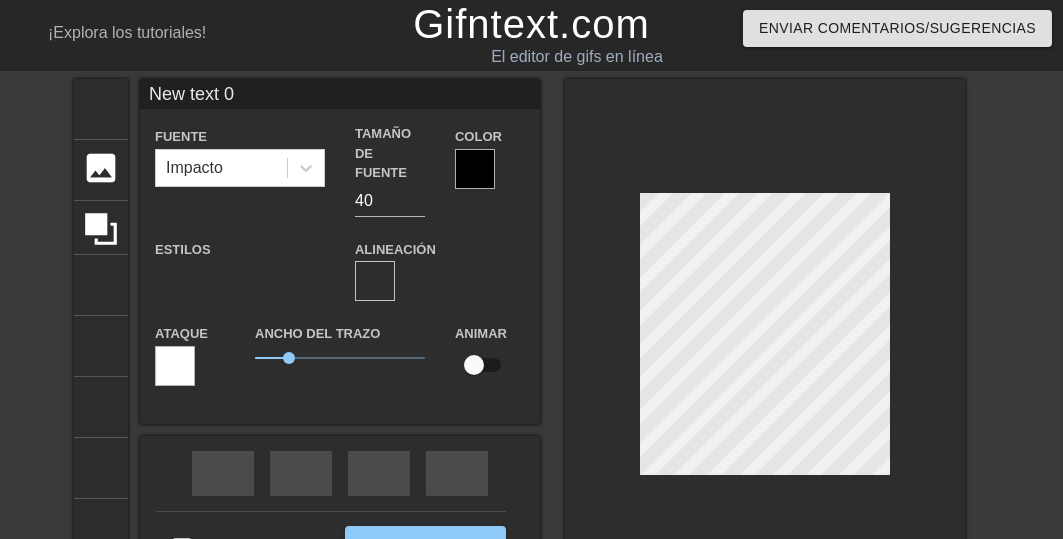 scroll, scrollTop: 3, scrollLeft: 2, axis: both 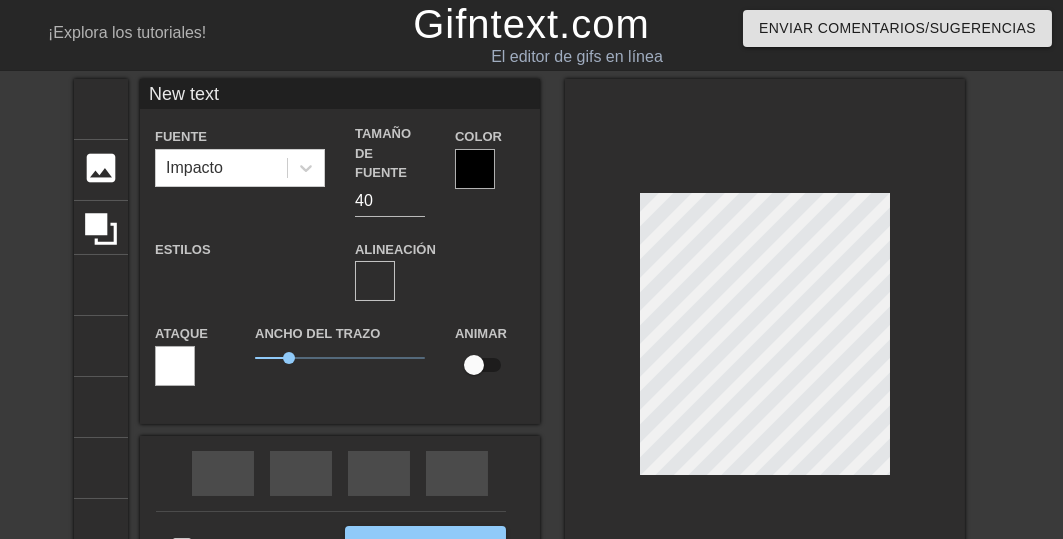 type on "New text" 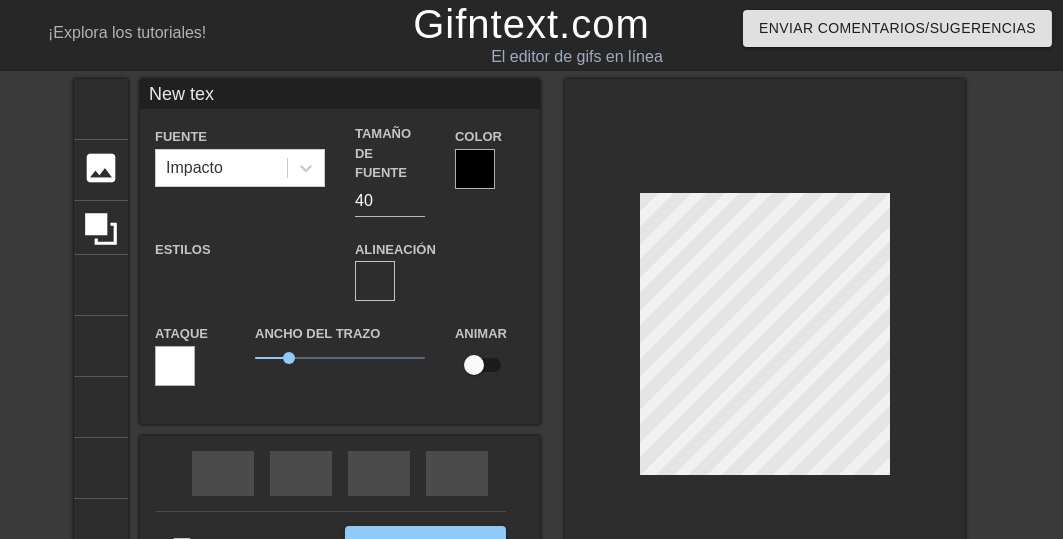 type on "New te" 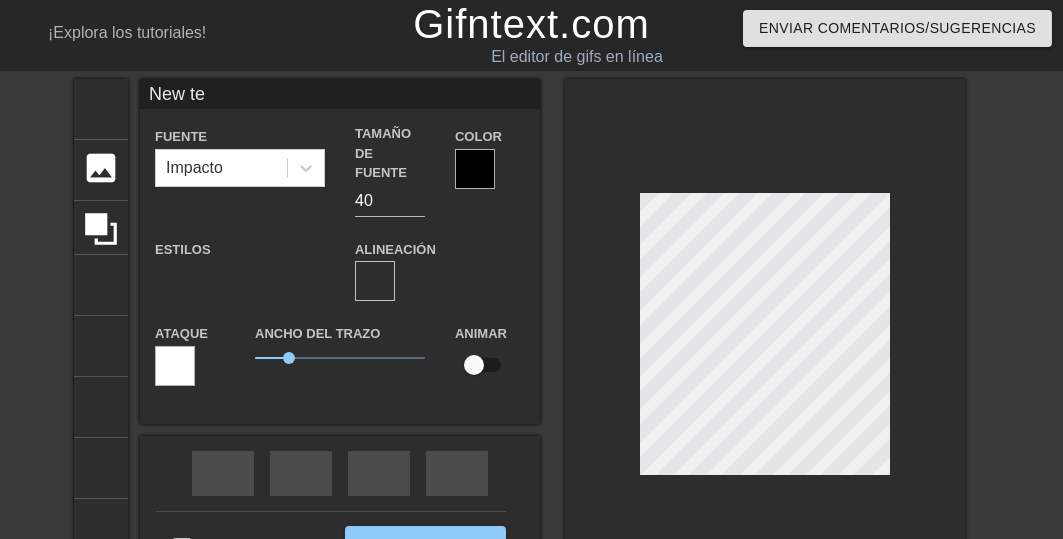 type on "New t" 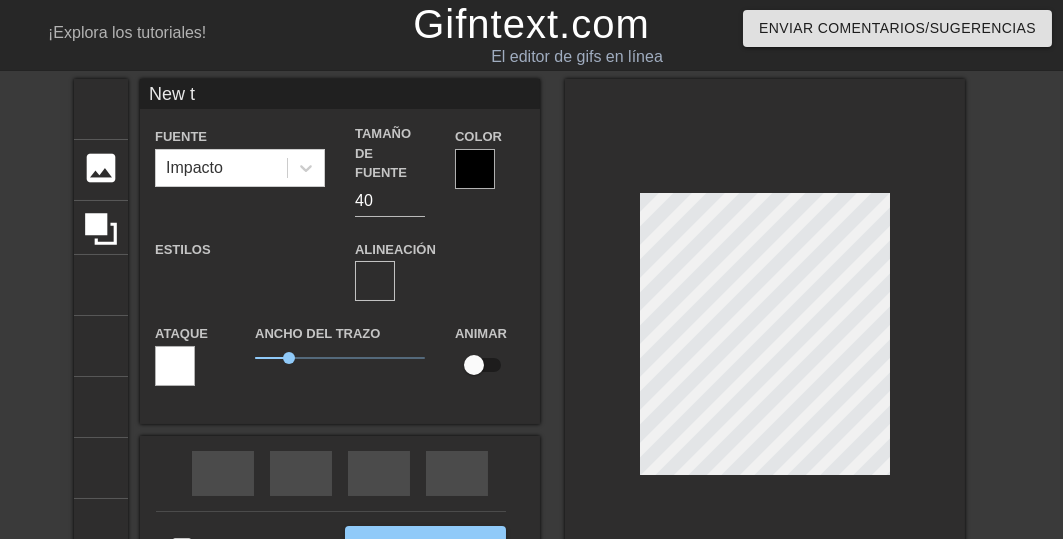 type on "New" 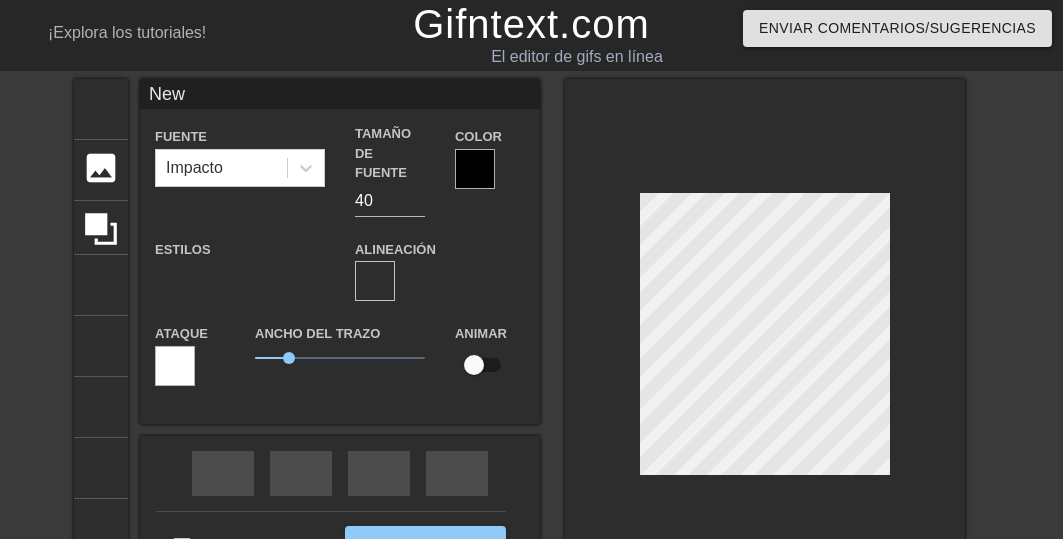 type on "New" 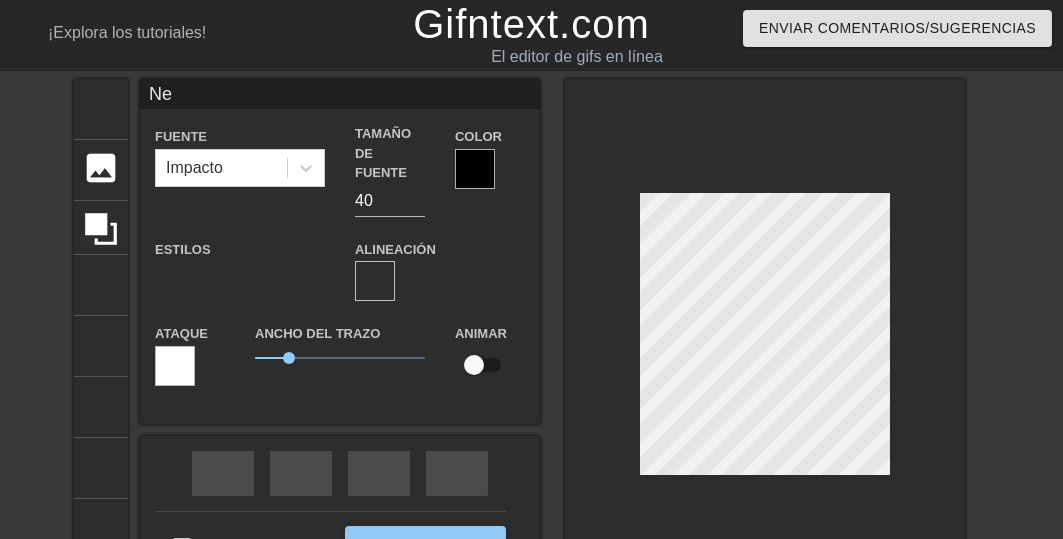 type on "Ne" 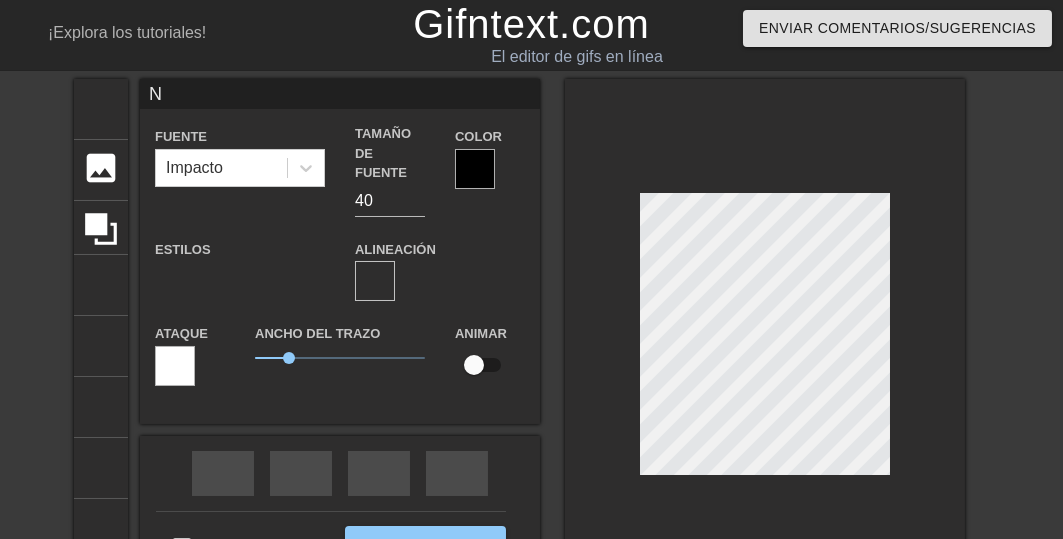 scroll, scrollTop: 3, scrollLeft: 2, axis: both 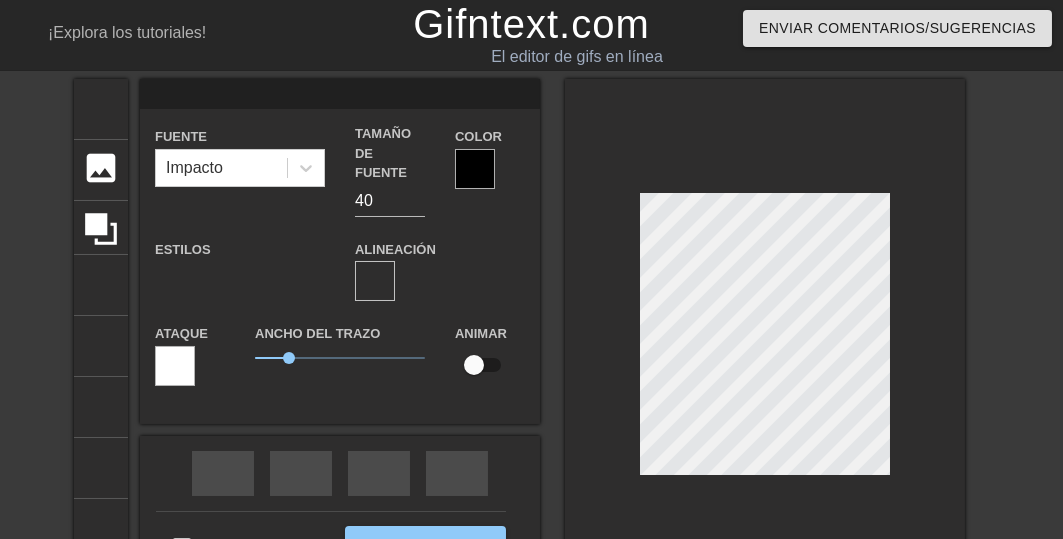 type on "B" 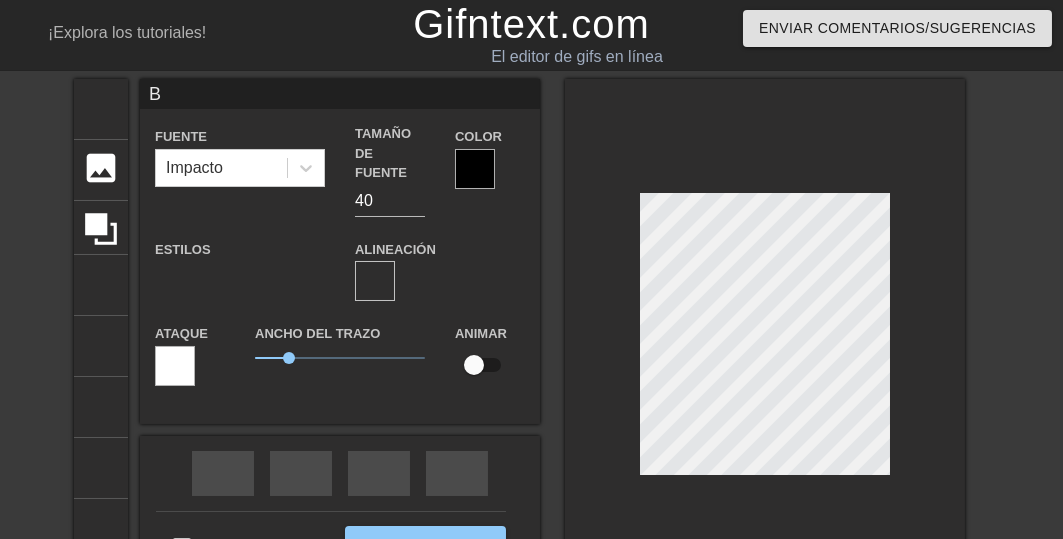 type on "Bu" 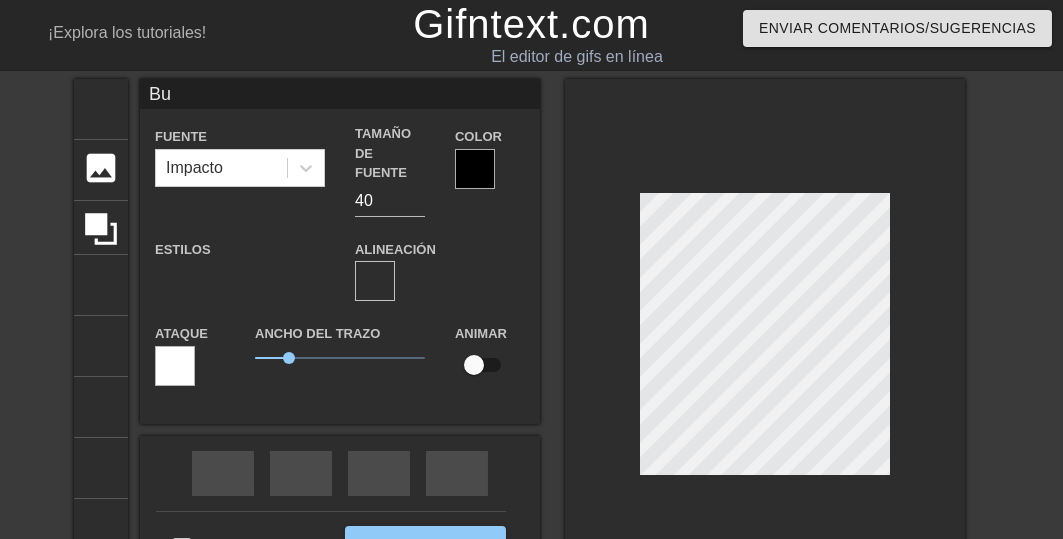 type on "Bue" 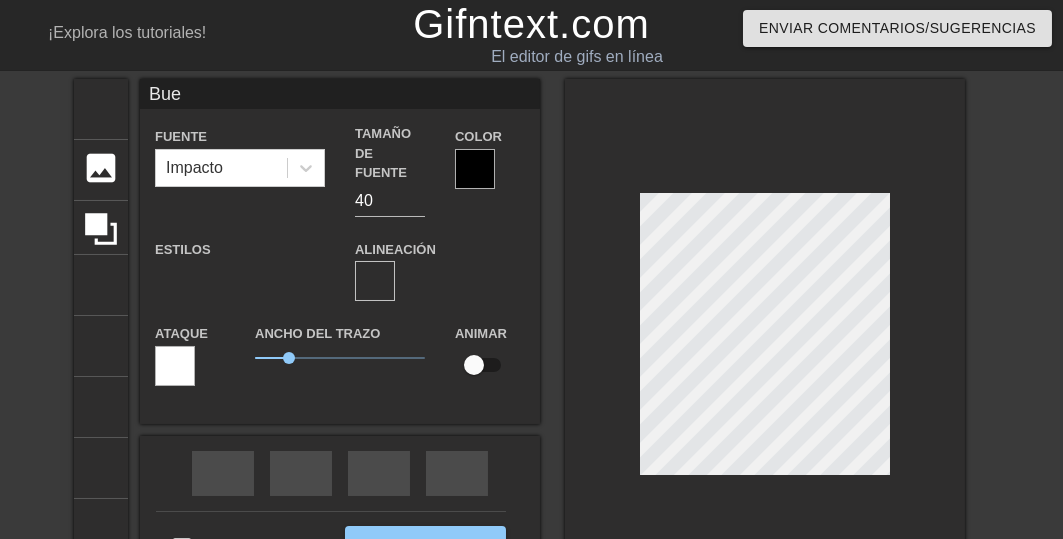 type on "Buen" 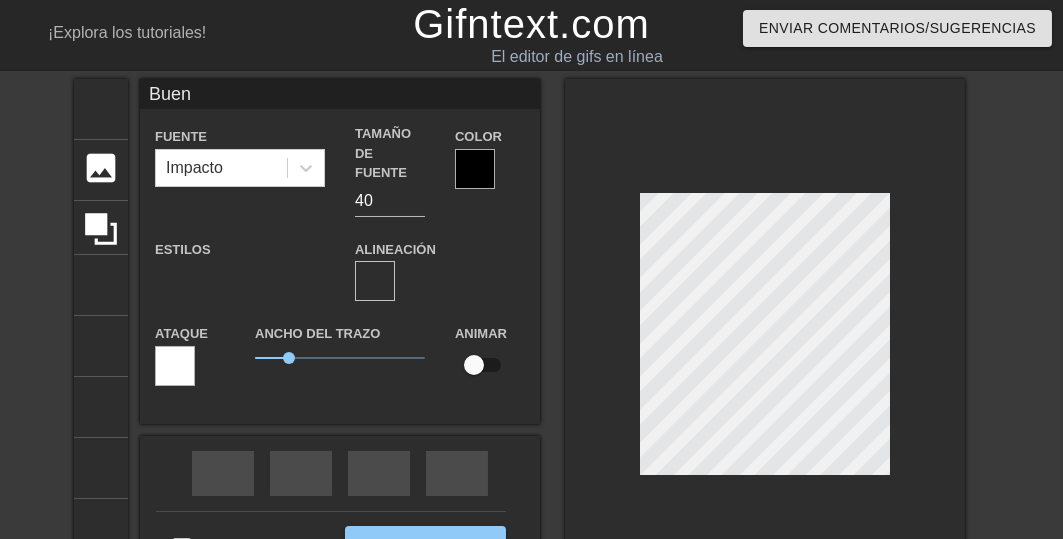 scroll, scrollTop: 3, scrollLeft: 3, axis: both 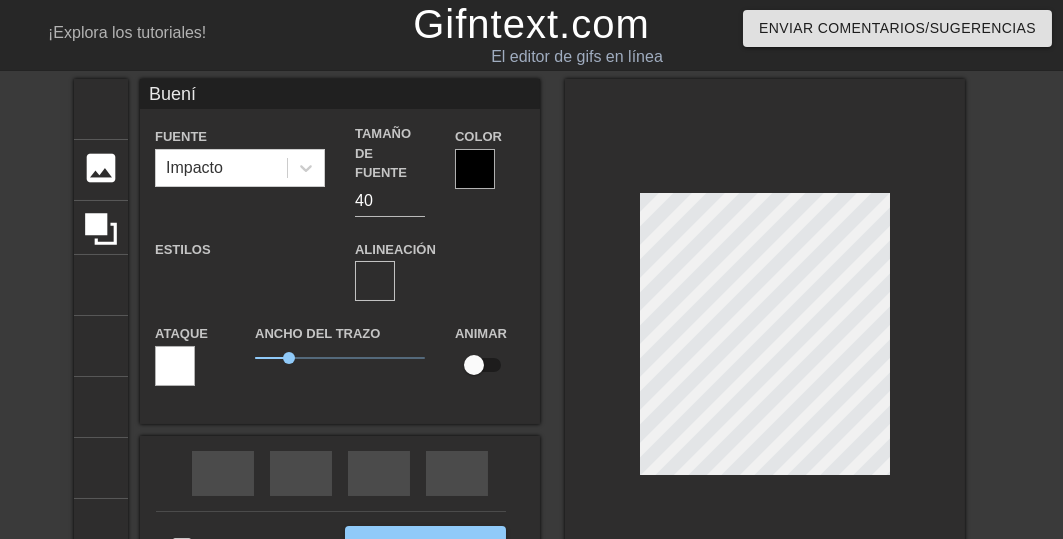 type on "Buenía" 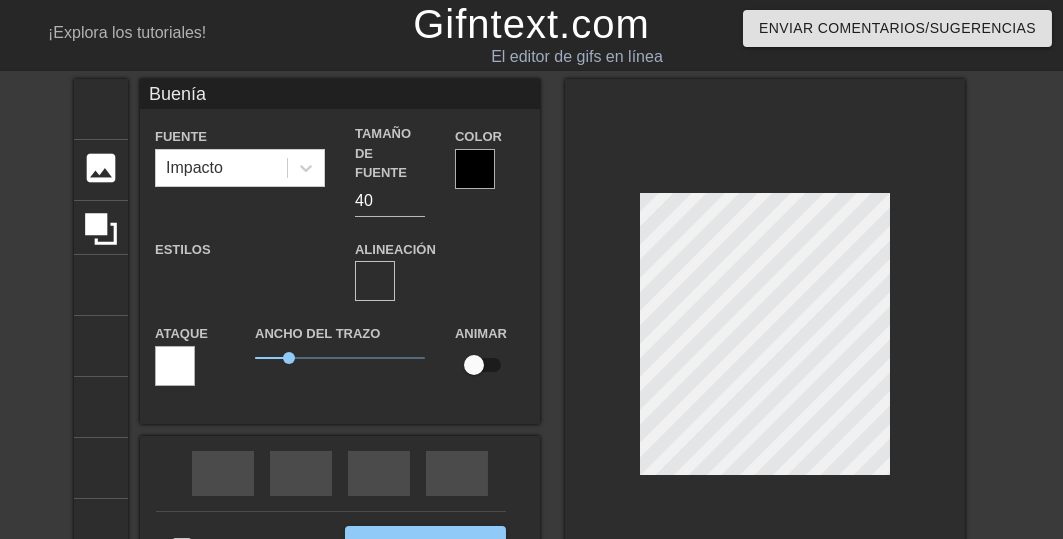 type on "Bueníai" 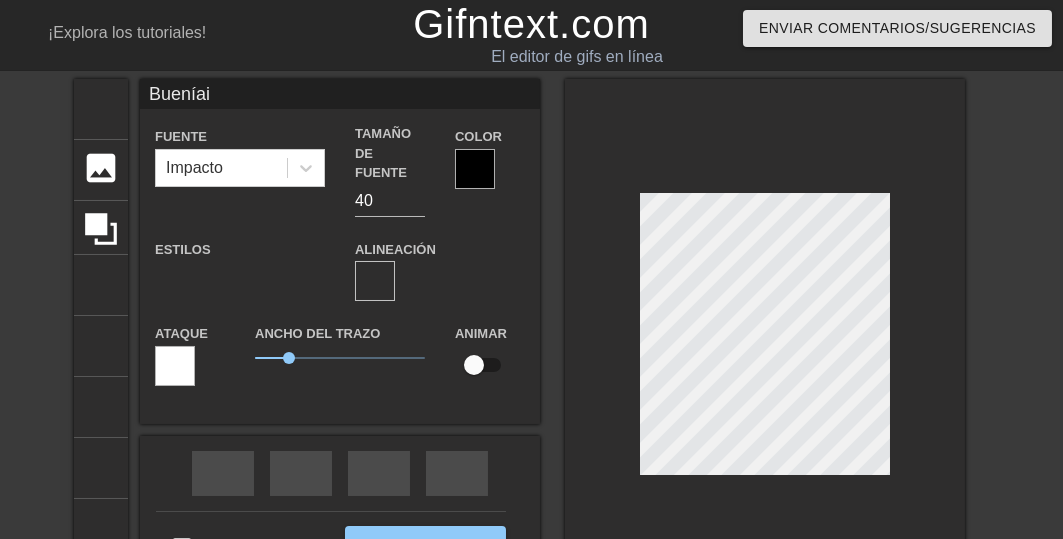 type on "Bueníaim" 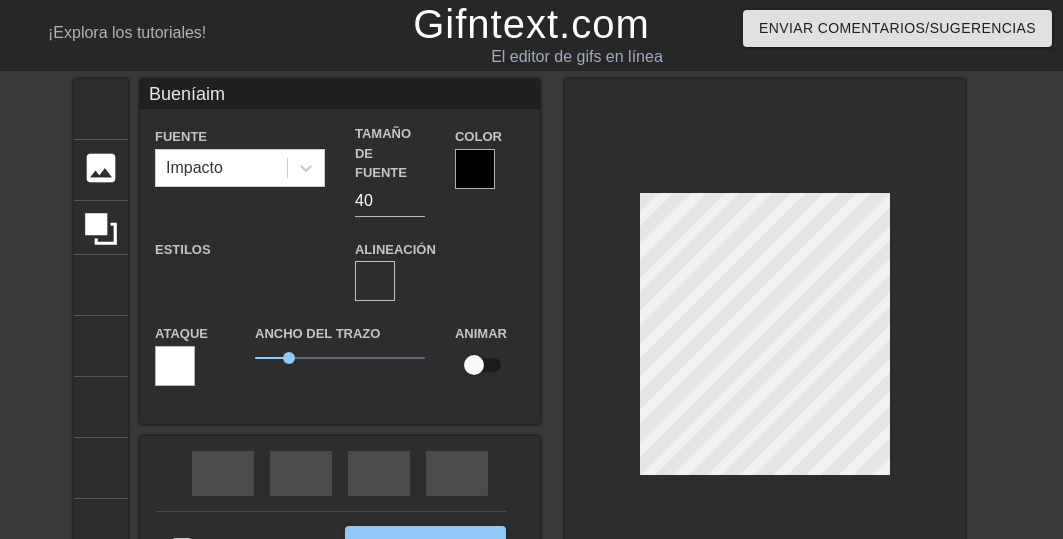 type on "Bueníaimo" 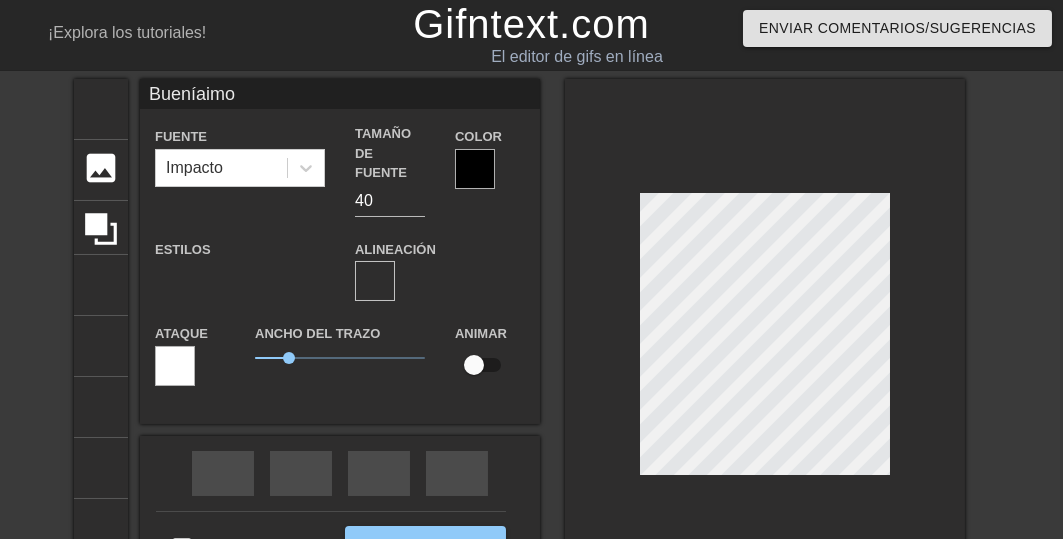 scroll, scrollTop: 3, scrollLeft: 5, axis: both 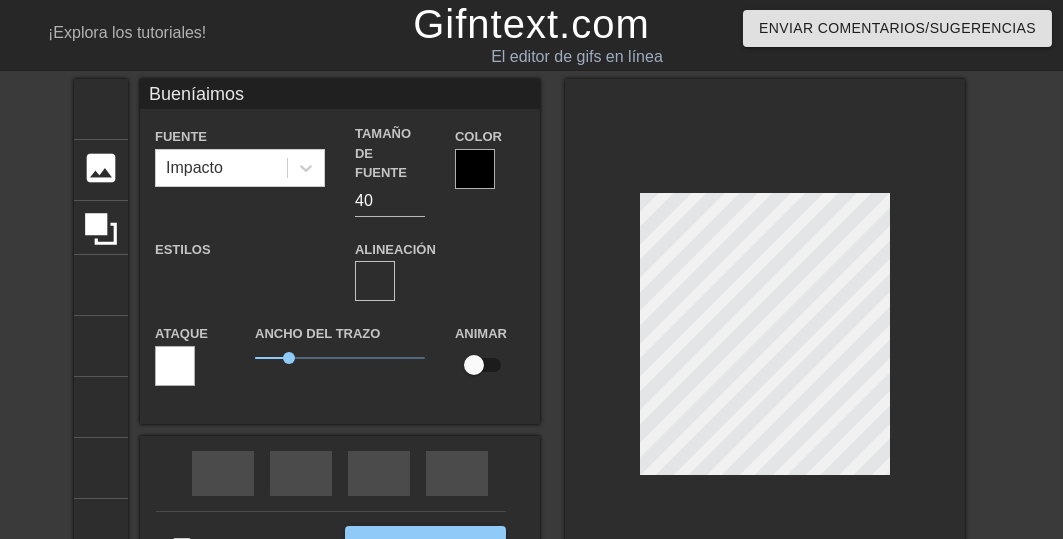 type on "Bueníaimo" 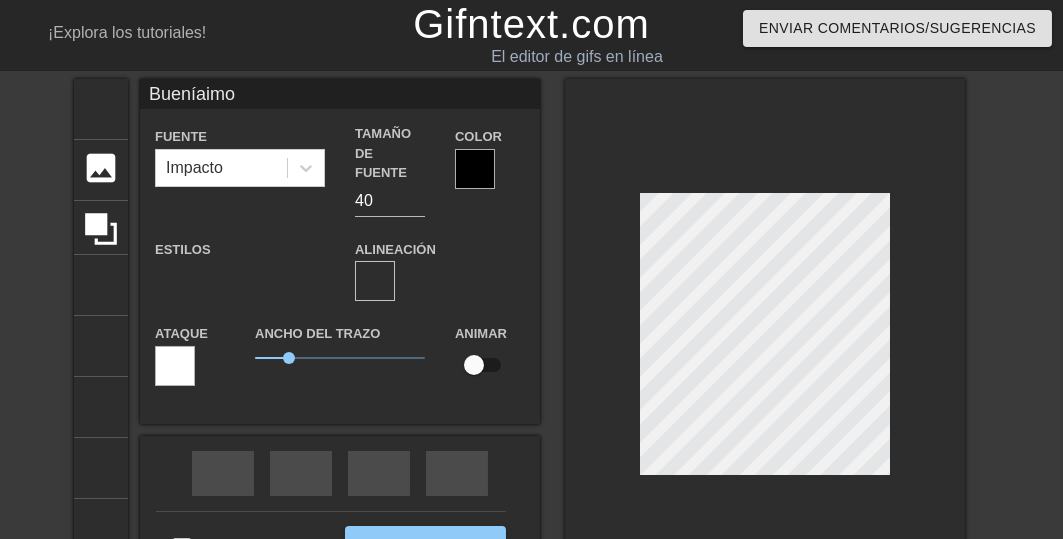 type on "Bueníaim" 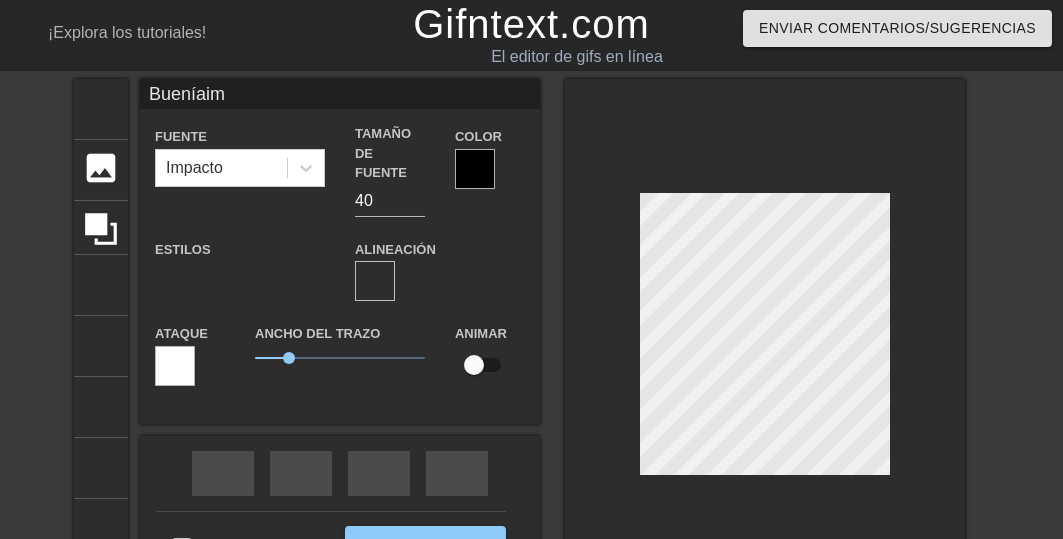type on "Bueníai" 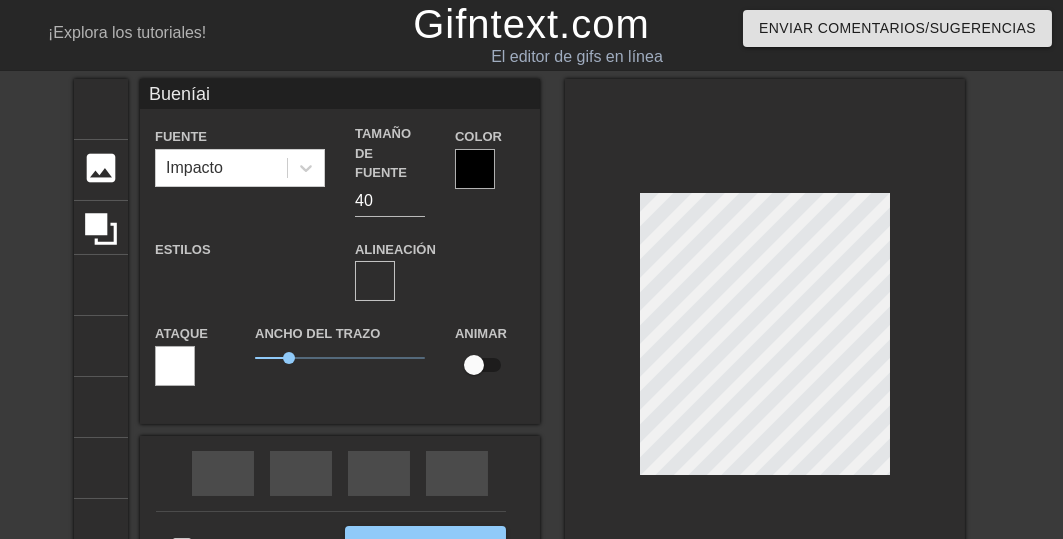 type on "Buenía" 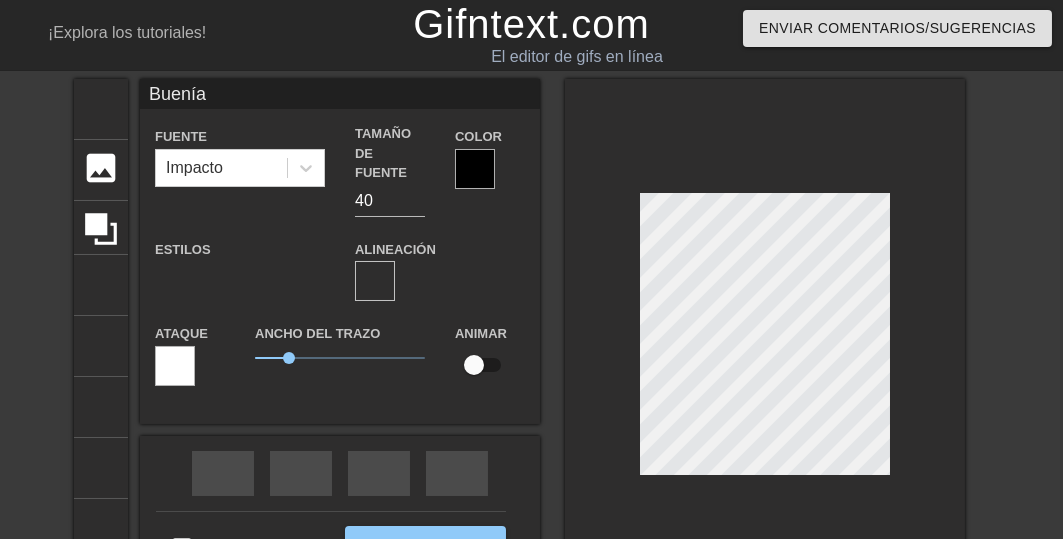 scroll, scrollTop: 3, scrollLeft: 4, axis: both 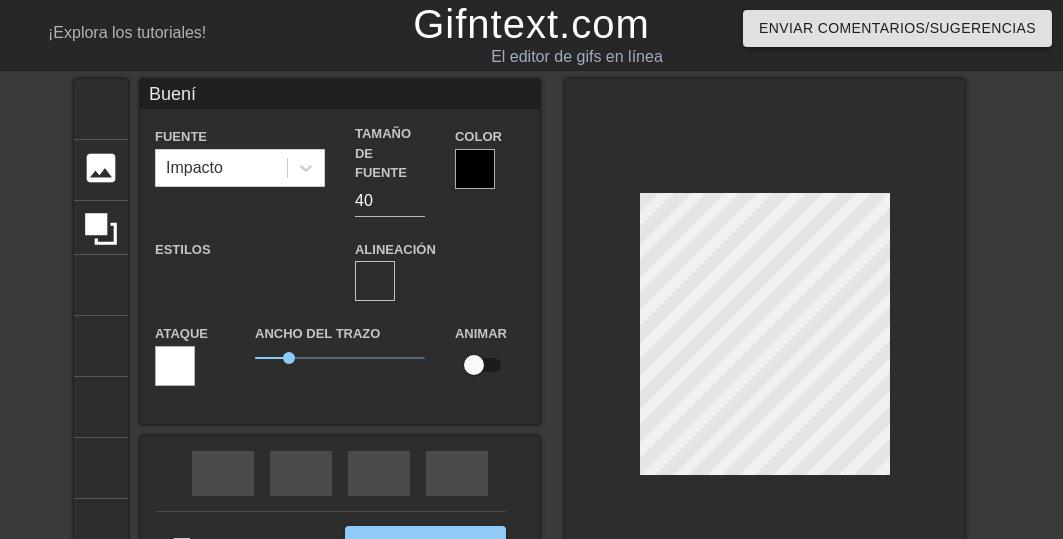 type on "Buenís" 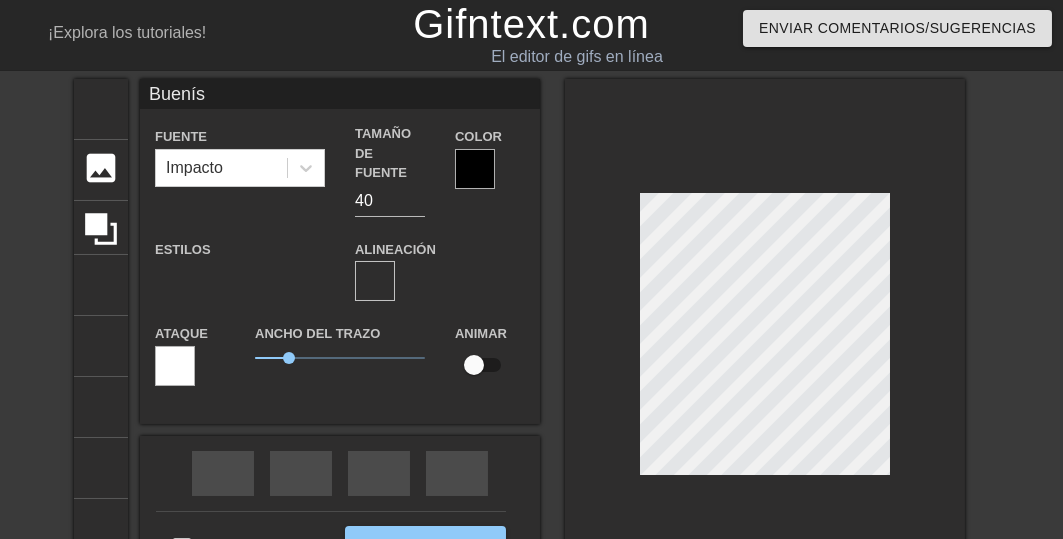 type on "Buenísi" 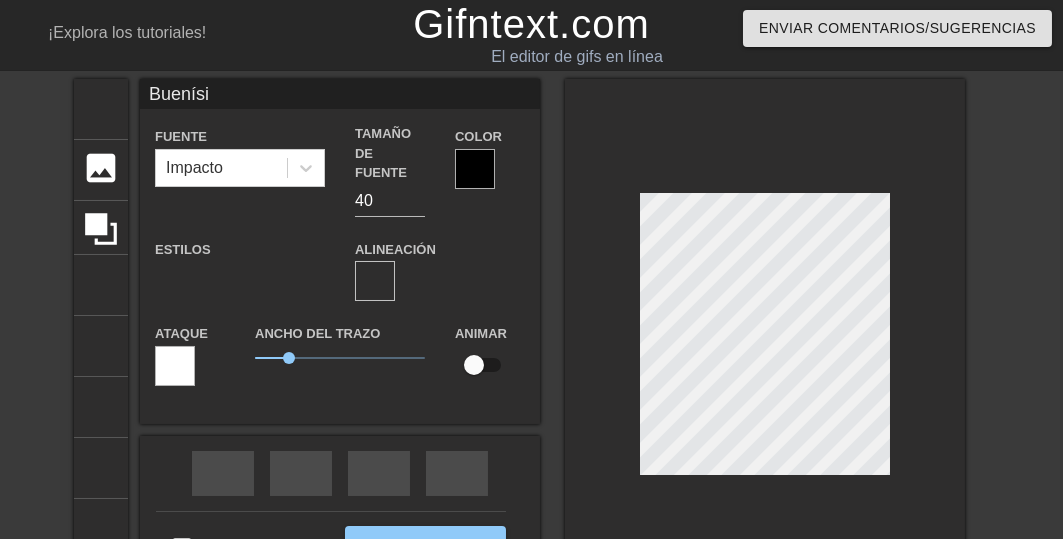 type on "Buenísim" 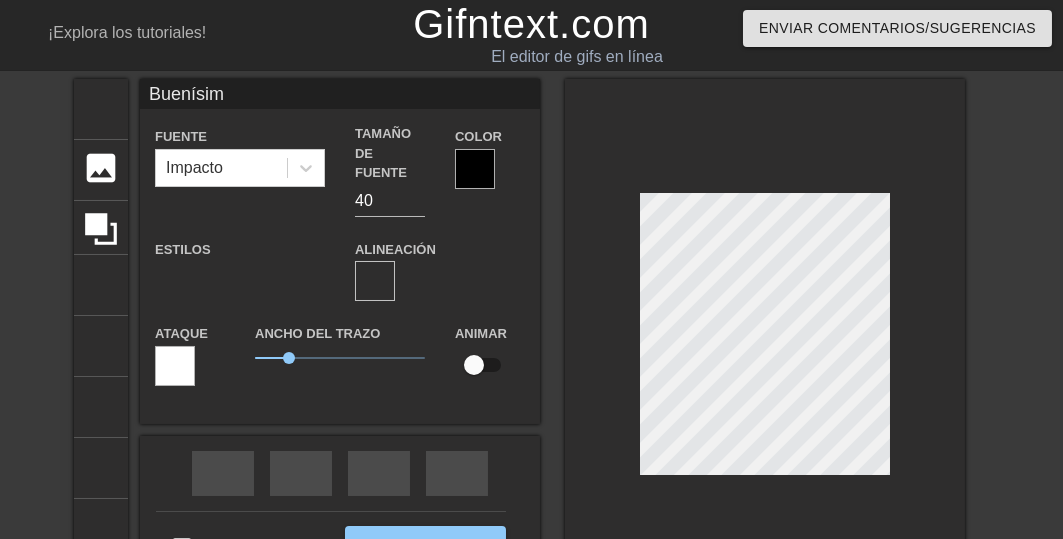 type on "Buenísimo" 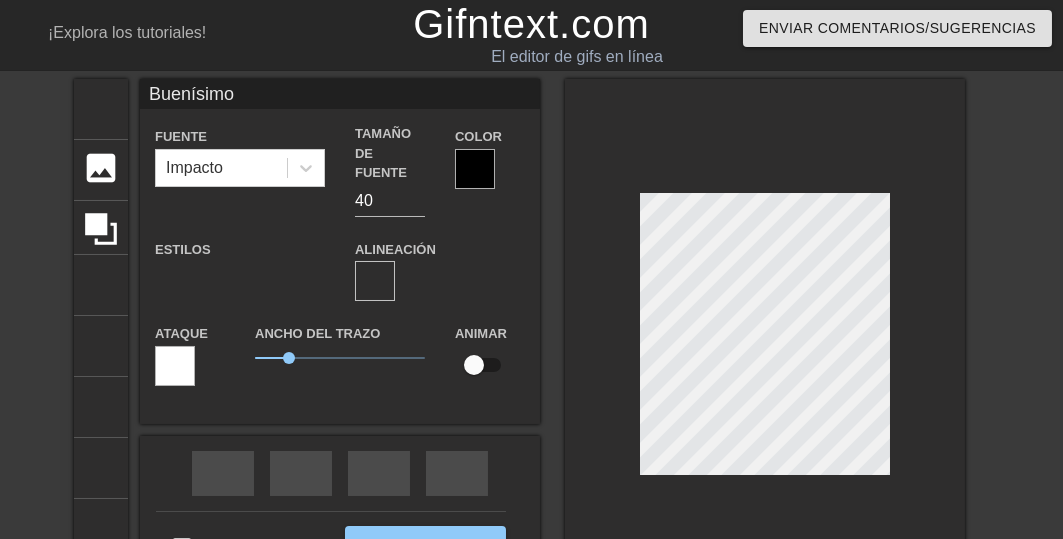 type on "Buenísimos" 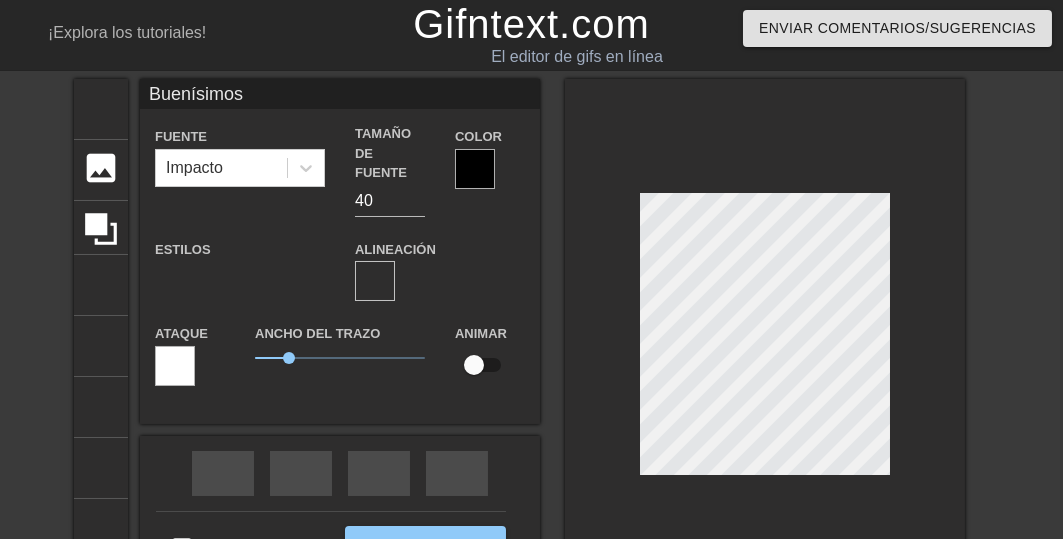 scroll, scrollTop: 3, scrollLeft: 5, axis: both 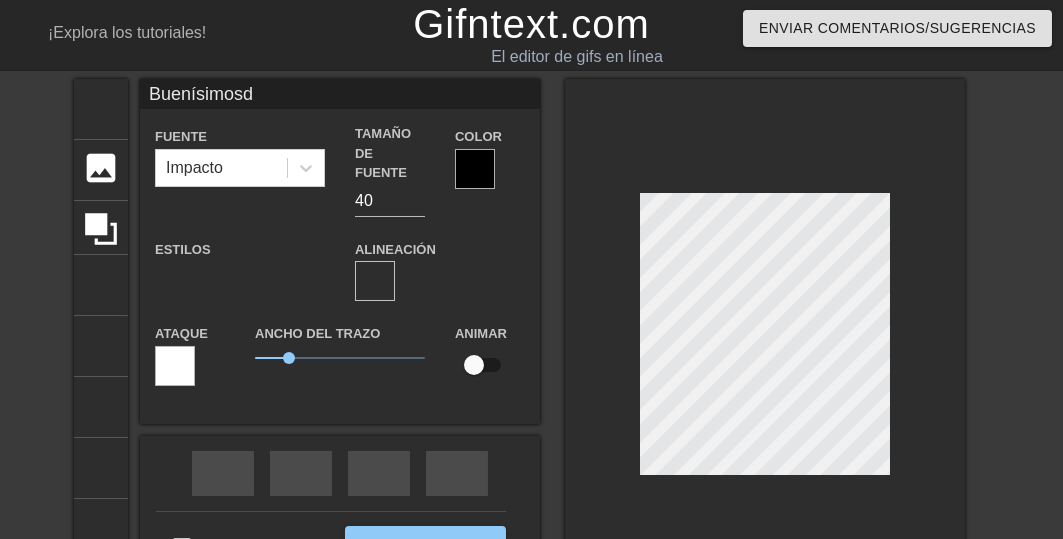 type on "Buenísimosdí" 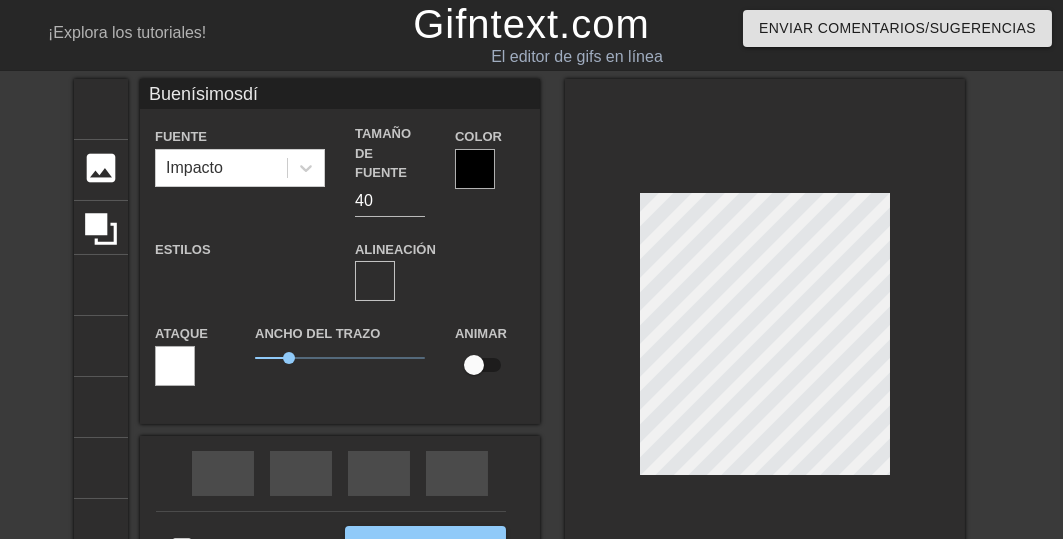 type on "Buenísimosdía" 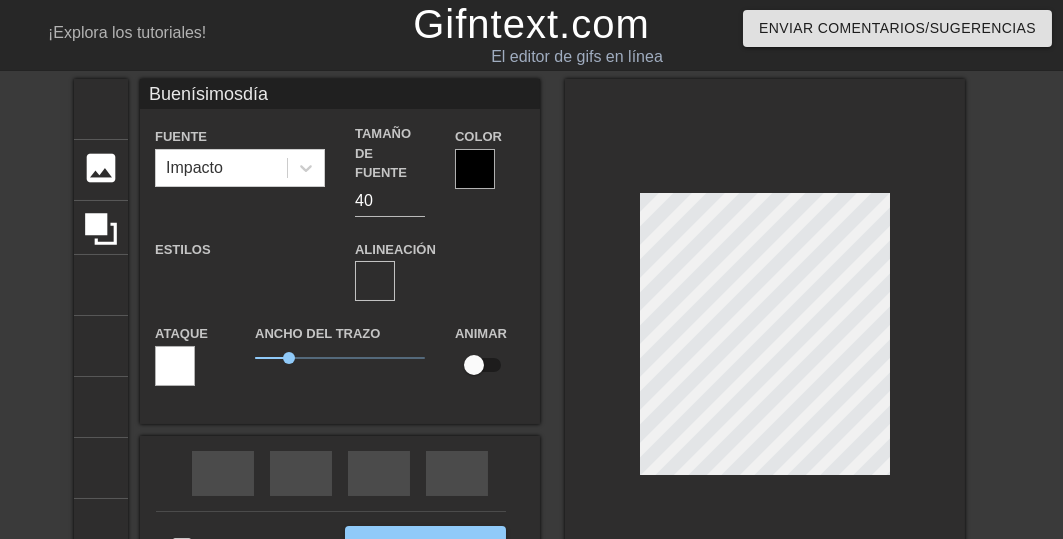 type on "Buenísimos
día" 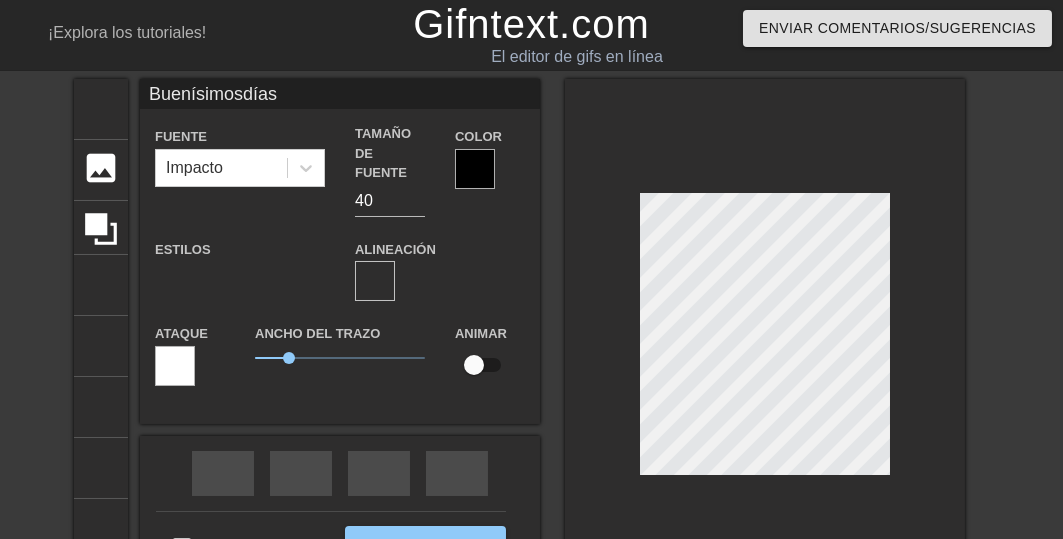 scroll, scrollTop: 3, scrollLeft: 2, axis: both 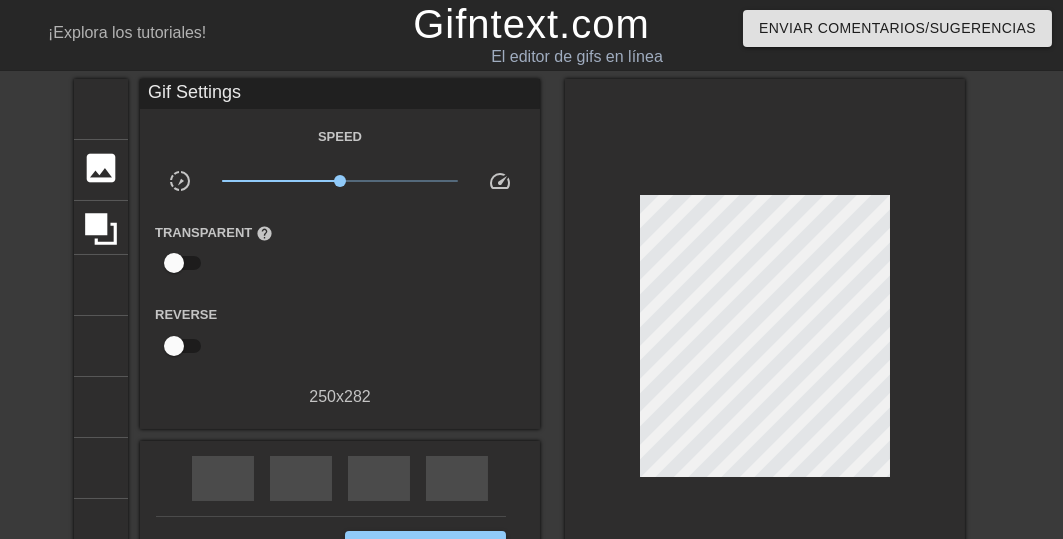 click on "título añadir_círculo imagen añadir_círculo cultivo tamaño de la foto seleccionar grande ayuda teclado Gif Settings Speed slow_motion_video x1.00 speed Transparent help Reverse 250  x  282 rebobinado rápido saltar_anterior flecha de reproducción saltar_siguiente Hacer privado Generar GIF doble_flecha" at bounding box center [531, 341] 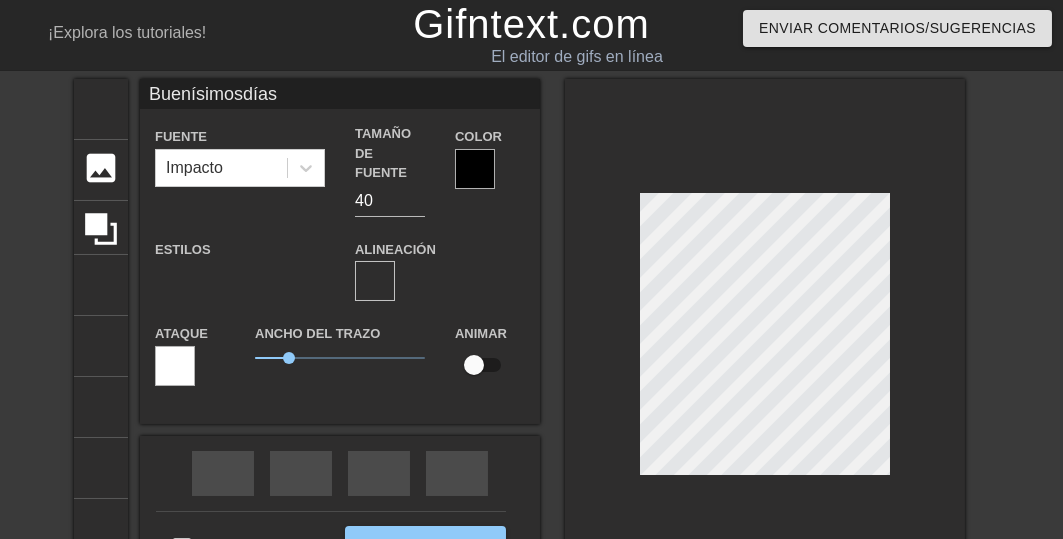 click at bounding box center (765, 339) 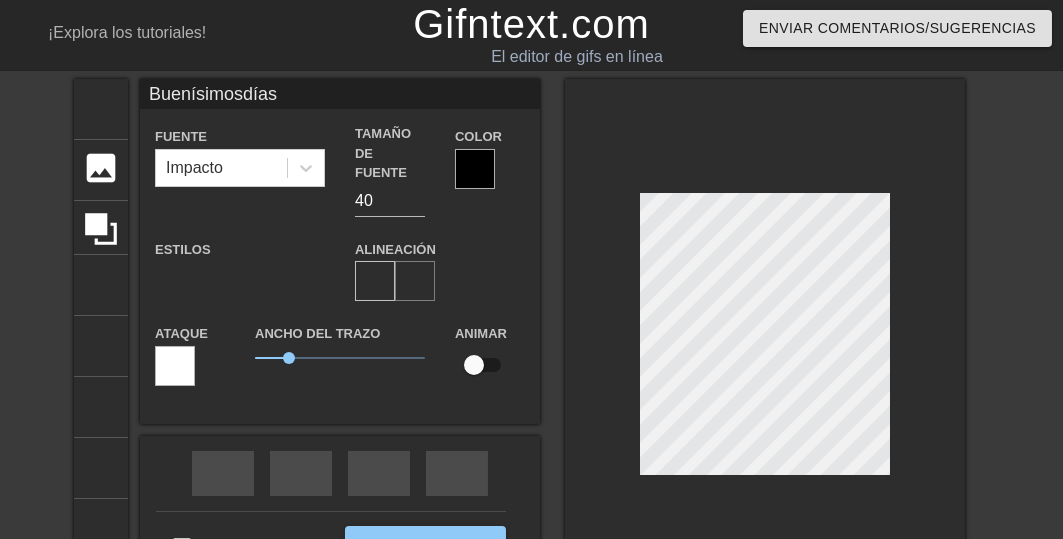 click on "formato_alinear_centrar" at bounding box center (679, 281) 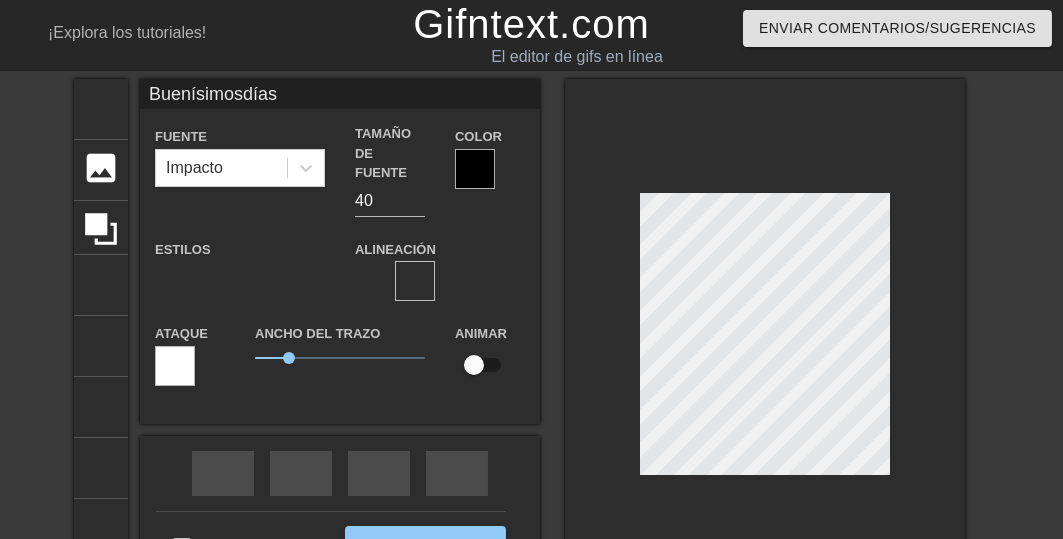 click at bounding box center (475, 169) 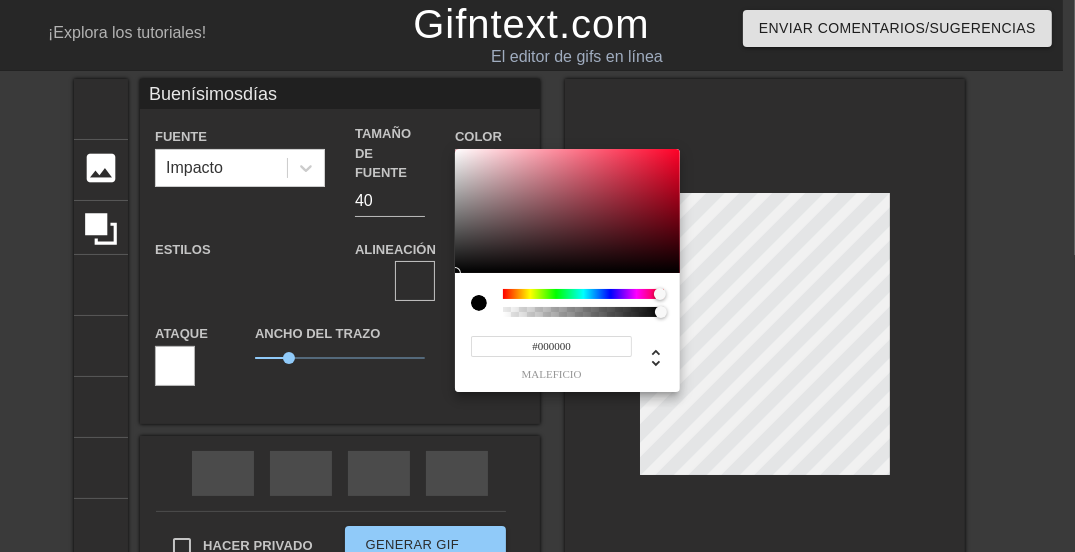click at bounding box center (583, 294) 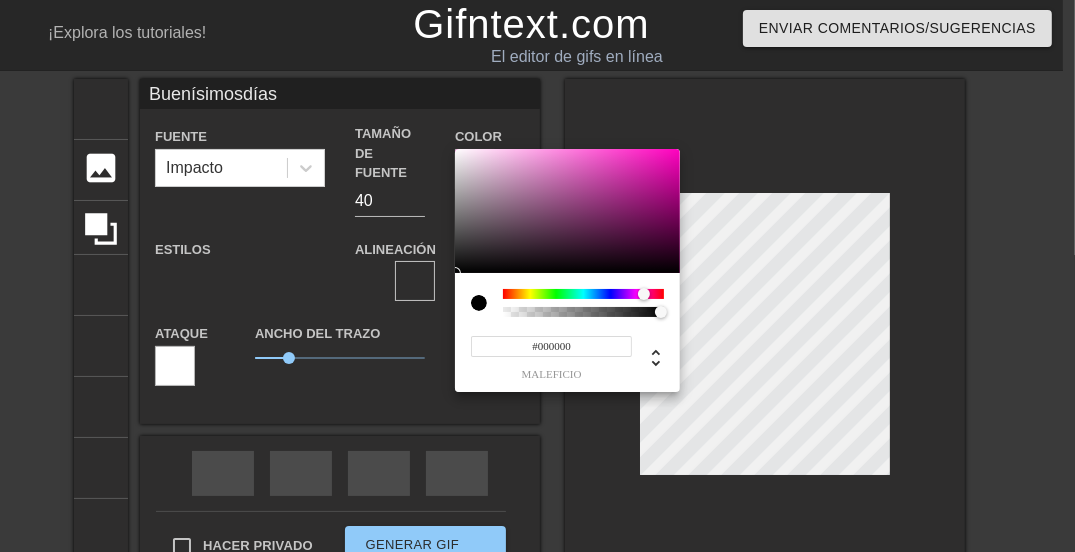 click at bounding box center [583, 294] 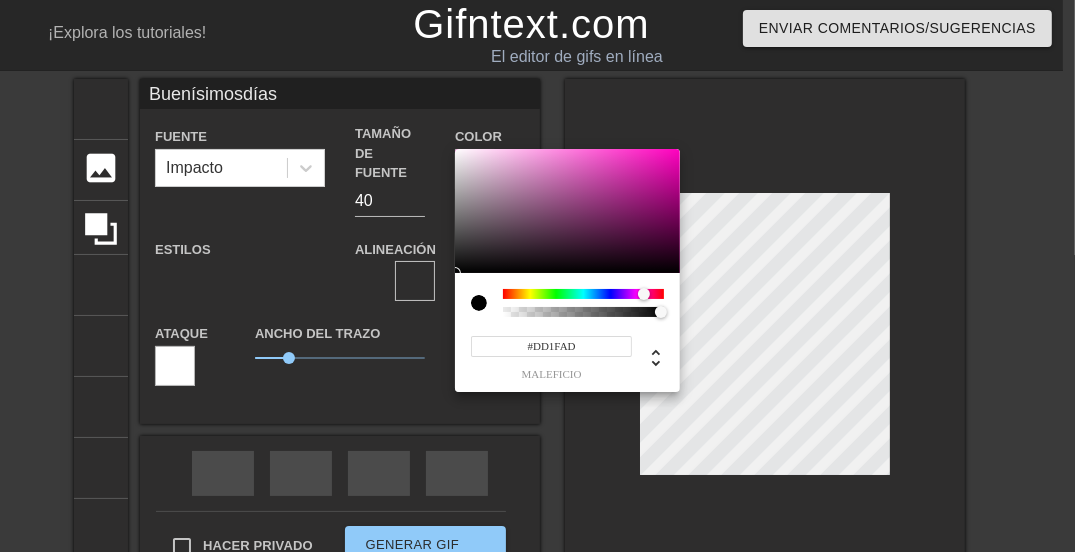 click at bounding box center [567, 211] 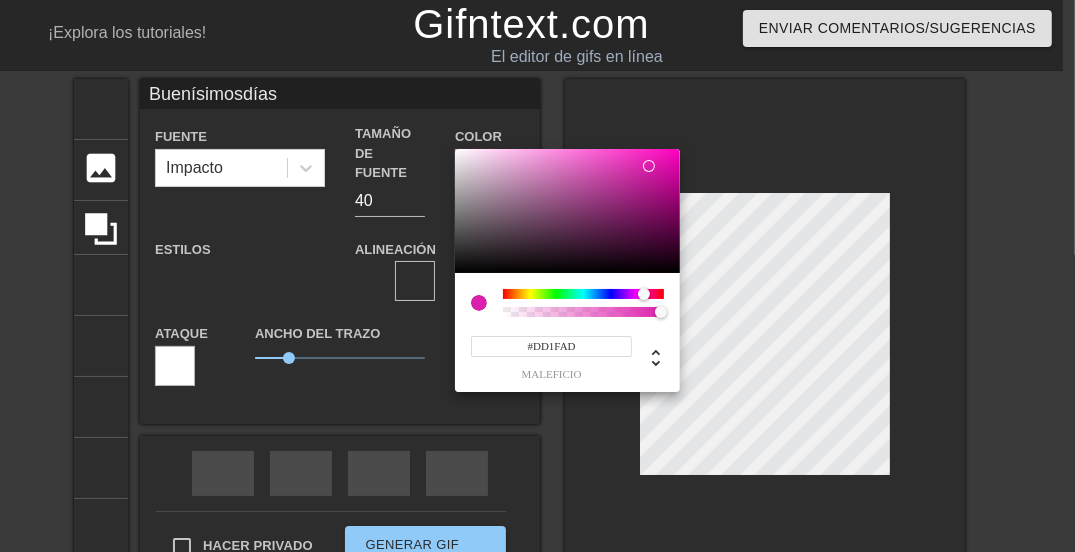 type on "Buenísimosdías" 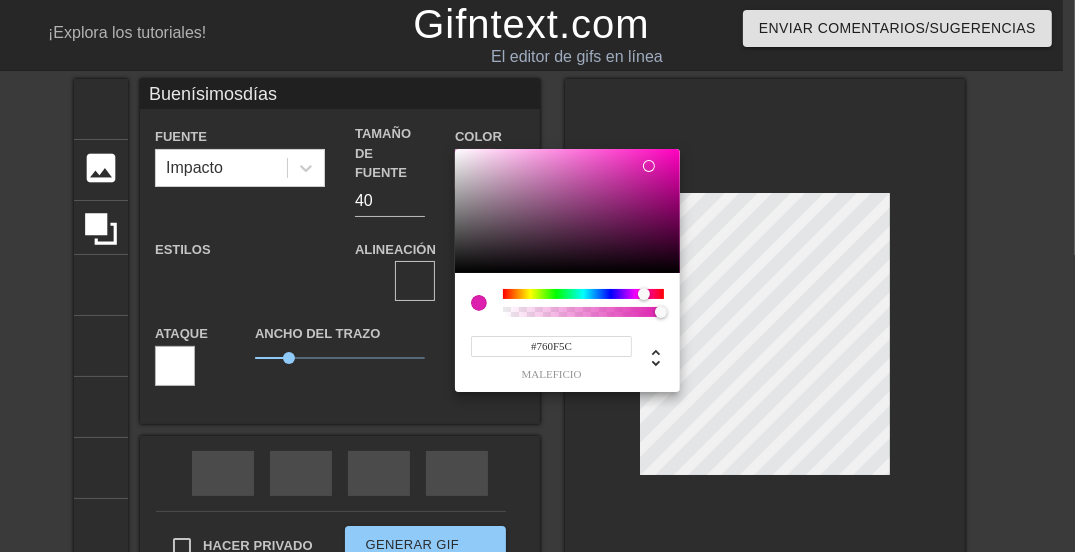 click at bounding box center [567, 211] 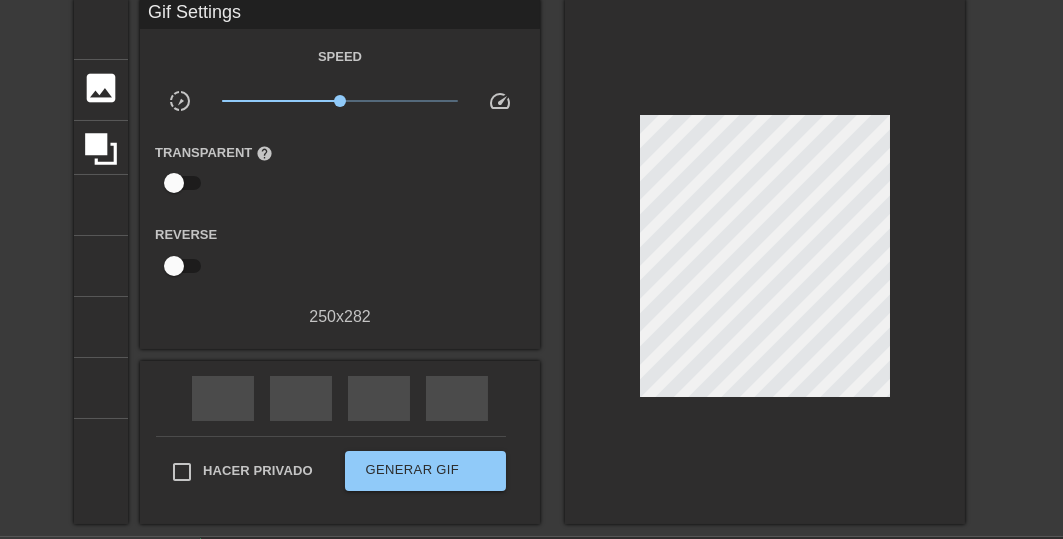 scroll, scrollTop: 160, scrollLeft: 0, axis: vertical 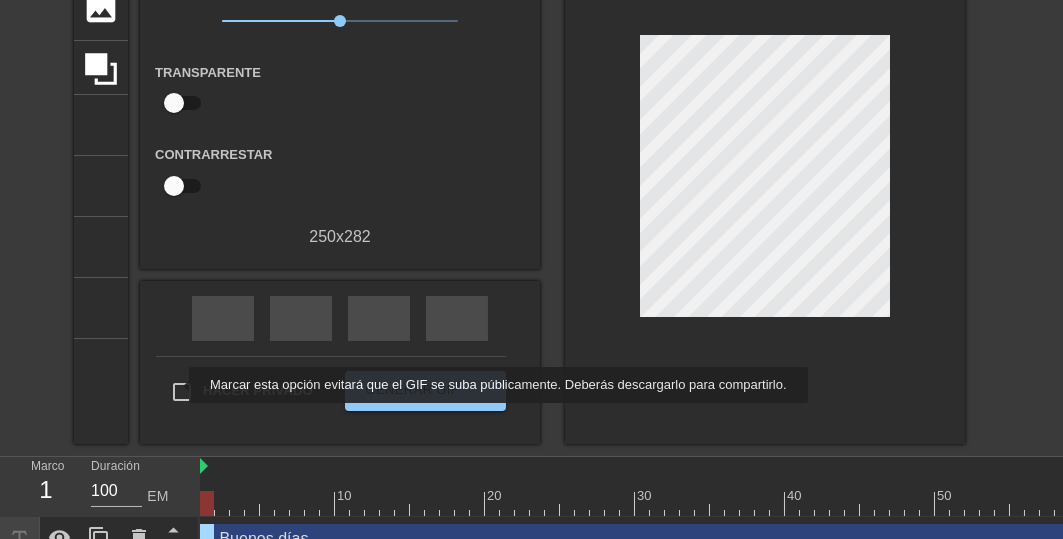click on "Hacer privado" at bounding box center [182, 392] 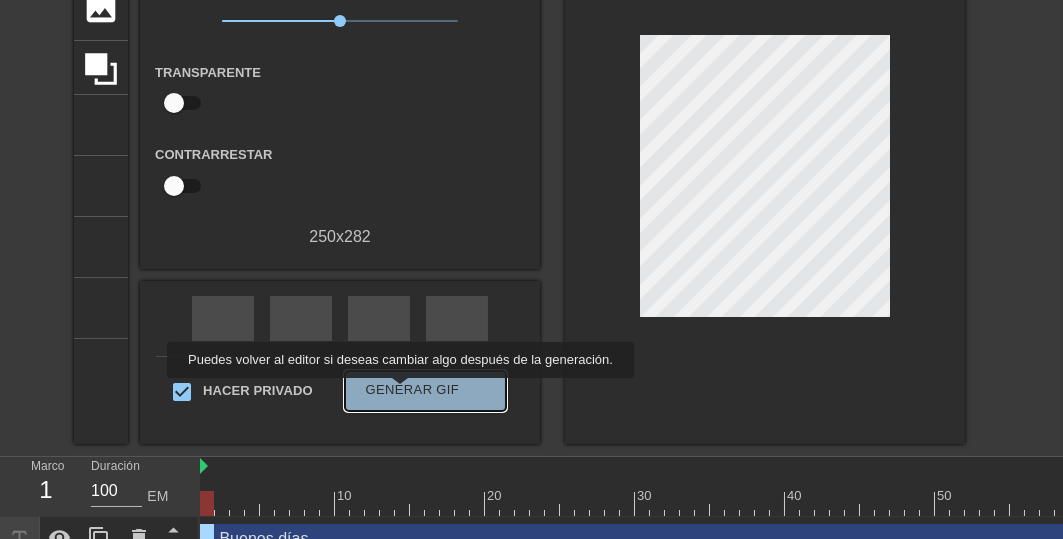 click on "Generar GIF" at bounding box center [413, 389] 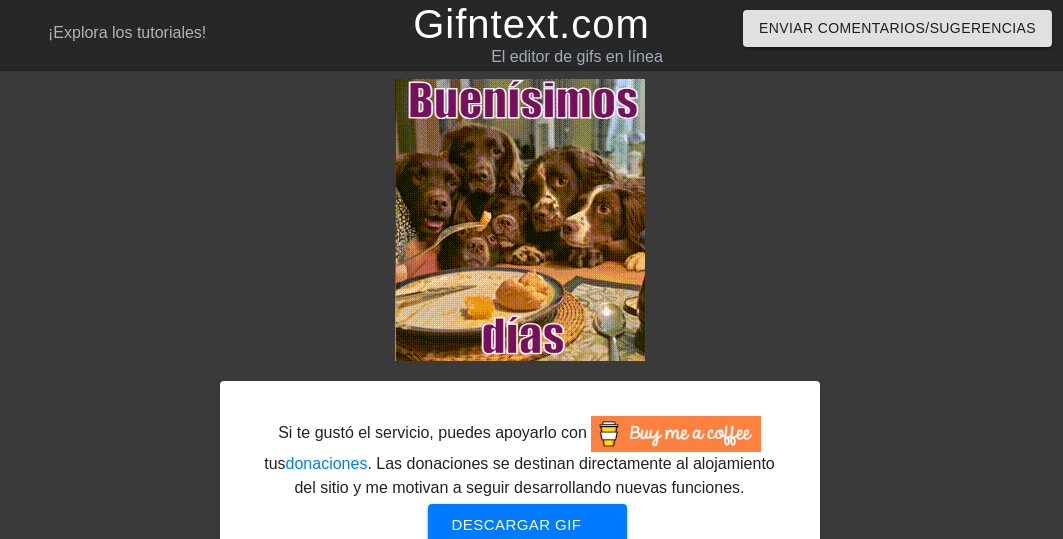 scroll, scrollTop: 96, scrollLeft: 0, axis: vertical 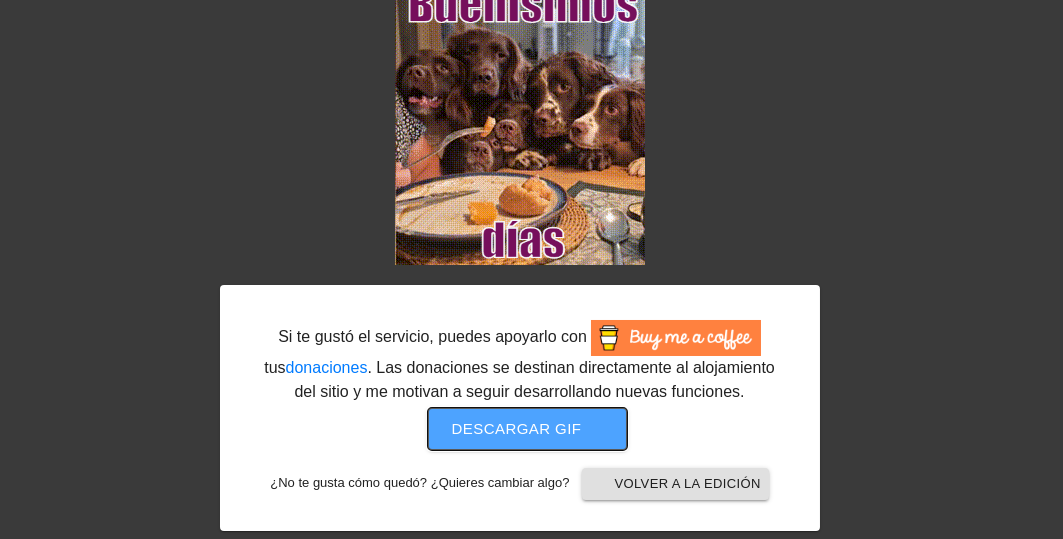click on "Descargar gif" at bounding box center (517, 428) 